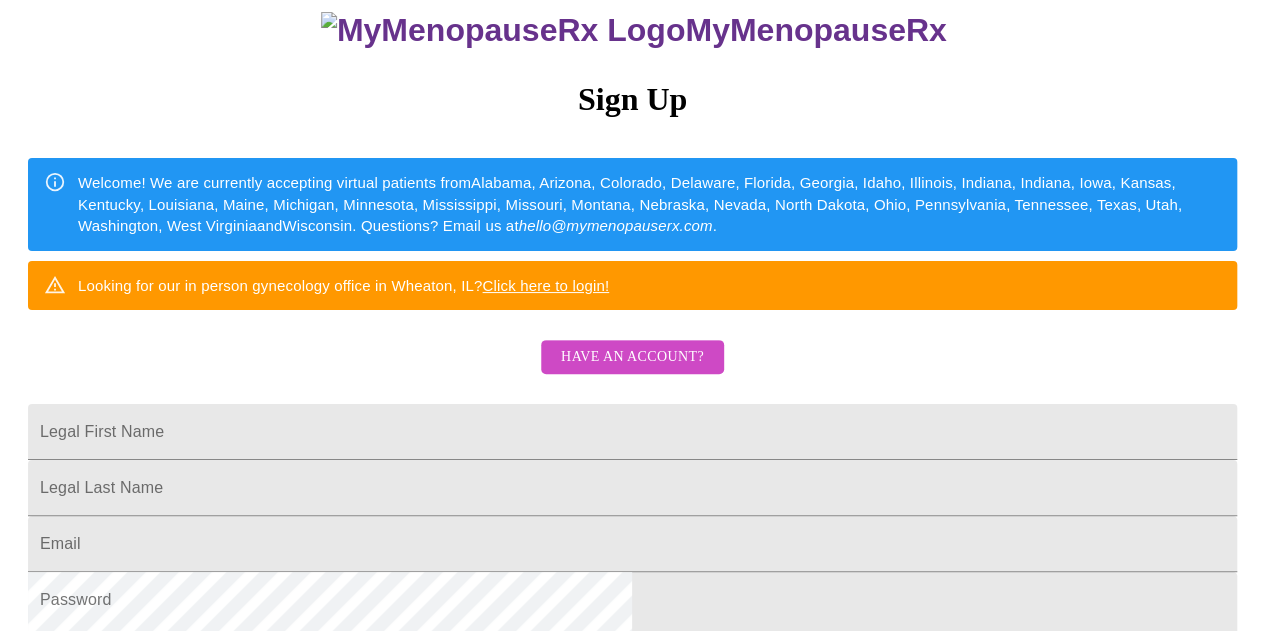 scroll, scrollTop: 0, scrollLeft: 0, axis: both 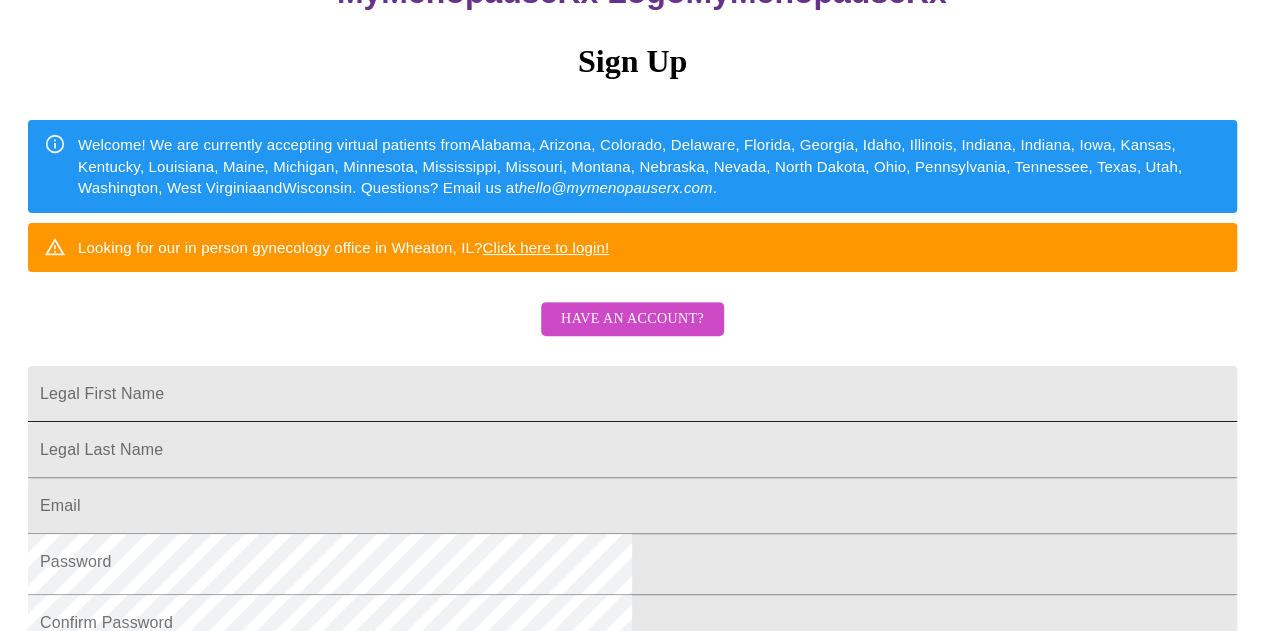 click on "Legal First Name" at bounding box center (632, 394) 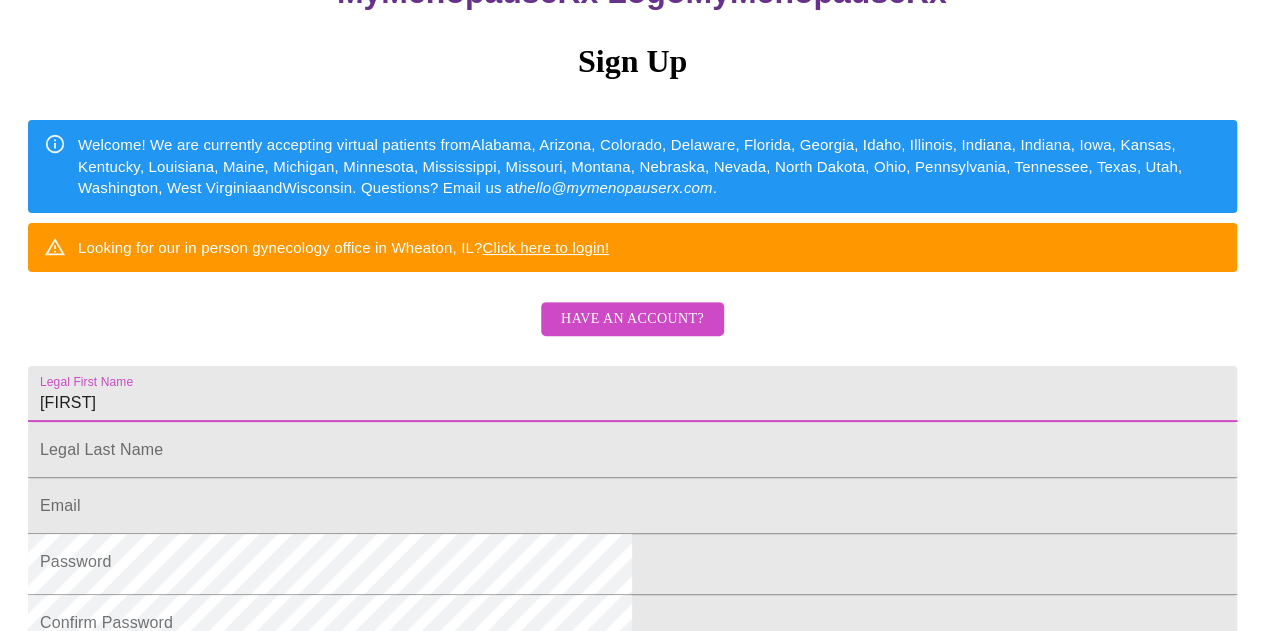 type on "[FIRST]" 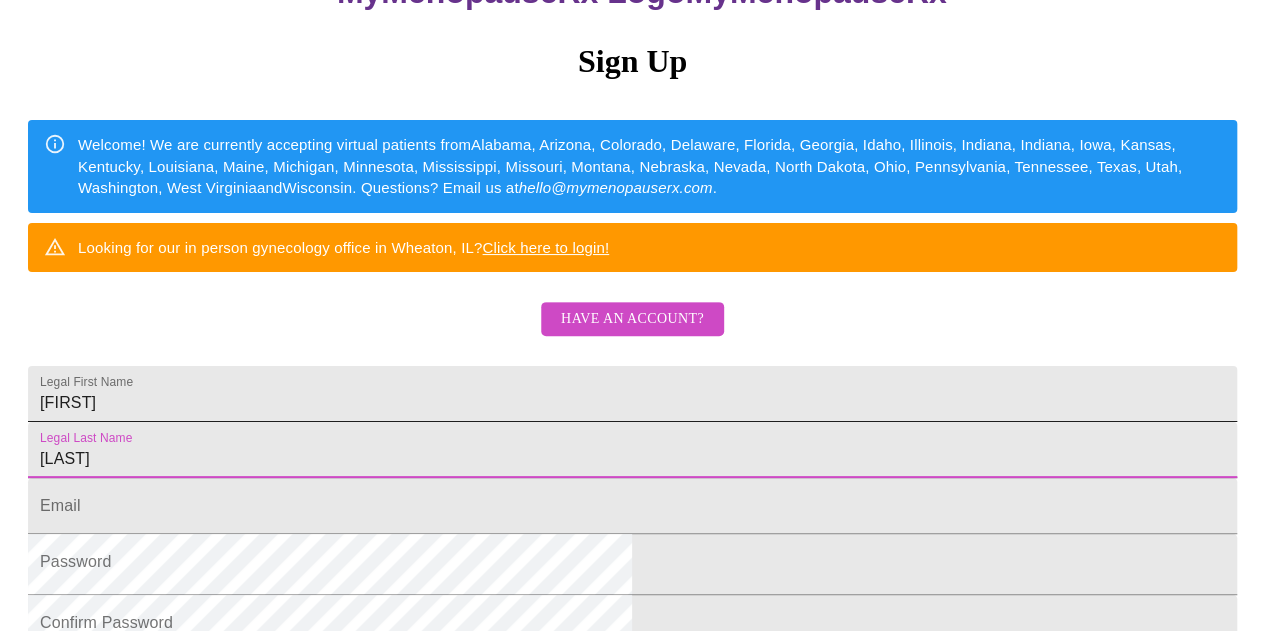 type on "[LAST]" 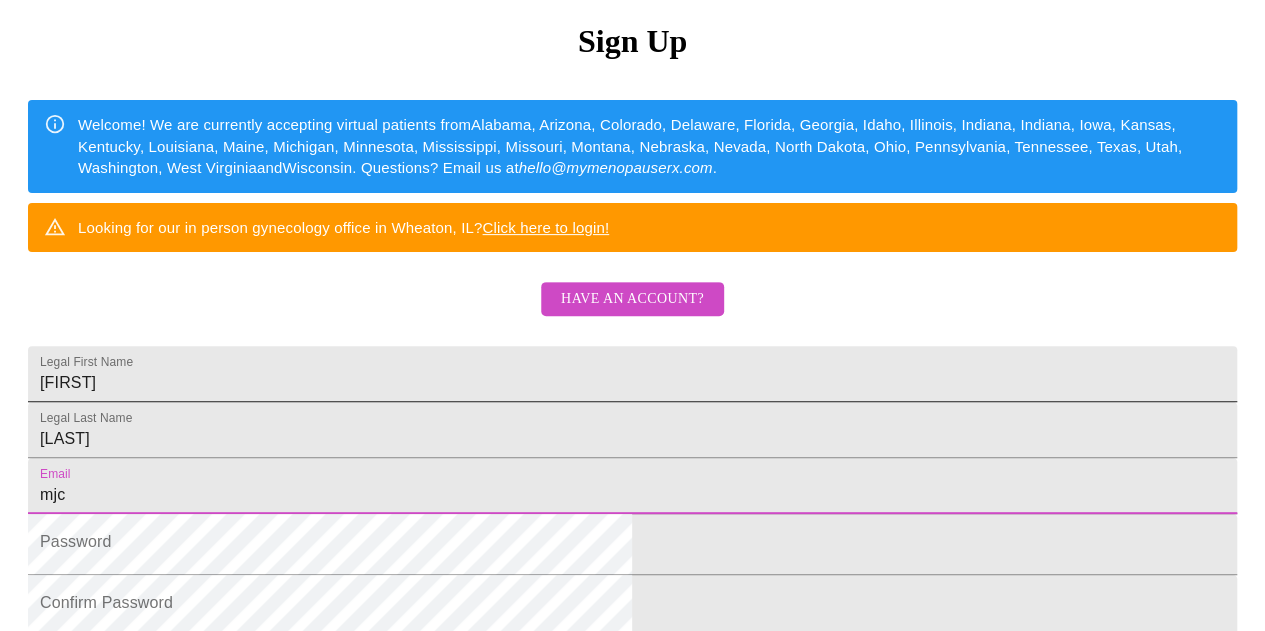 type on "[EMAIL]" 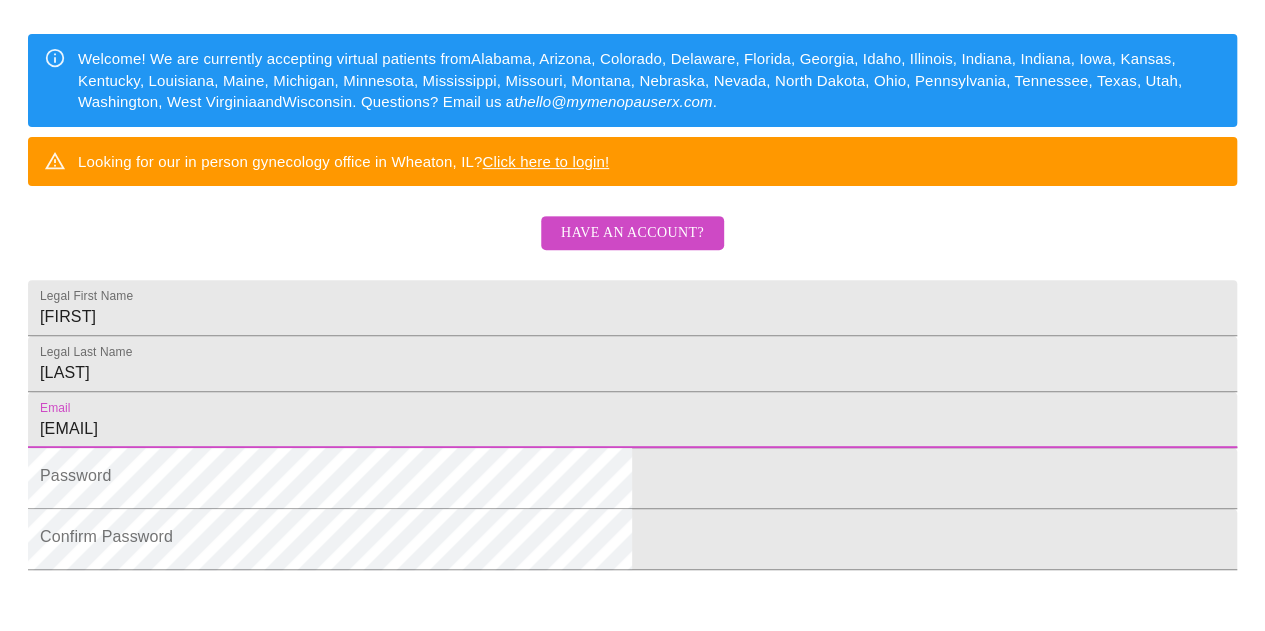 scroll, scrollTop: 617, scrollLeft: 0, axis: vertical 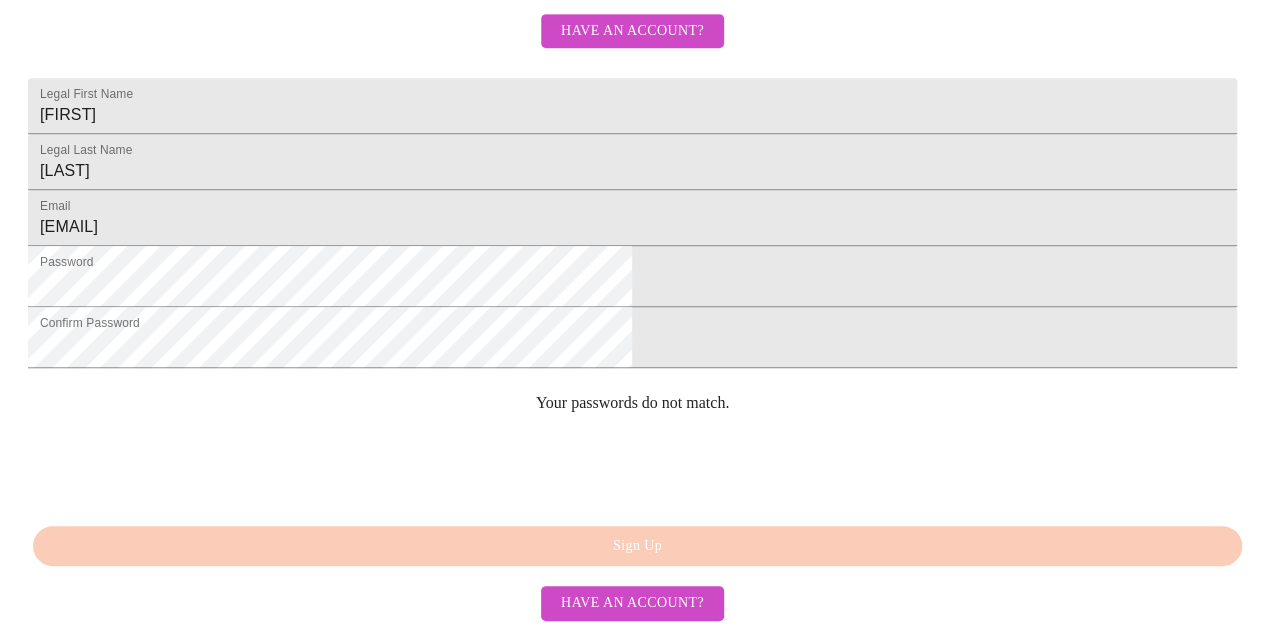 click on "MyMenopauseRx Sign Up Welcome! We are currently accepting virtual patients from [STATE], [STATE], [STATE], [STATE], [STATE], [STATE], [STATE], [STATE], [STATE], [STATE], [STATE], [STATE], [STATE], [STATE], [STATE], [STATE], [STATE], [STATE], [STATE], [STATE], [STATE], [STATE], [STATE], [STATE], [STATE], [STATE], [STATE], [STATE], [STATE], [STATE], [STATE] . Questions? Email us at hello@example.com . Looking for our in person gynecology office in Wheaton, IL? Click here to login! Have an account? Legal First Name [FIRST] Legal Last Name [LAST] Email [EMAIL] Password Confirm Password Your passwords do not match. Sign Up Have an account?" at bounding box center [632, -31] 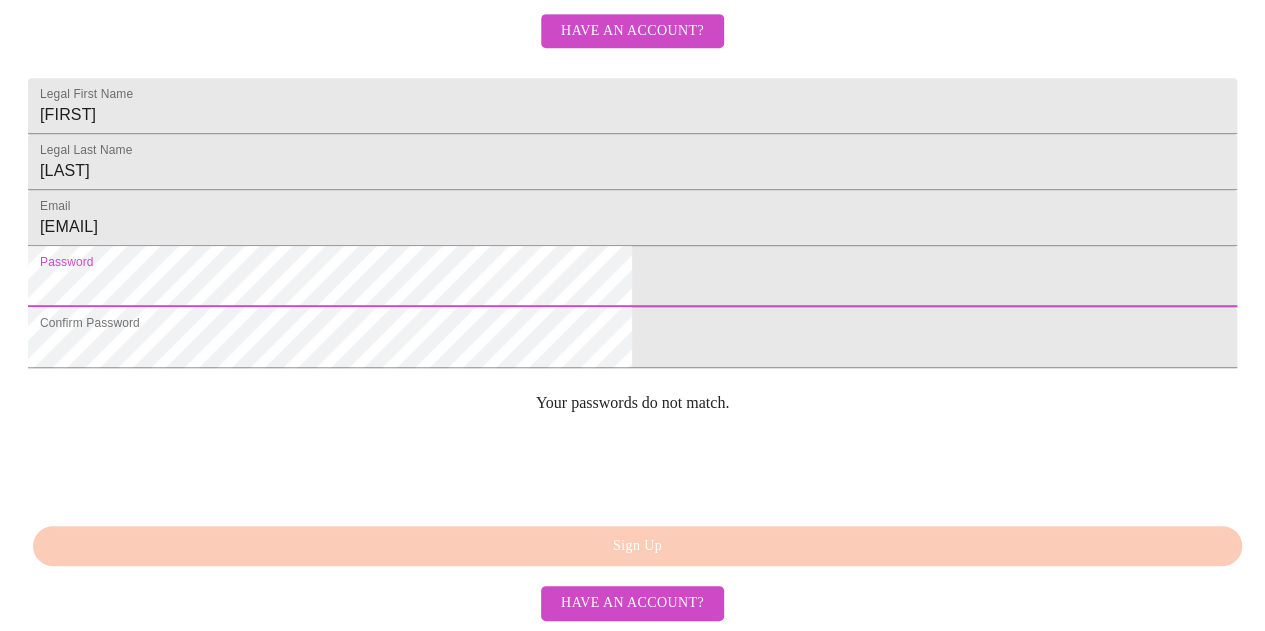 scroll, scrollTop: 617, scrollLeft: 0, axis: vertical 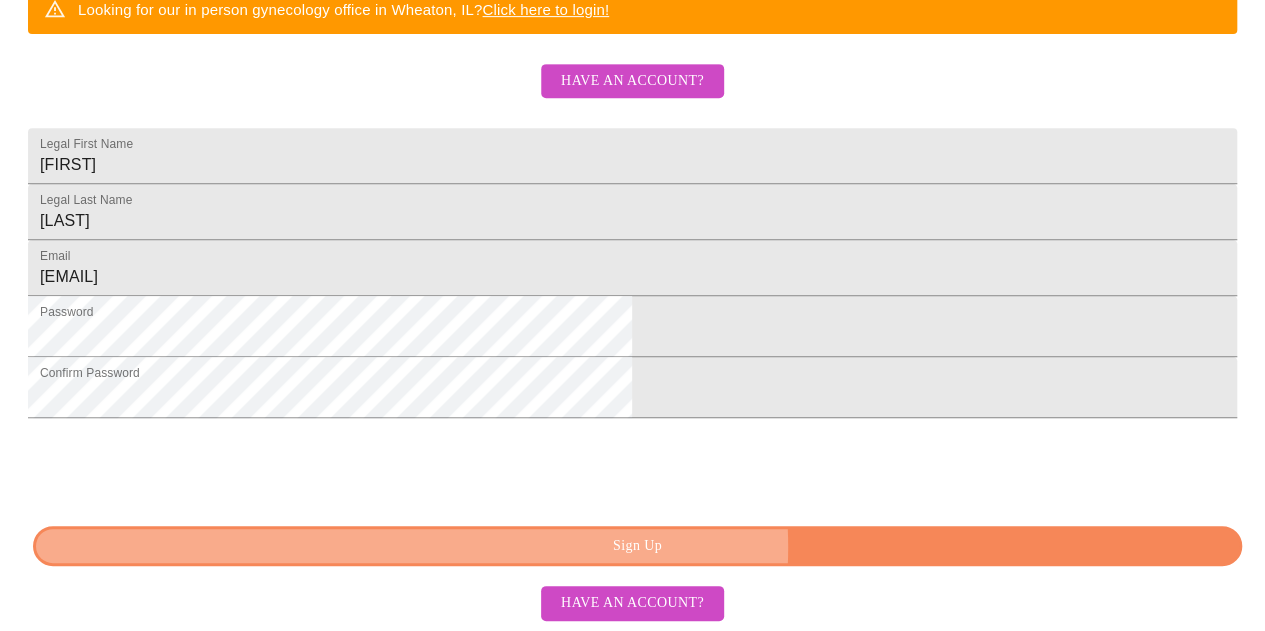 click on "Sign Up" at bounding box center (637, 546) 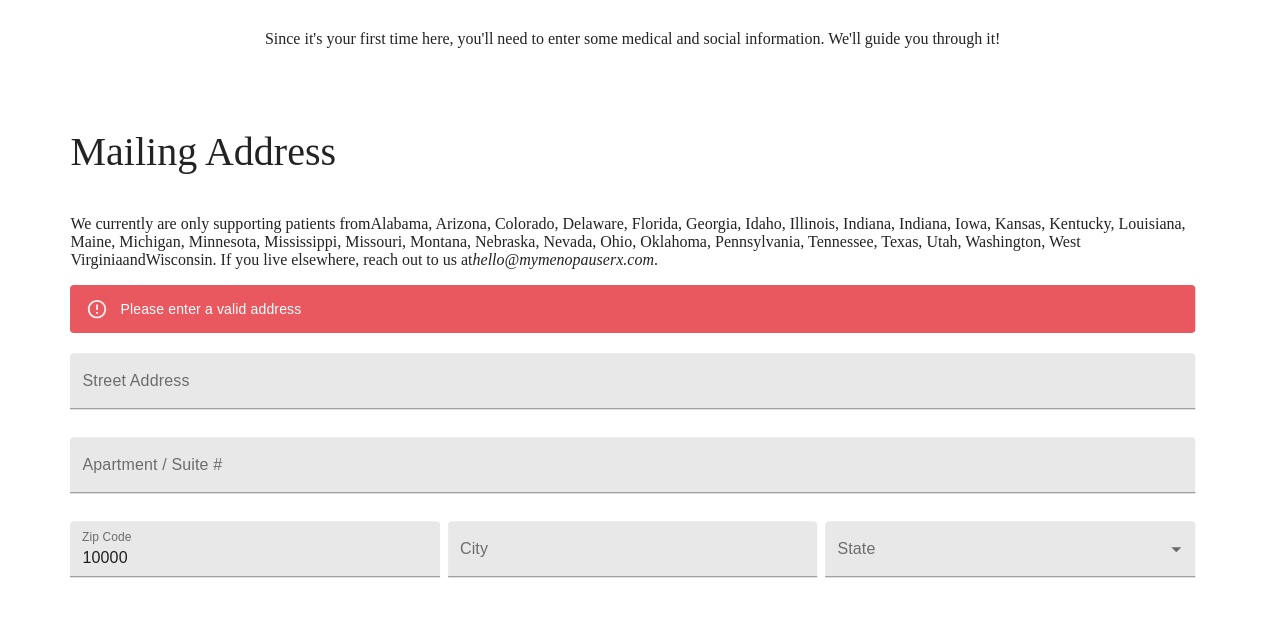 scroll, scrollTop: 202, scrollLeft: 0, axis: vertical 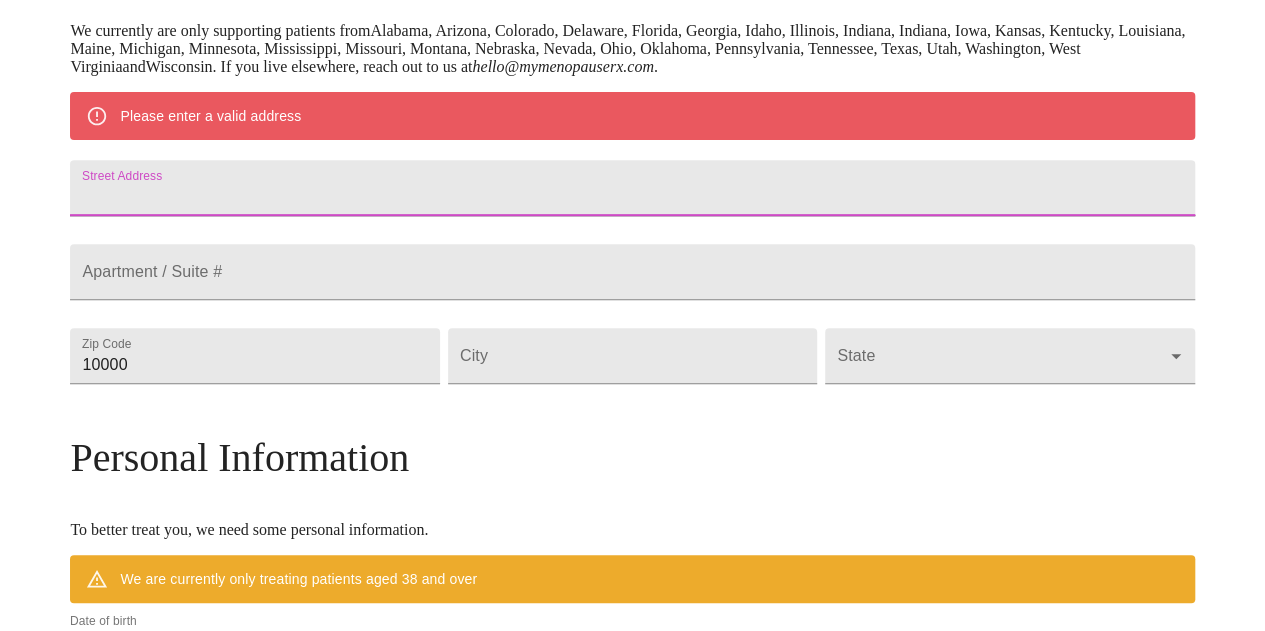 click on "Street Address" at bounding box center (632, 188) 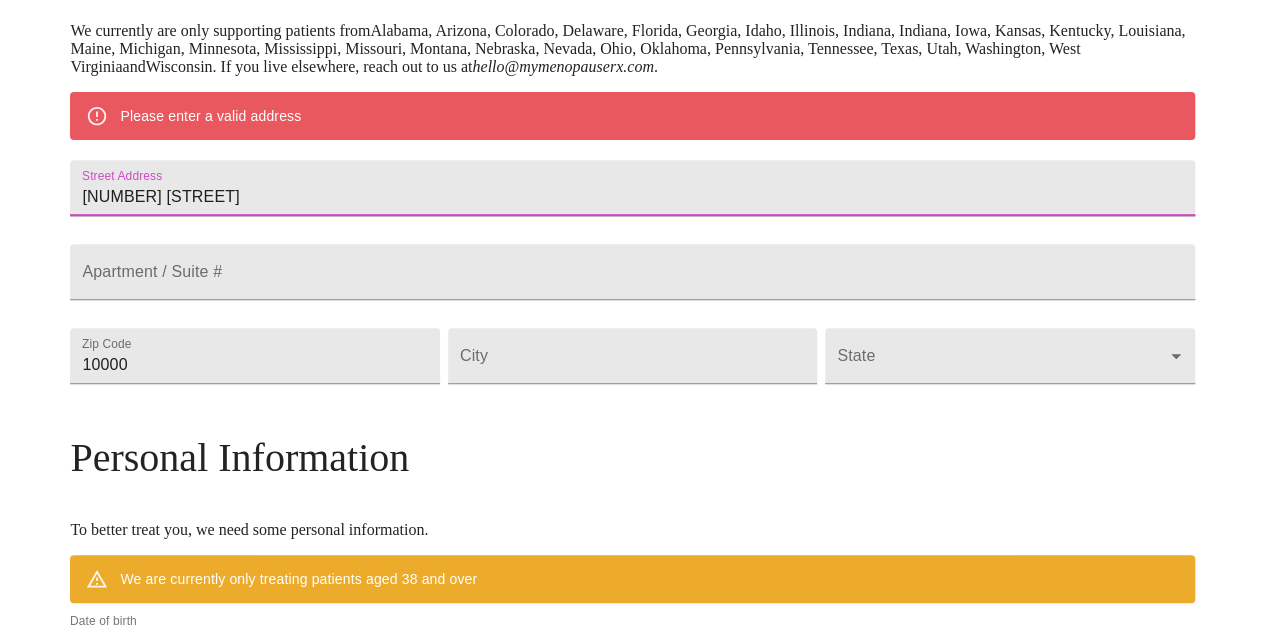 type on "[NUMBER] [STREET]" 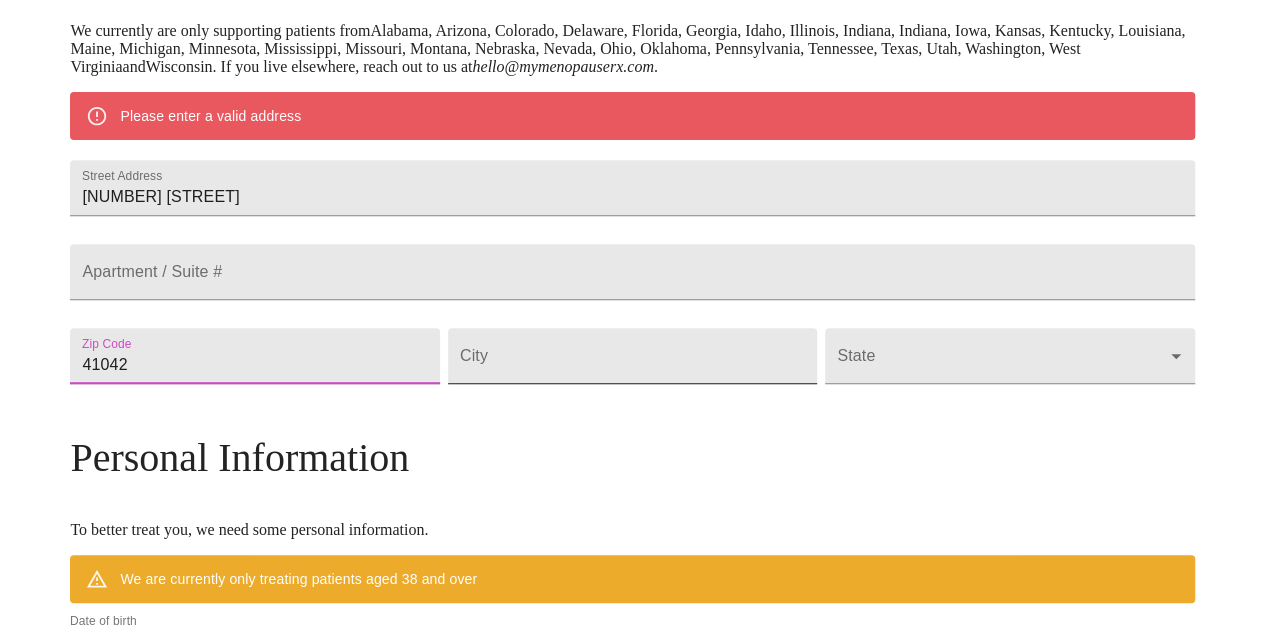 type on "41042" 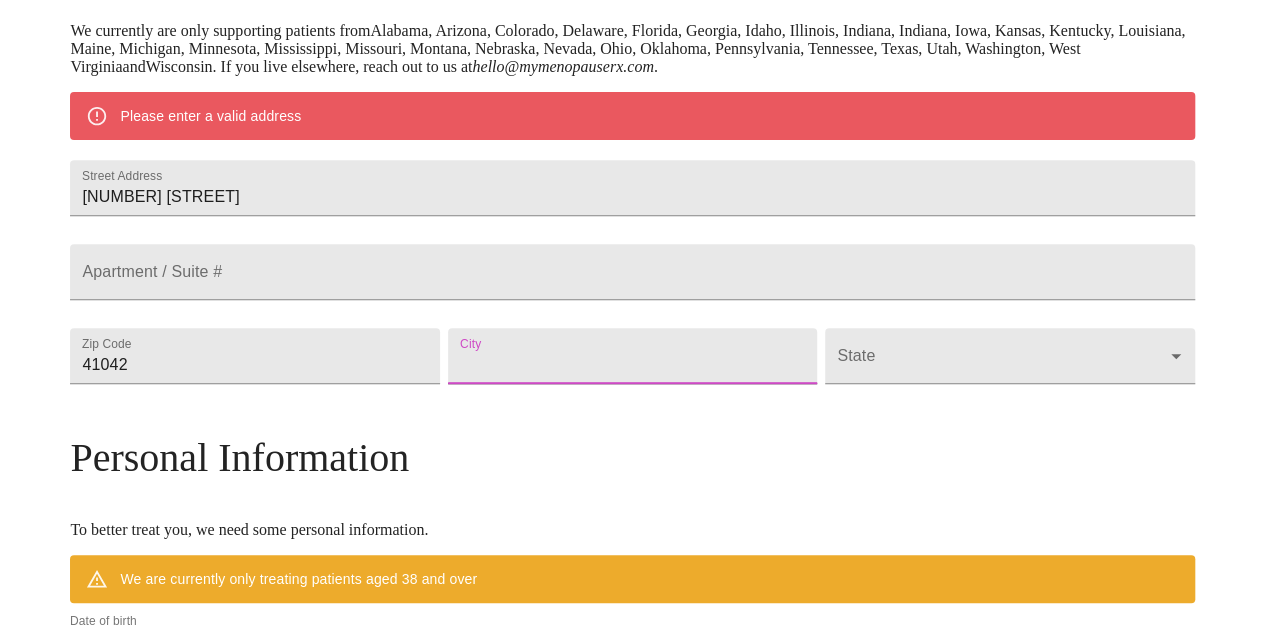 click on "Street Address" at bounding box center [632, 356] 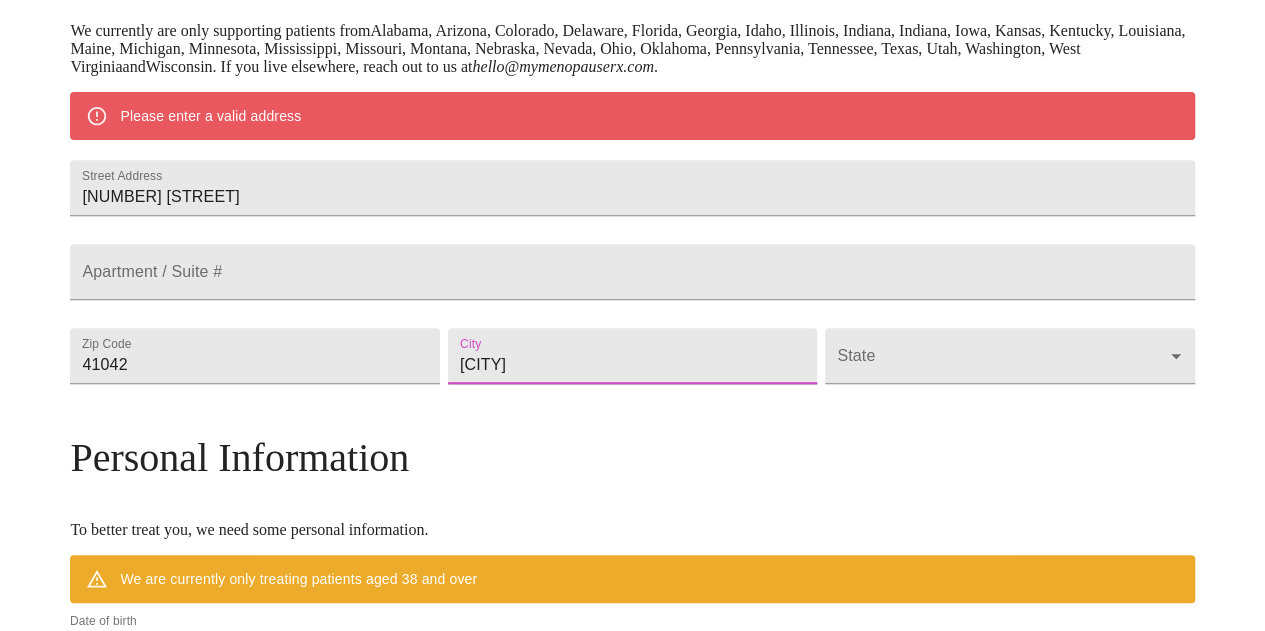 type on "[CITY]" 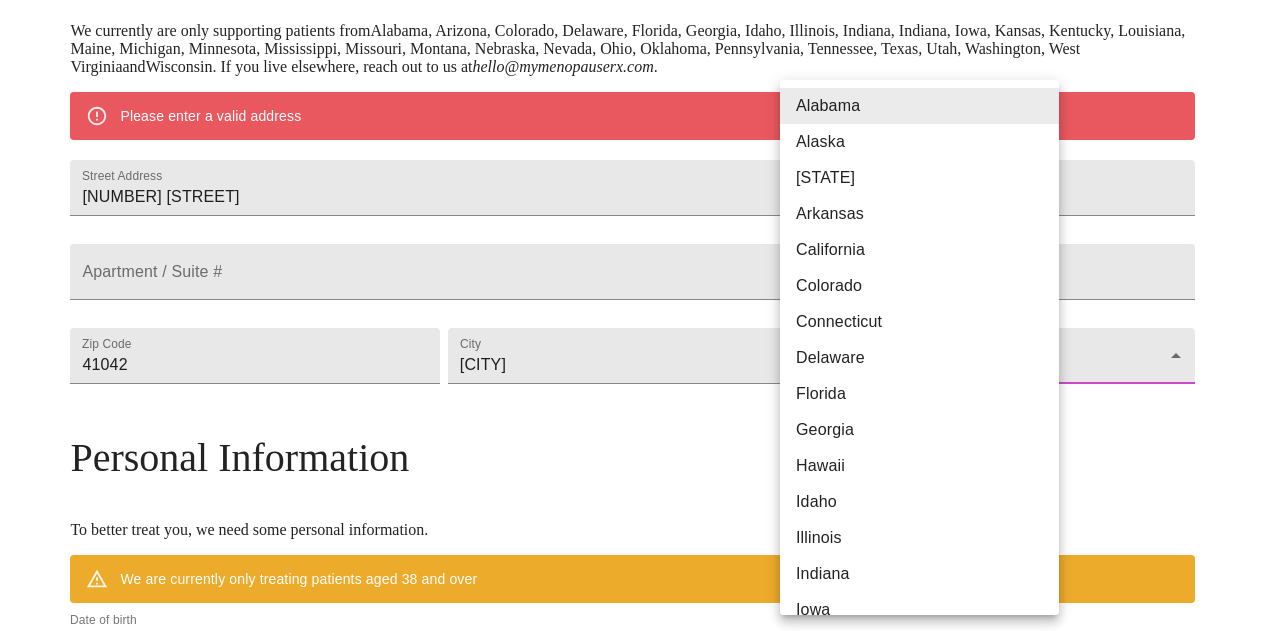 click on "MyMenopauseRx Welcome to MyMenopauseRx Since it's your first time here, you'll need to enter some medical and social information. We'll guide you through it! Mailing Address We currently are only supporting patients from [STATE], [STATE], [STATE], [STATE], [STATE], [STATE], [STATE], [STATE], [STATE], [STATE], [STATE], [STATE], [STATE], [STATE], [STATE], [STATE], [STATE], [STATE], [STATE], [STATE], [STATE], [STATE], [STATE], [STATE], [STATE], [STATE], [STATE], [STATE], [STATE], [STATE], [STATE] . If you live elsewhere, reach out to us at hello@example.com . Please enter a valid address Street Address [NUMBER] [STREET] Apartment / Suite # Zip Code [ZIP] City [CITY] State ​ Personal Information To better treat you, we need some personal information. We are currently only treating patients aged 38 and over Date of birth [DATE] Sex Female Female Phone Number ([PHONE])    - Receive Text Message Notifications Terms of Service & Privacy Policy By Continuing and our ." at bounding box center (640, 392) 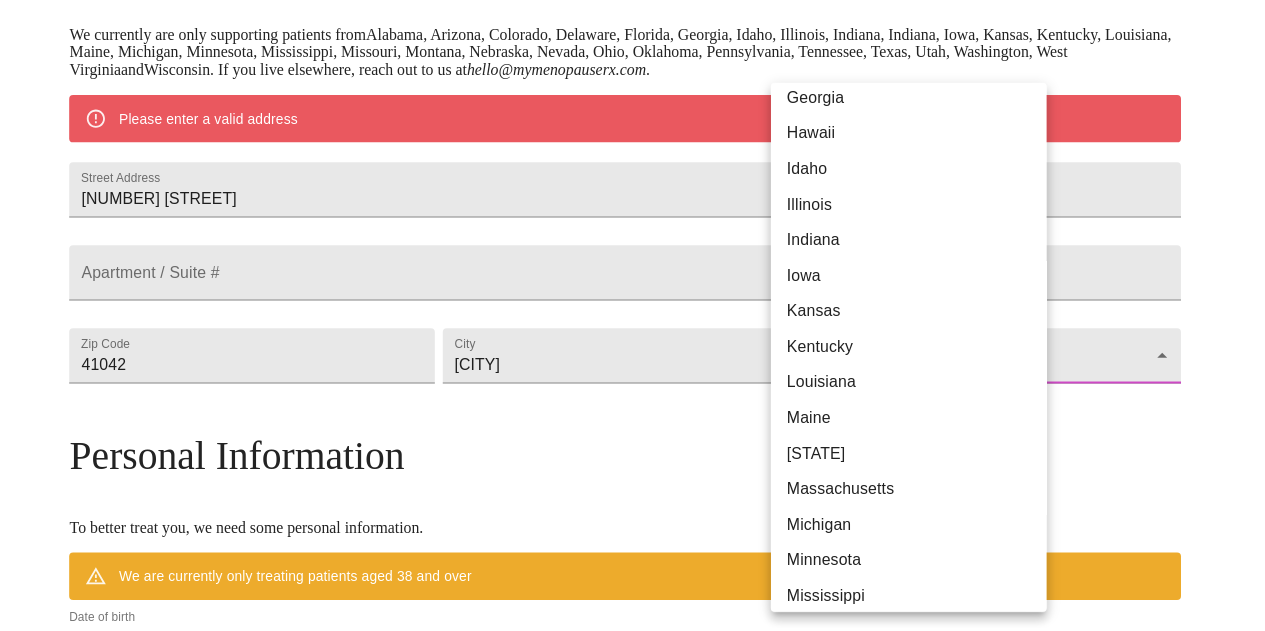 scroll, scrollTop: 336, scrollLeft: 0, axis: vertical 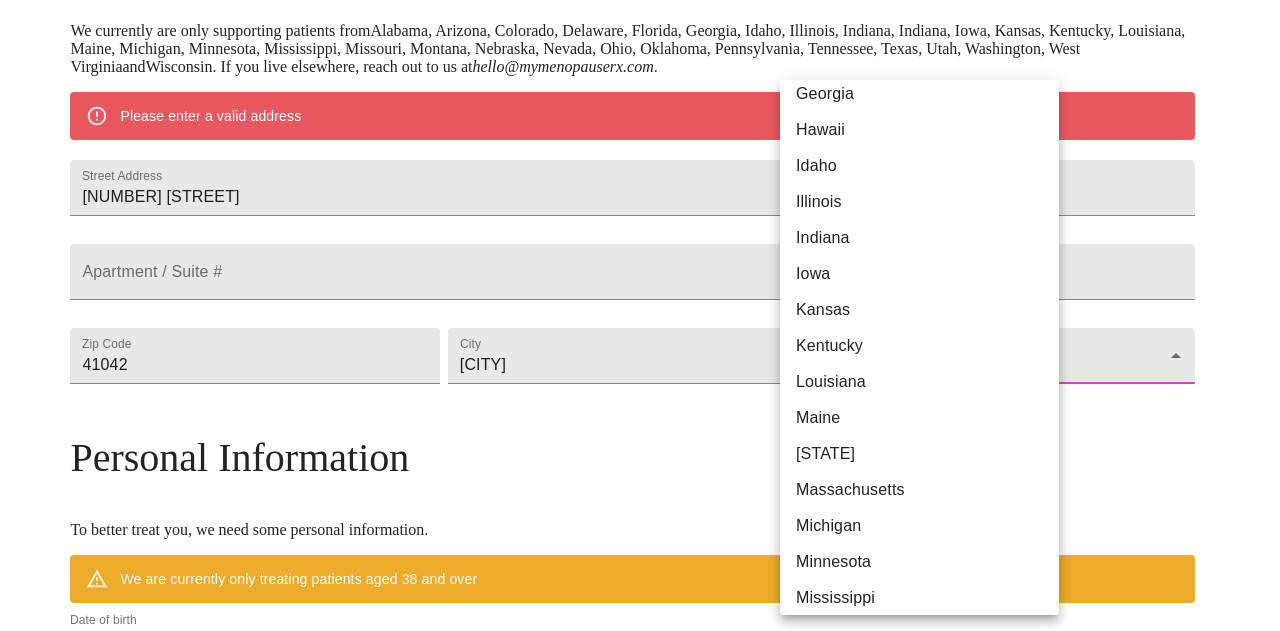 click on "Kentucky" at bounding box center [927, 346] 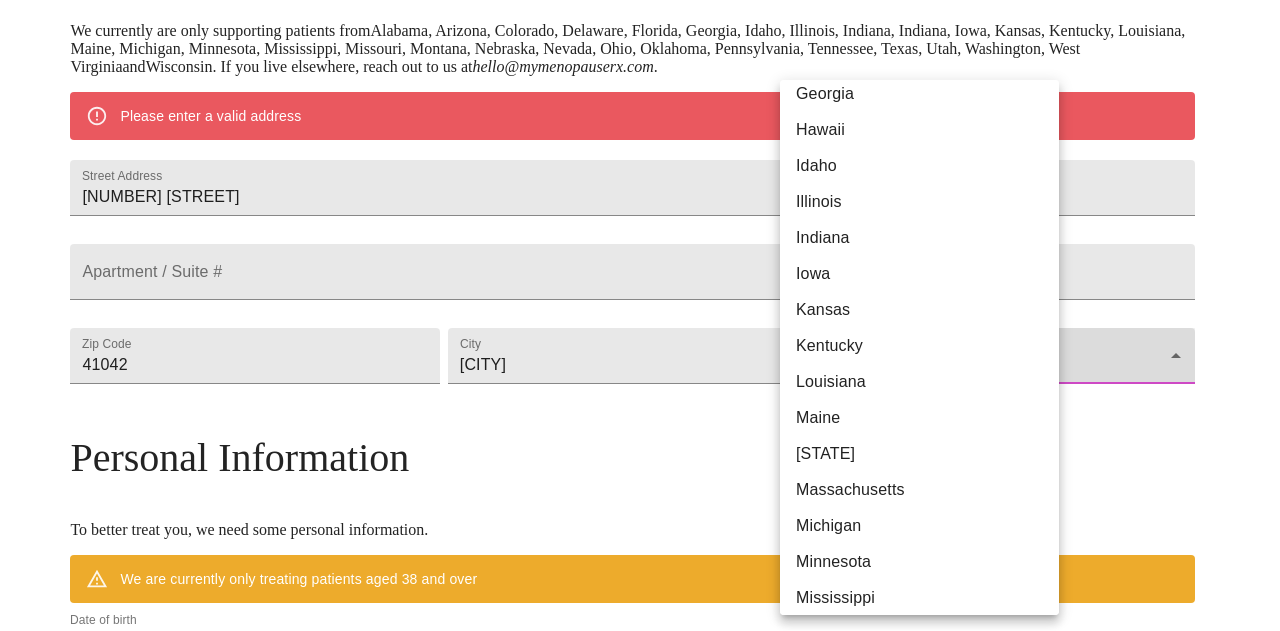 type on "Kentucky" 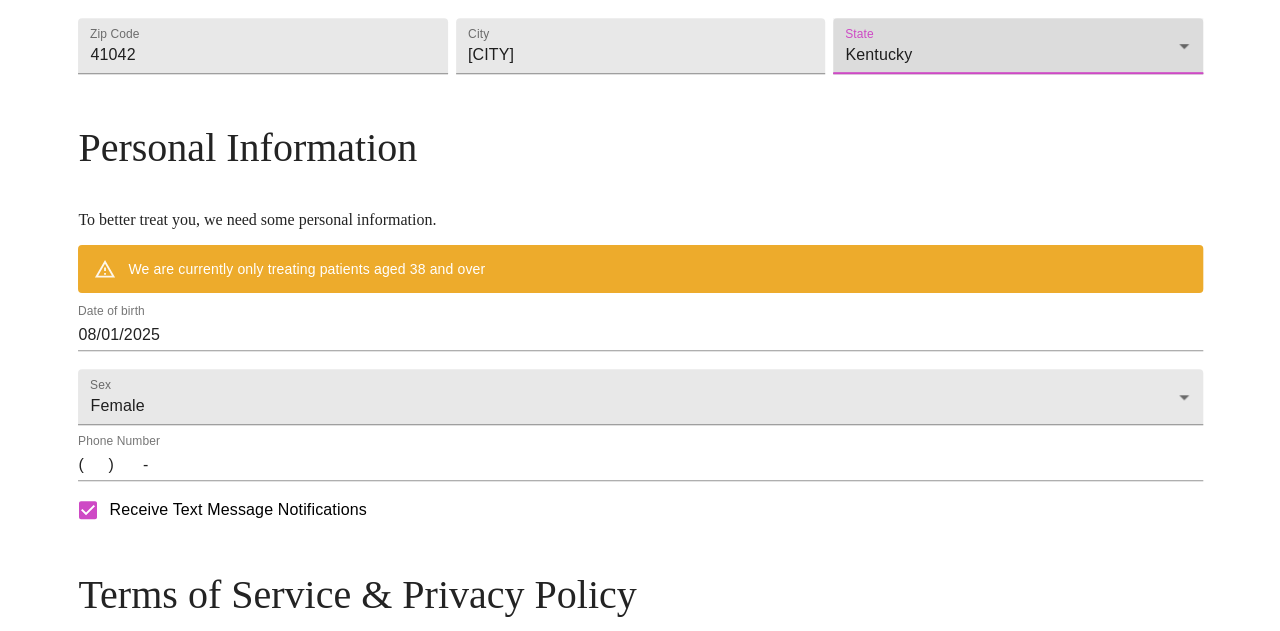scroll, scrollTop: 648, scrollLeft: 0, axis: vertical 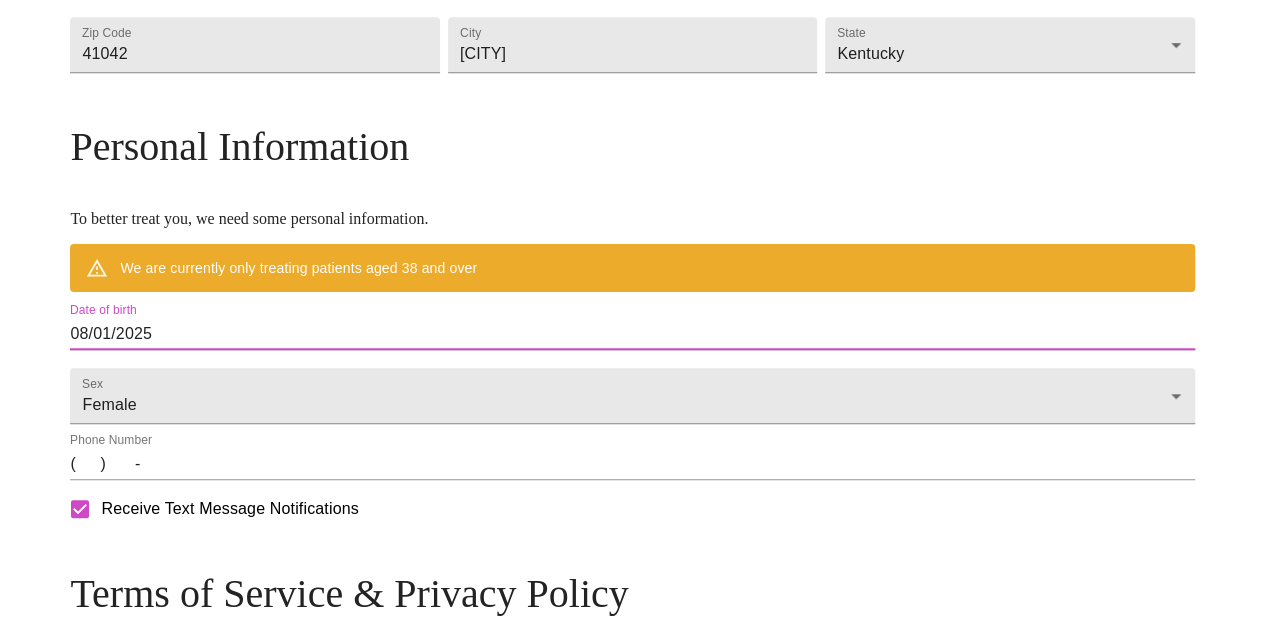 click on "08/01/2025" at bounding box center (632, 334) 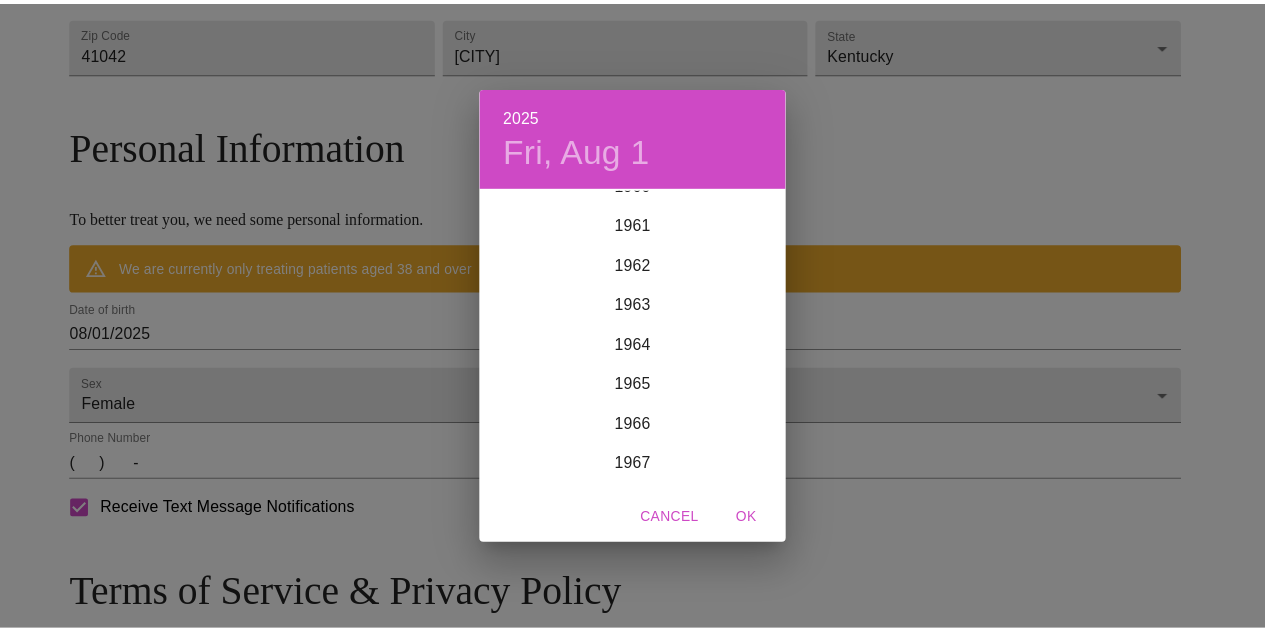 scroll, scrollTop: 2465, scrollLeft: 0, axis: vertical 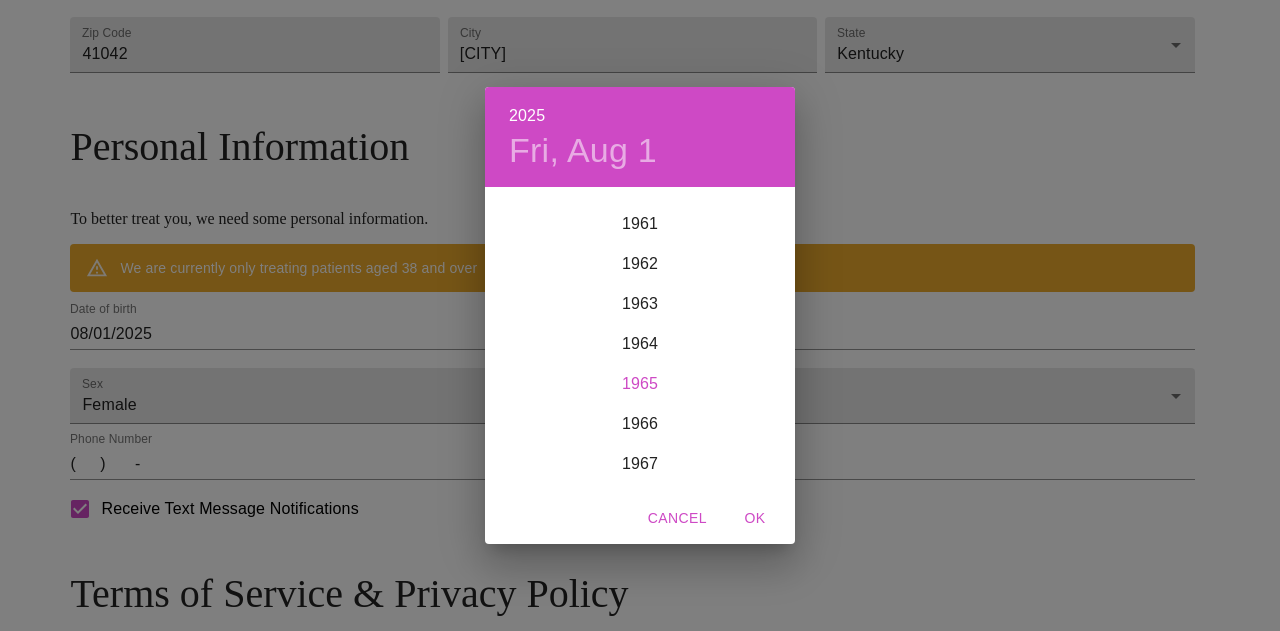 click on "1965" at bounding box center (640, 384) 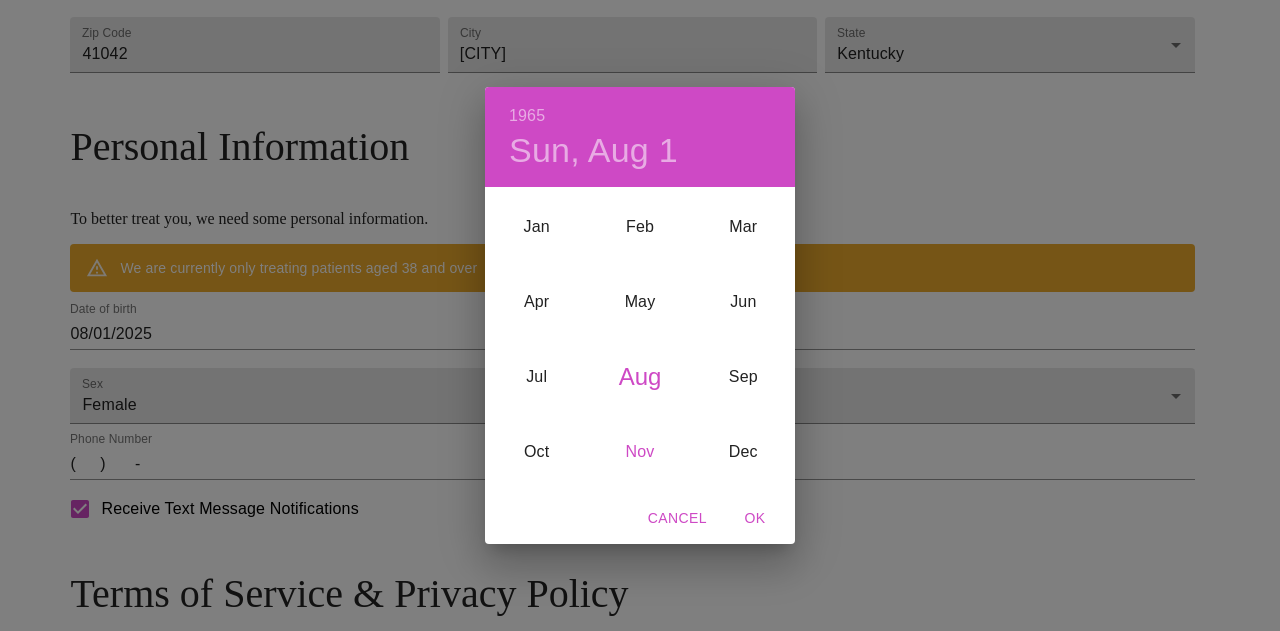 click on "Nov" at bounding box center (639, 451) 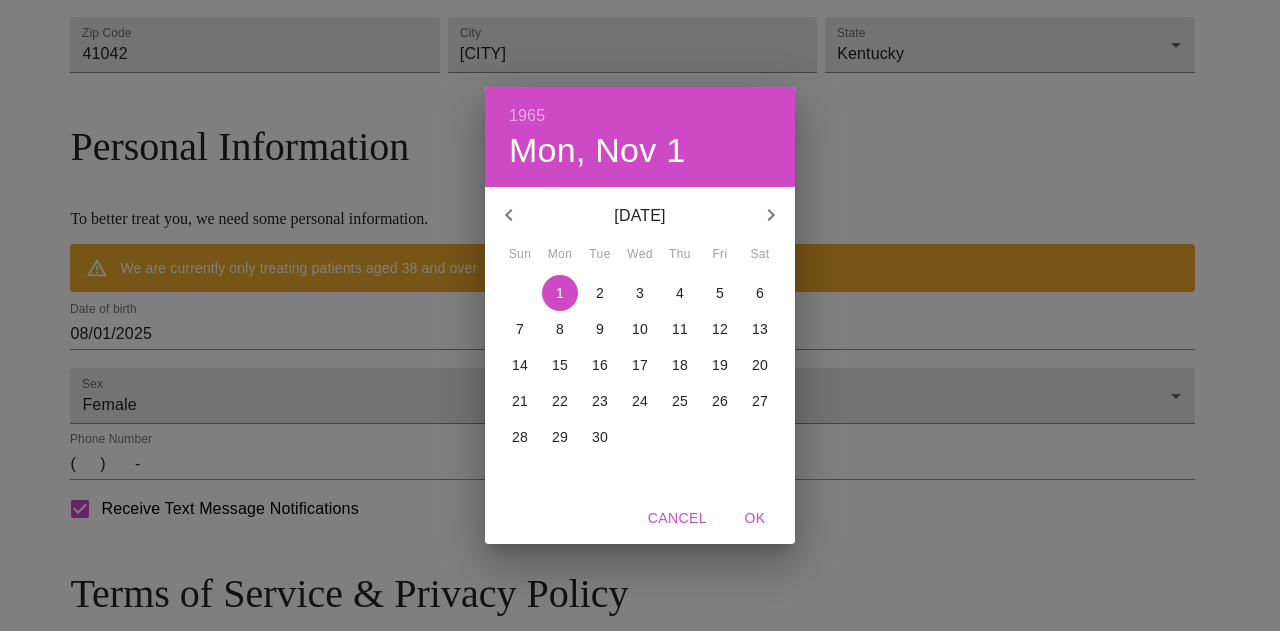 click on "12" at bounding box center (720, 329) 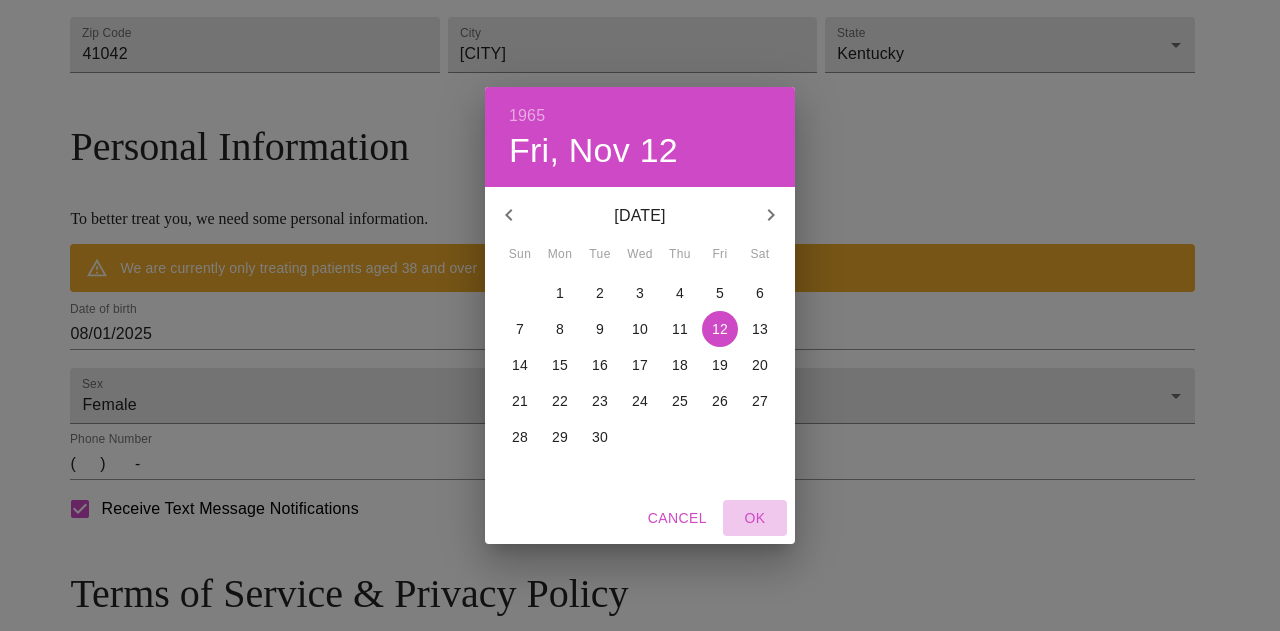 click on "OK" at bounding box center [755, 518] 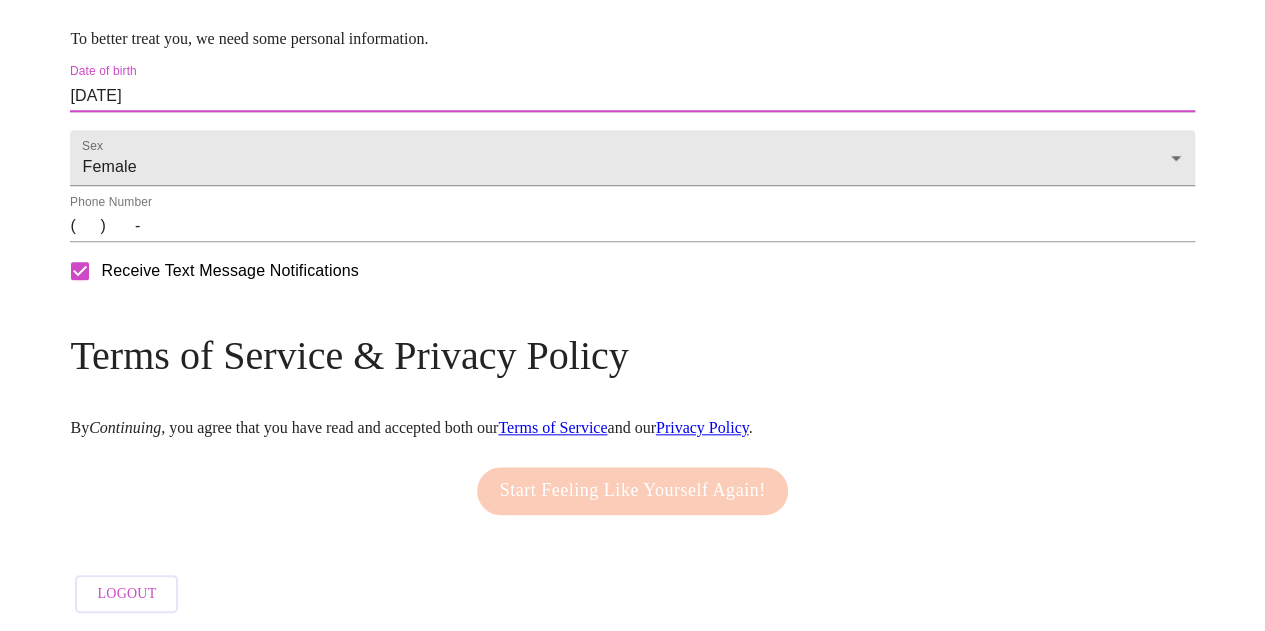 scroll, scrollTop: 852, scrollLeft: 0, axis: vertical 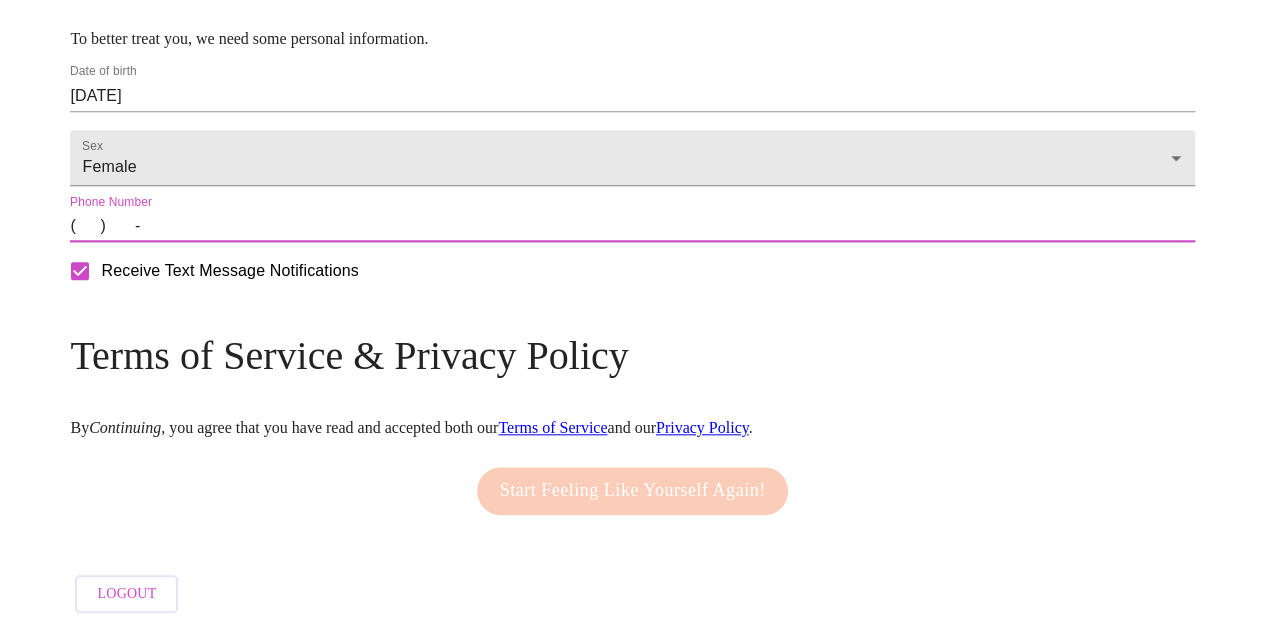 click on "(   )    -" at bounding box center (632, 226) 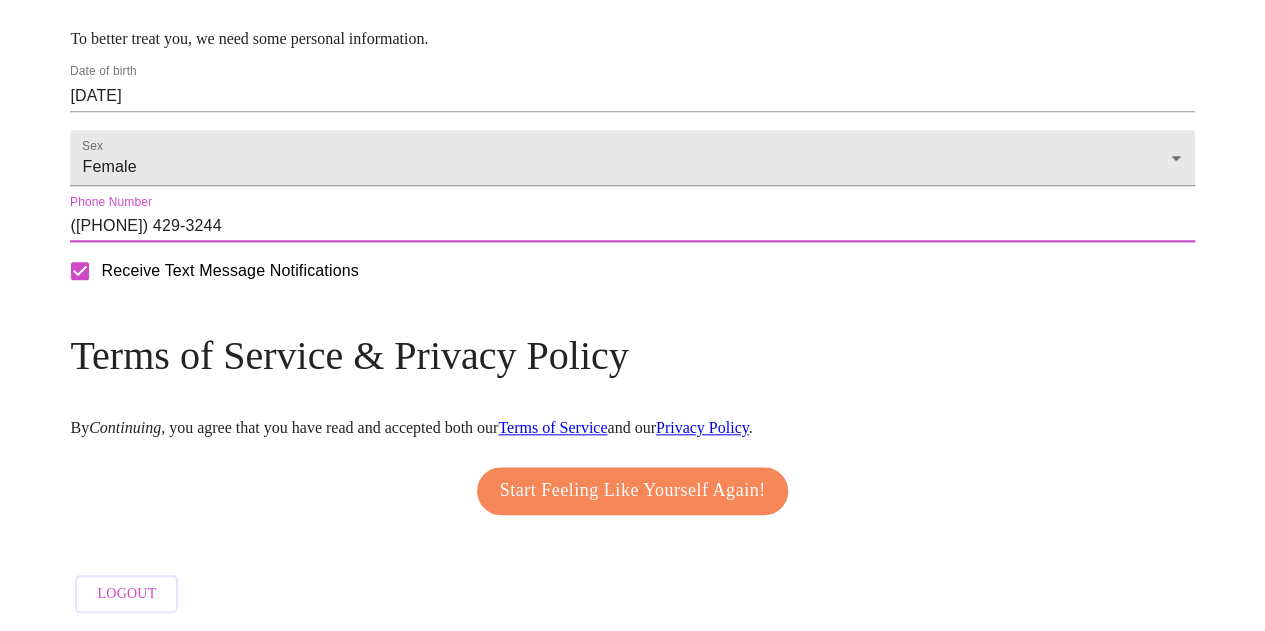 scroll, scrollTop: 965, scrollLeft: 0, axis: vertical 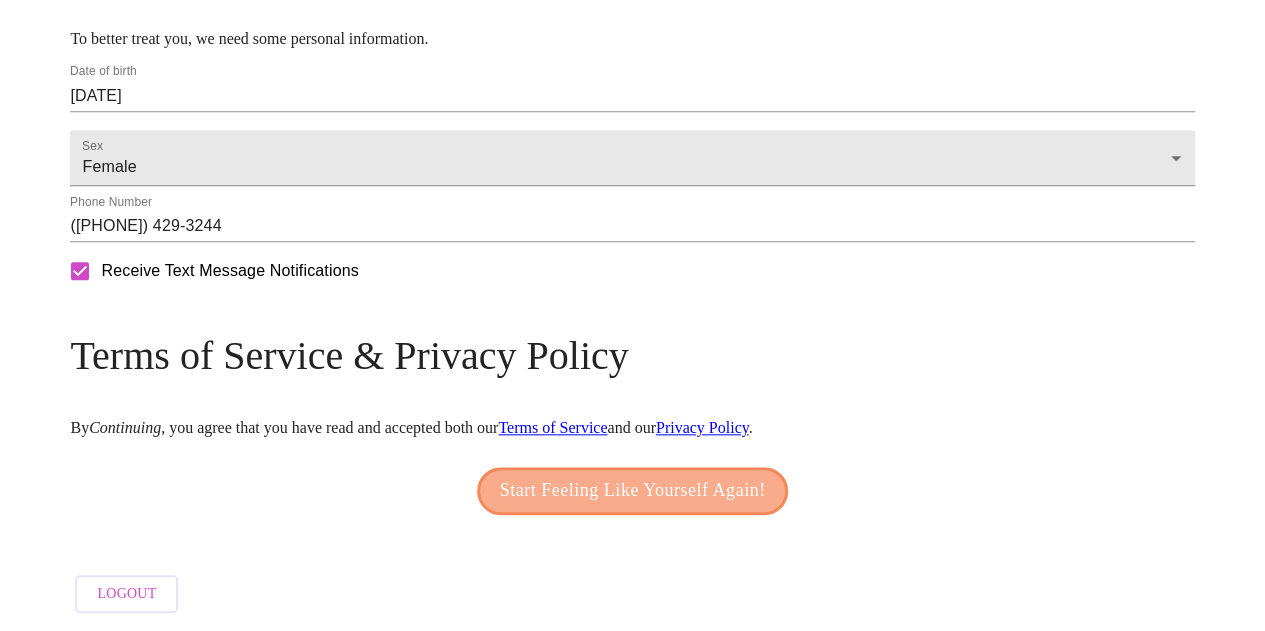 click on "Start Feeling Like Yourself Again!" at bounding box center [633, 491] 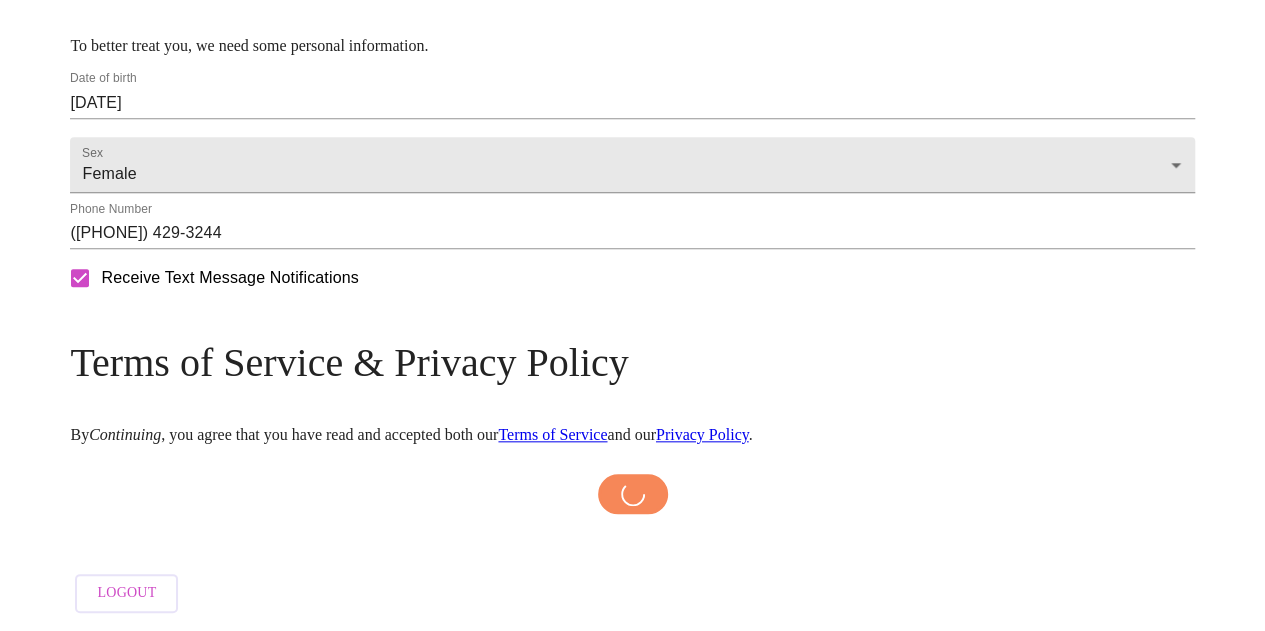 scroll, scrollTop: 958, scrollLeft: 0, axis: vertical 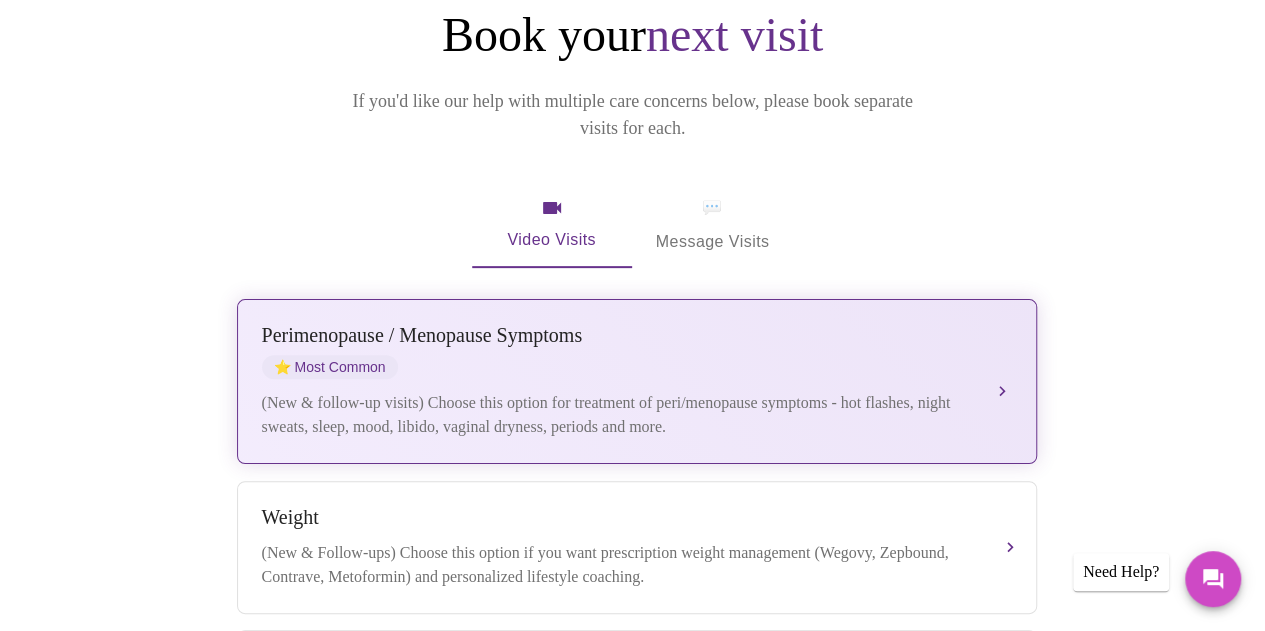 click on "Perimenopause / Menopause Symptoms  ⭐  Most Common (New & follow-up visits) Choose this option for treatment of peri/menopause symptoms - hot flashes, night sweats, sleep, mood, libido, vaginal dryness, periods and more." at bounding box center [637, 381] 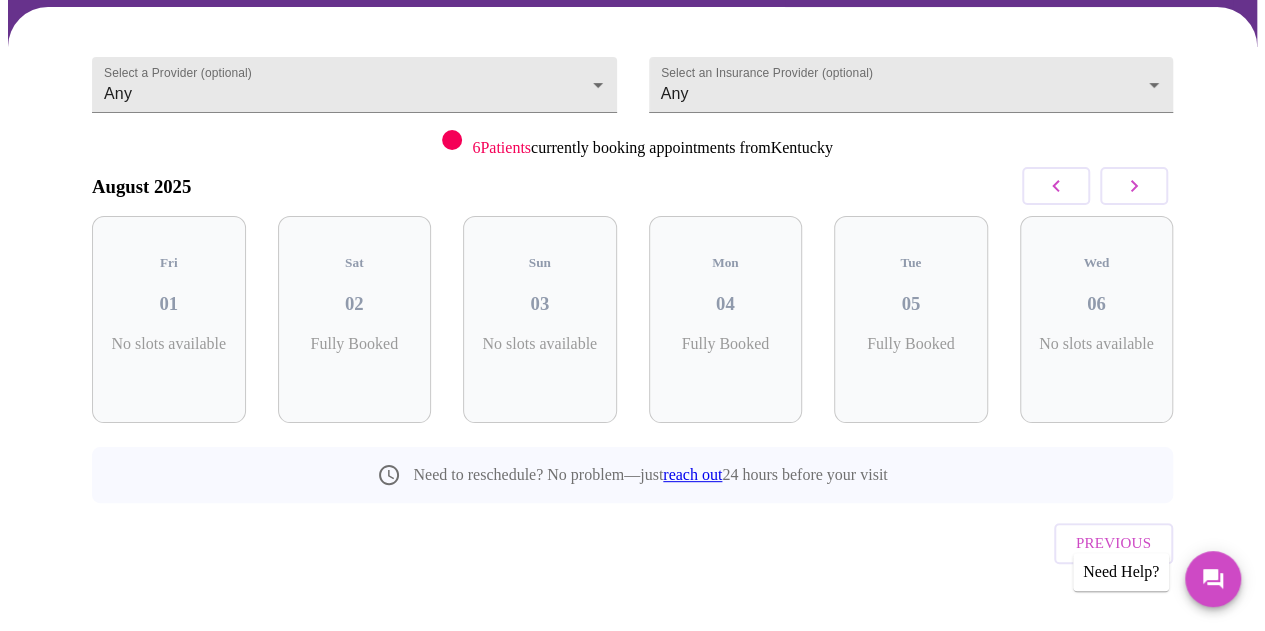 scroll, scrollTop: 179, scrollLeft: 0, axis: vertical 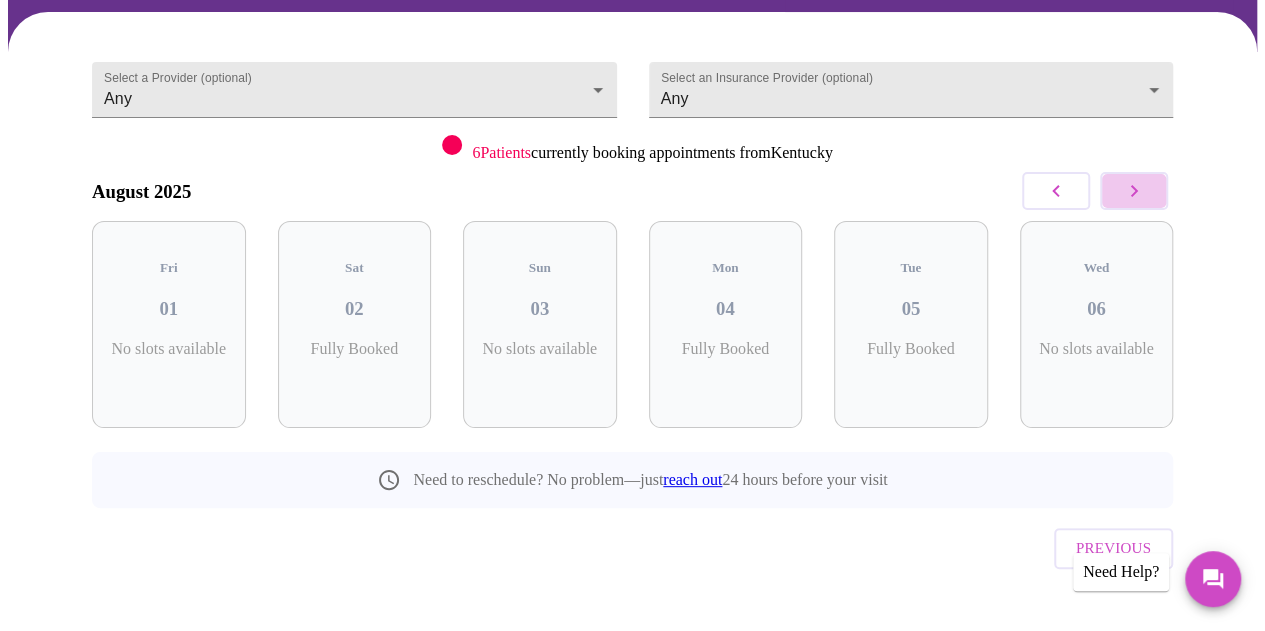 click 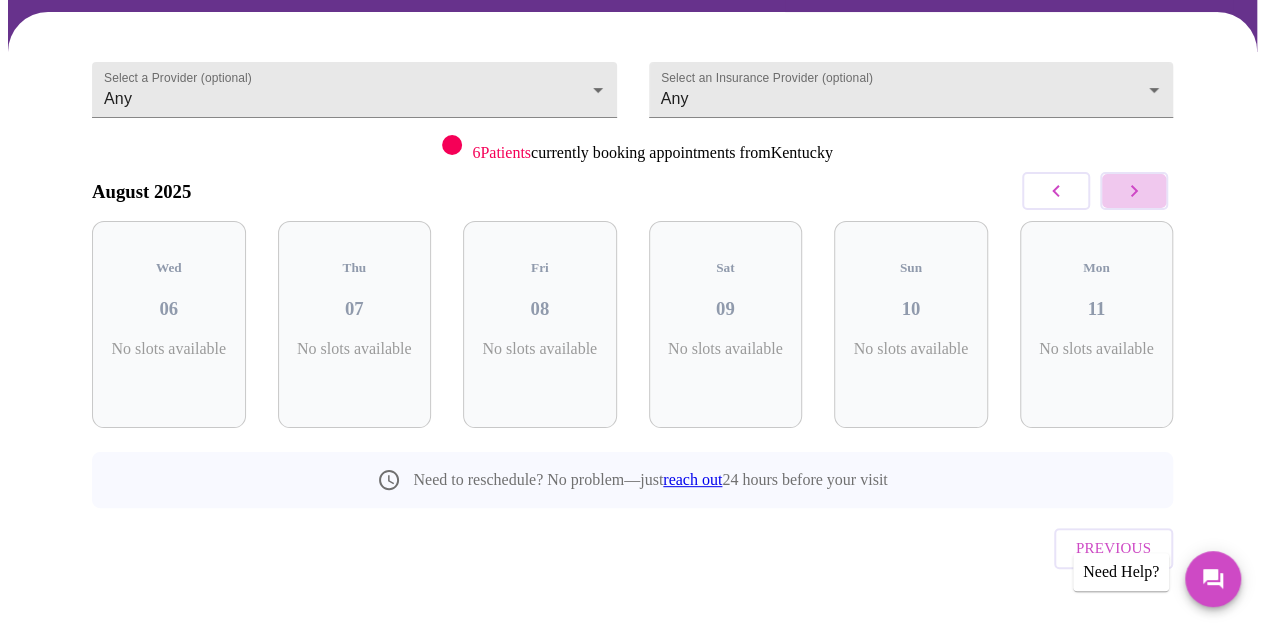 click 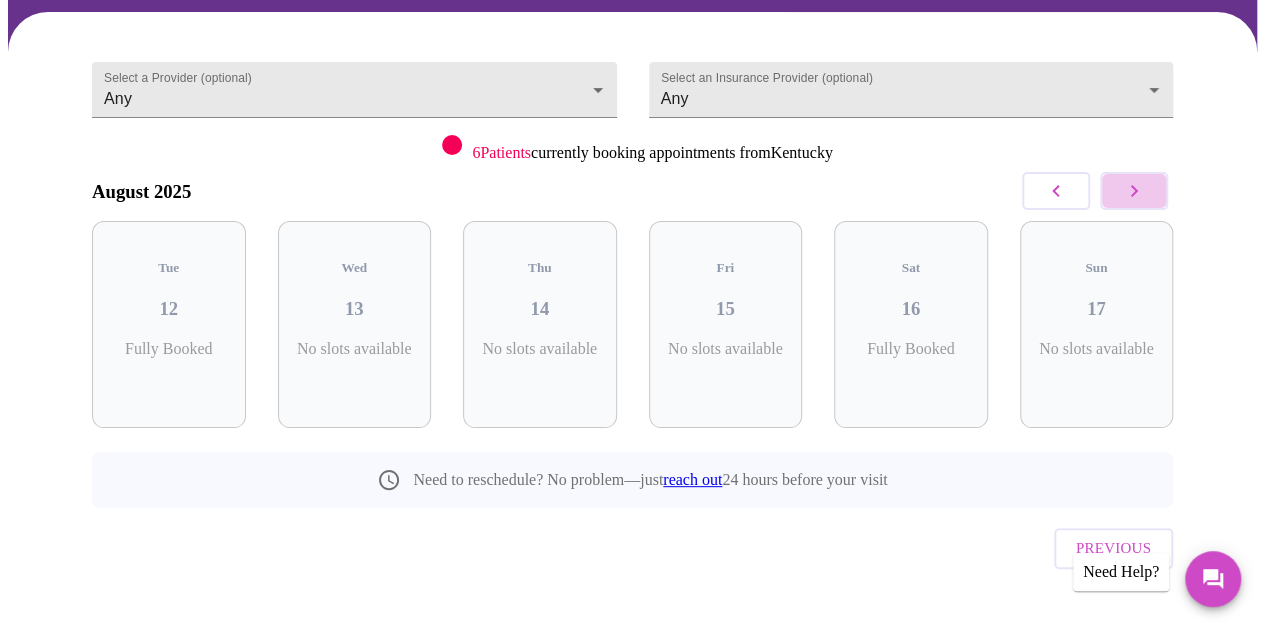 click 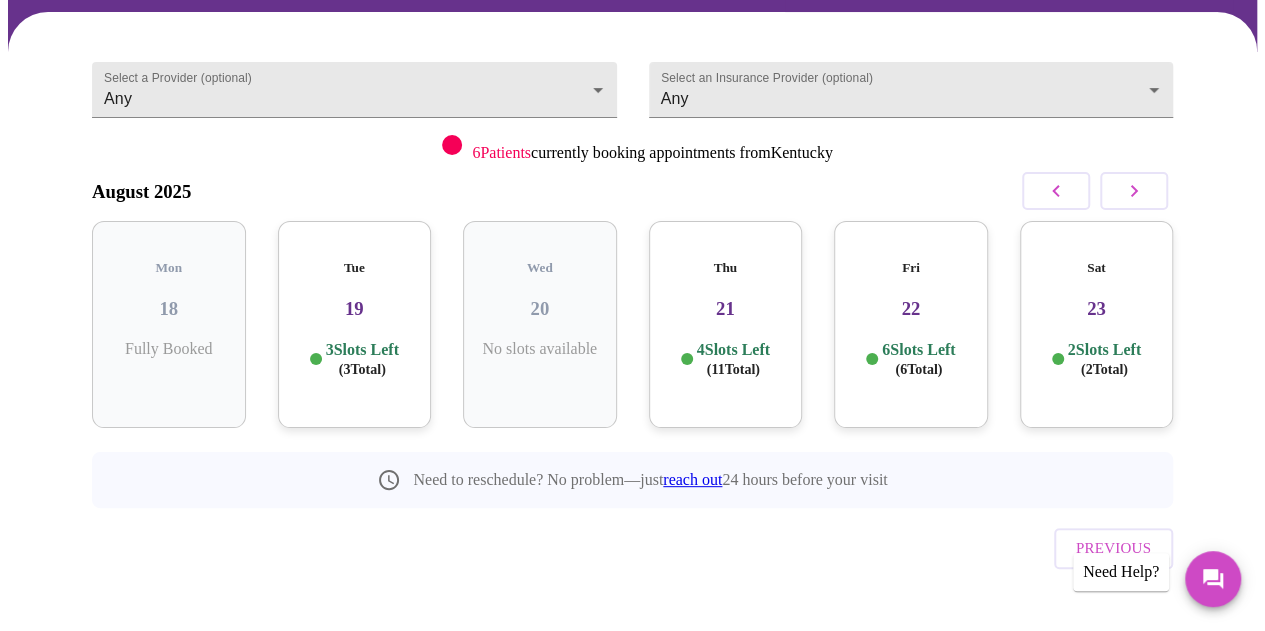 scroll, scrollTop: 0, scrollLeft: 0, axis: both 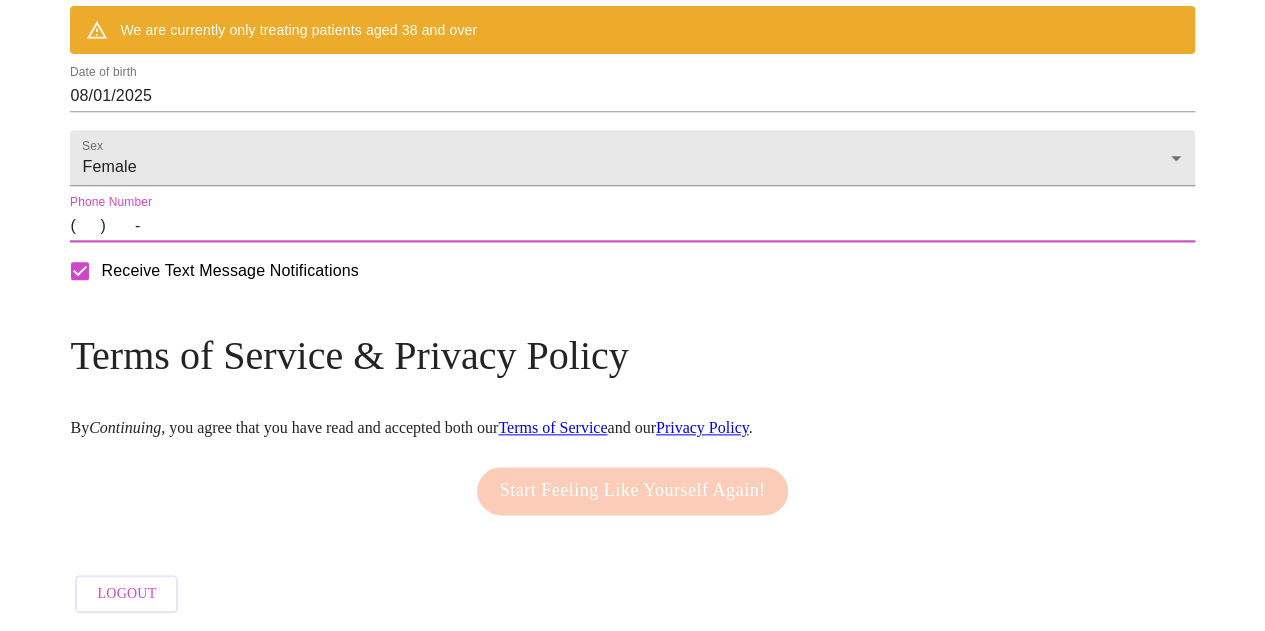 click on "(   )    -" at bounding box center (632, 226) 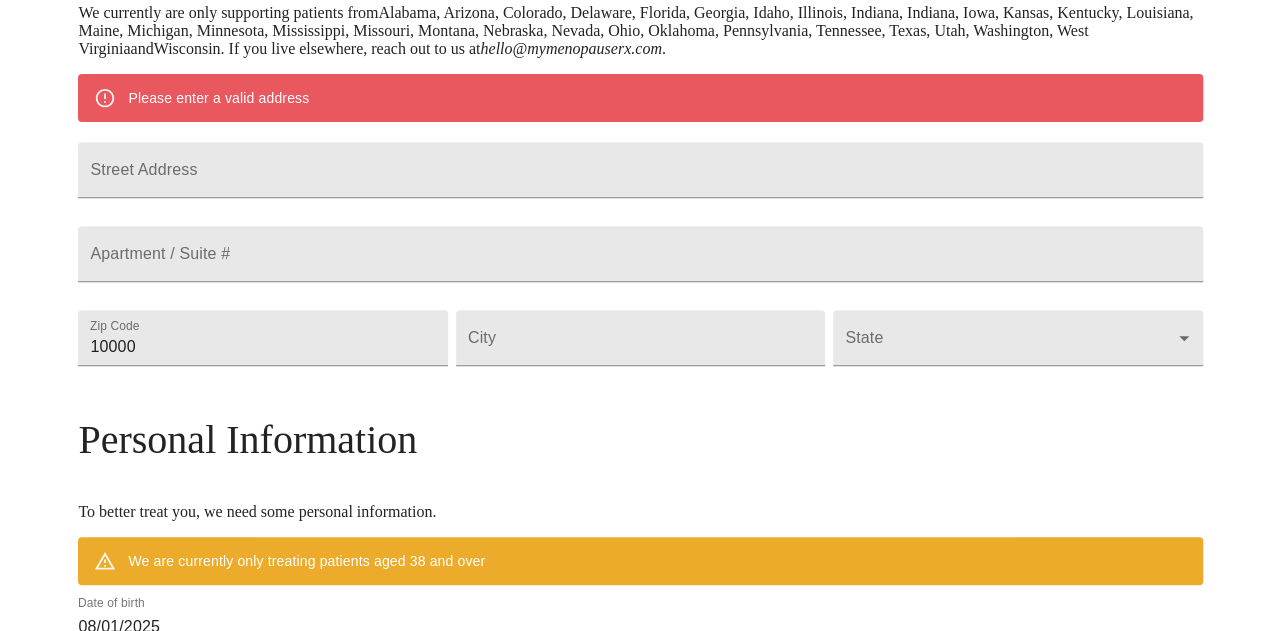 scroll, scrollTop: 423, scrollLeft: 0, axis: vertical 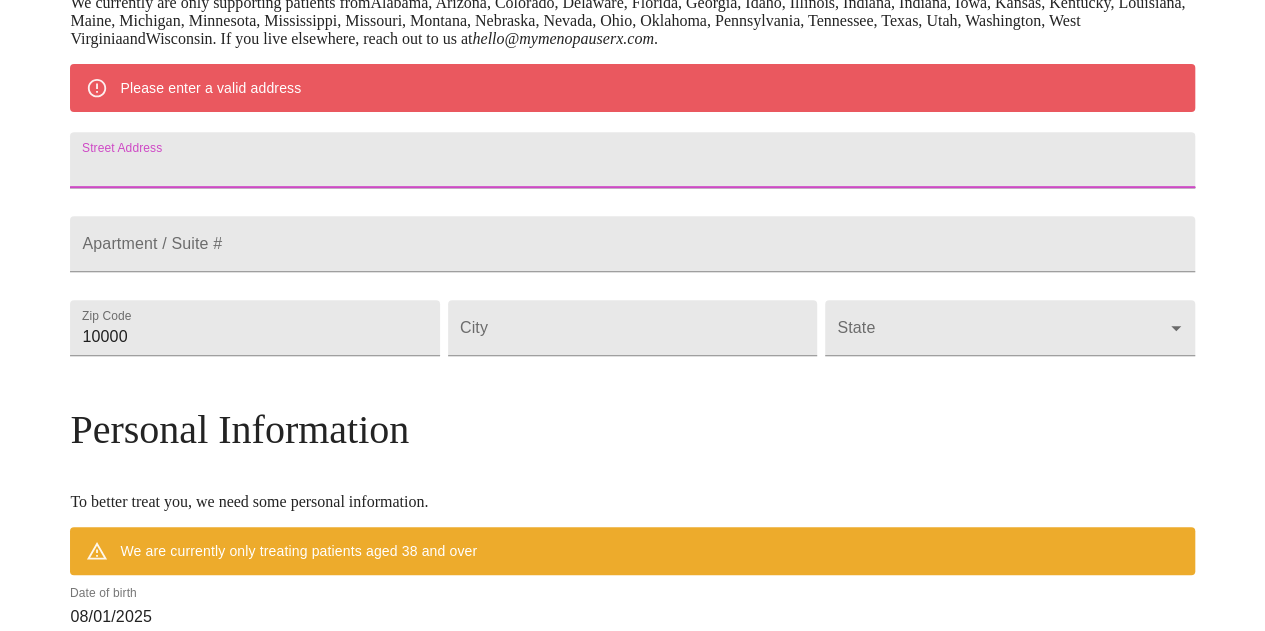 click on "Street Address" at bounding box center [632, 160] 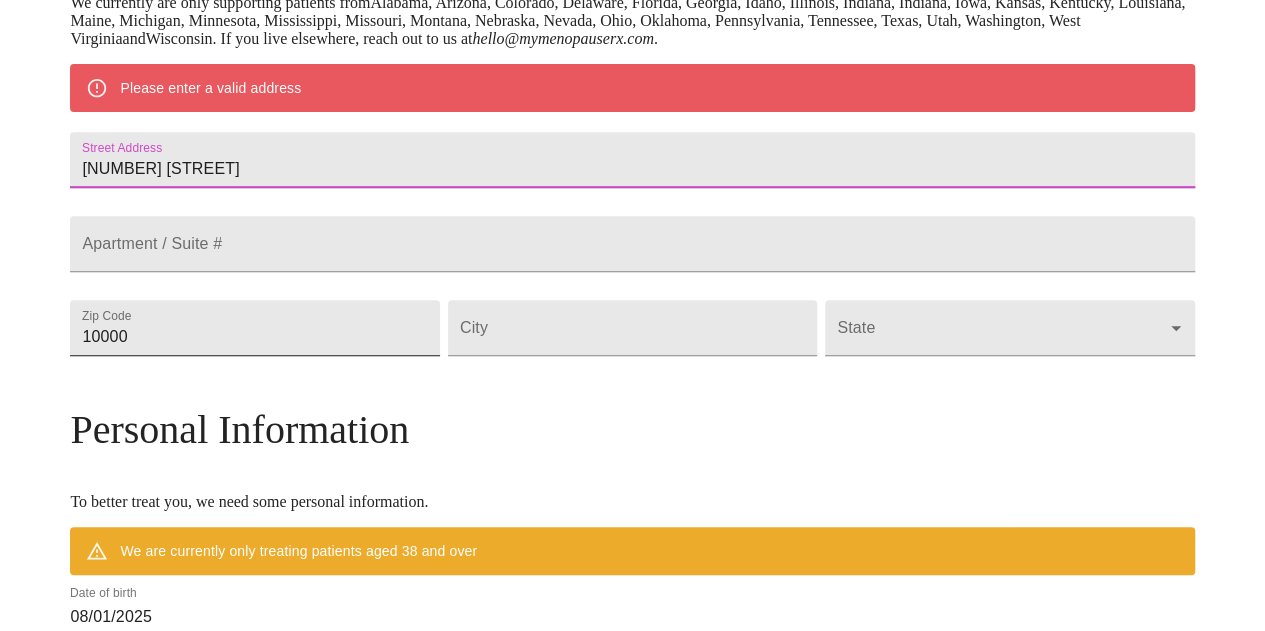 type on "[NUMBER] [STREET]" 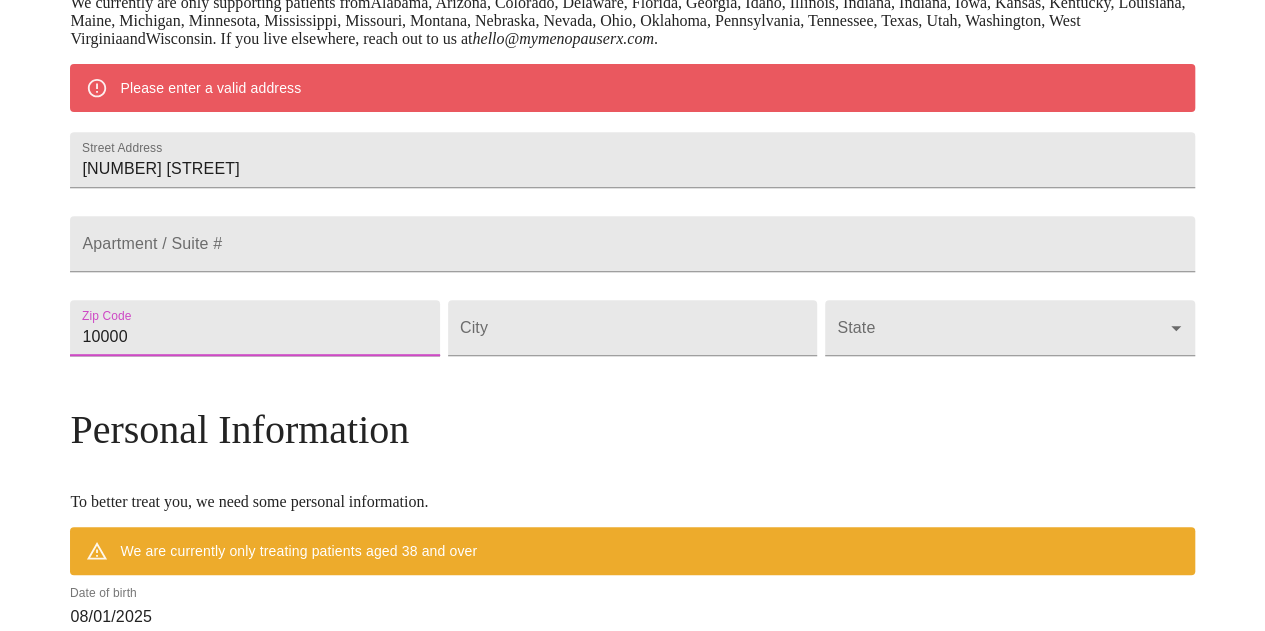 click on "10000" at bounding box center (254, 328) 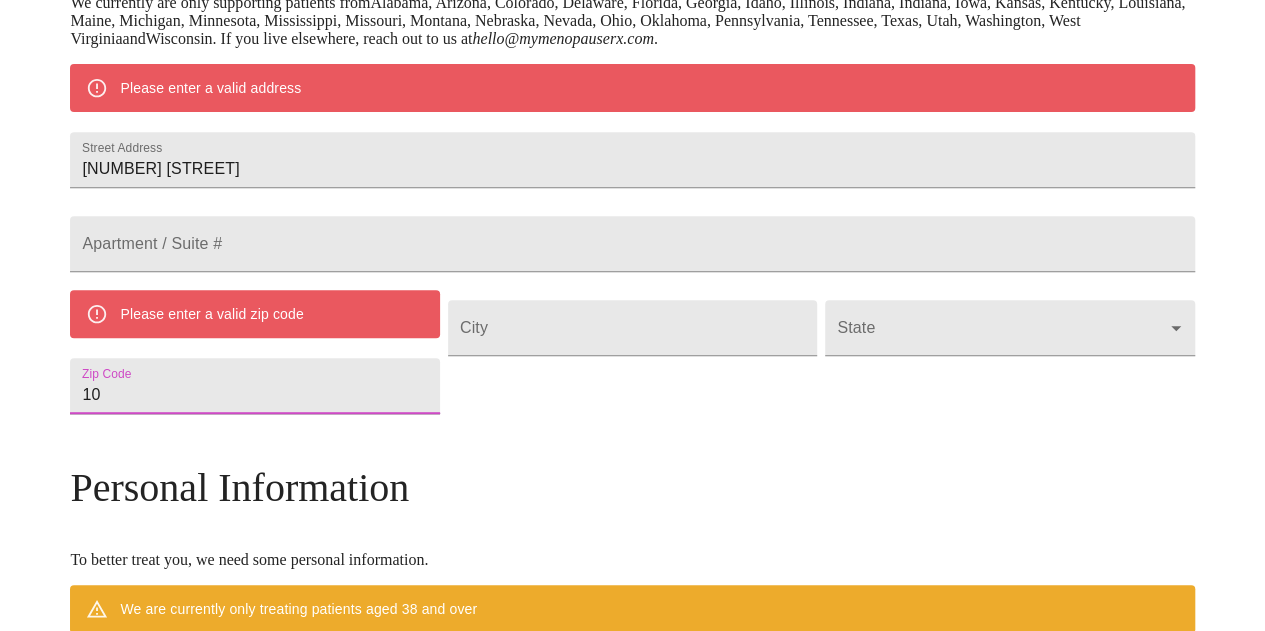 type on "1" 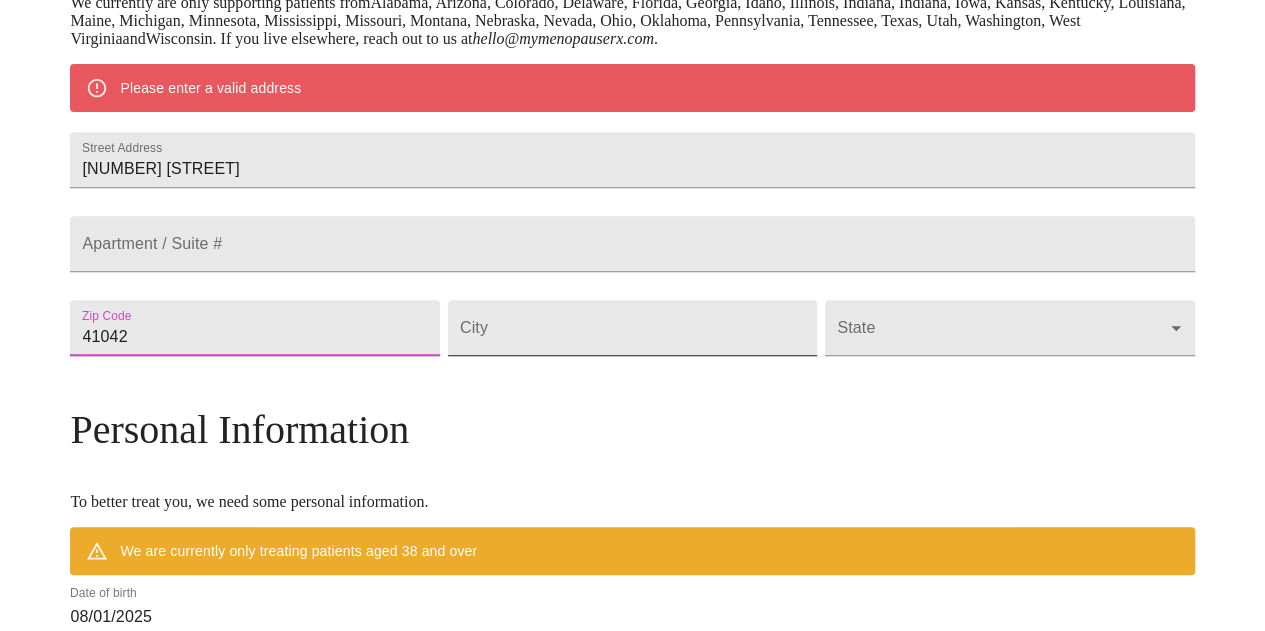 type on "41042" 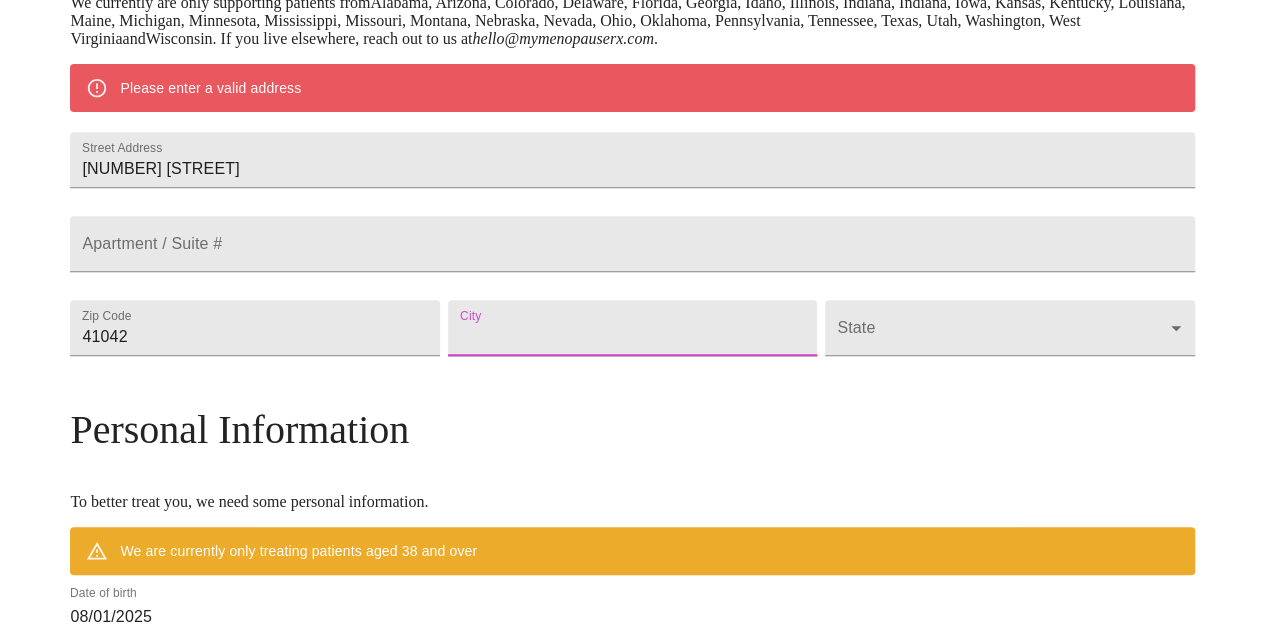 click on "Street Address" at bounding box center [632, 328] 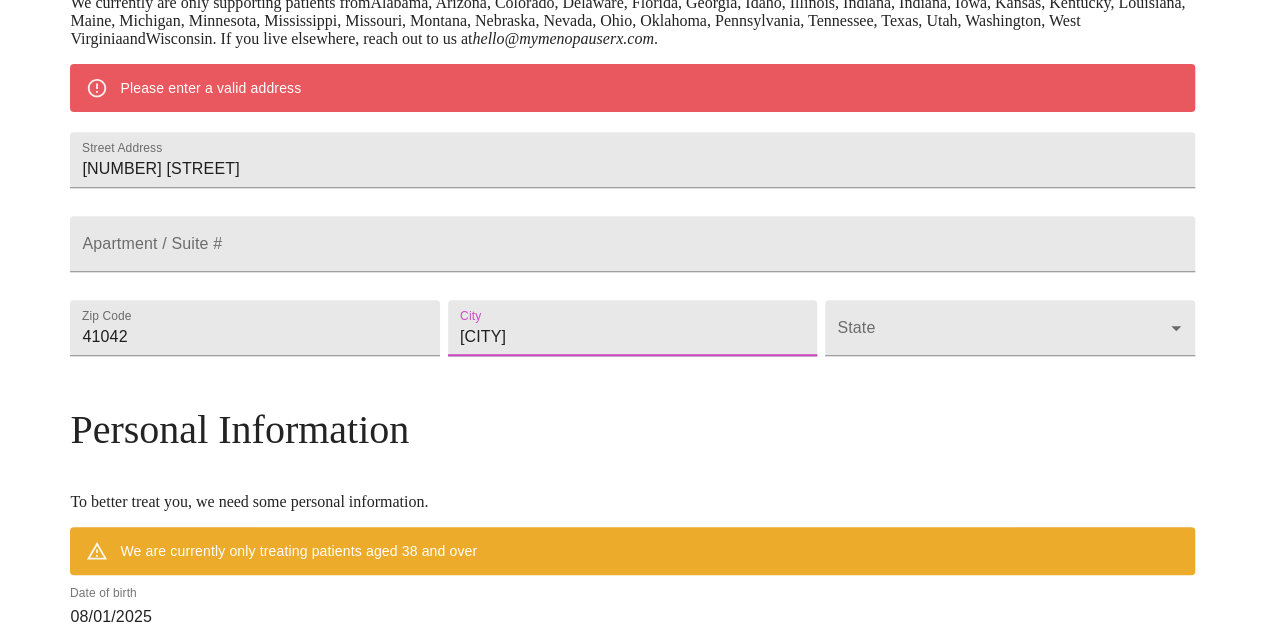 type on "[CITY]" 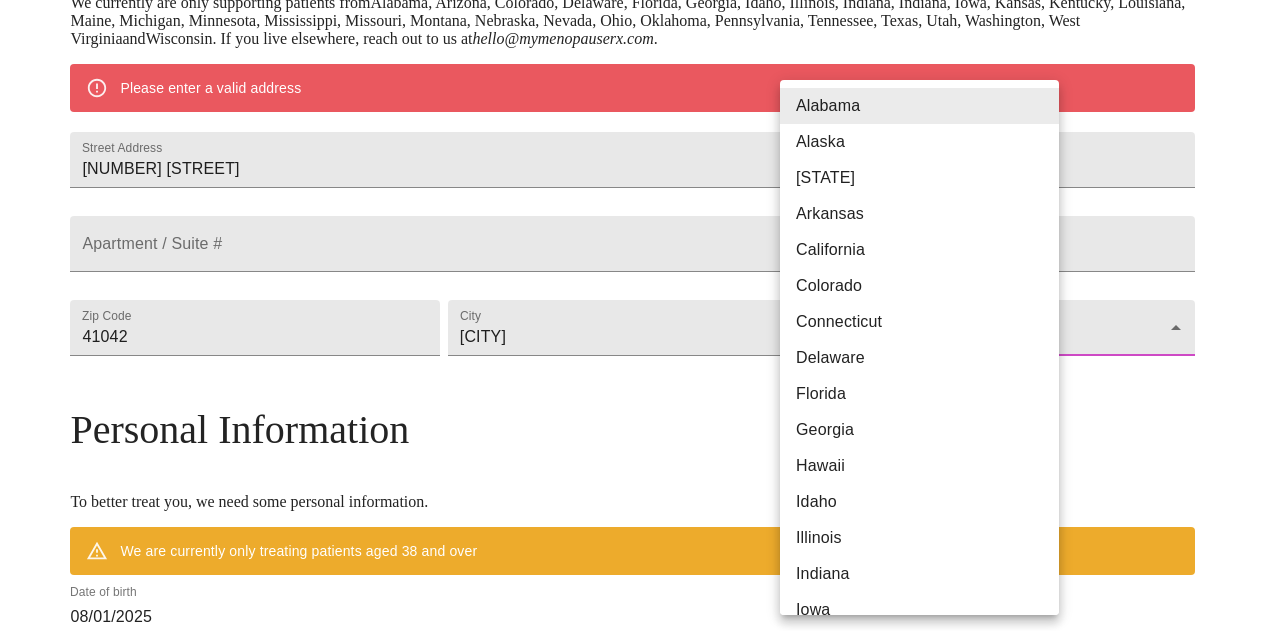 click on "MyMenopauseRx Welcome to MyMenopauseRx Since it's your first time here, you'll need to enter some medical and social information. We'll guide you through it! Mailing Address We currently are only supporting patients from [STATE], [STATE], [STATE], [STATE], [STATE], [STATE], [STATE], [STATE], [STATE], [STATE], [STATE], [STATE], [STATE], [STATE], [STATE], [STATE], [STATE], [STATE], [STATE], [STATE], [STATE], [STATE], [STATE], [STATE], [STATE], [STATE], [STATE], [STATE], [STATE], [STATE], [STATE] . If you live elsewhere, reach out to us at hello@example.com . Please enter a valid address Street Address [NUMBER] [STREET] Apartment / Suite # Zip Code [ZIP] City [CITY] State ​ Personal Information To better treat you, we need some personal information. We are currently only treating patients aged 38 and over Date of birth [DATE] Sex Female Female Phone Number ([PHONE])    - Receive Text Message Notifications Terms of Service & Privacy Policy By Continuing and our ." at bounding box center (640, 364) 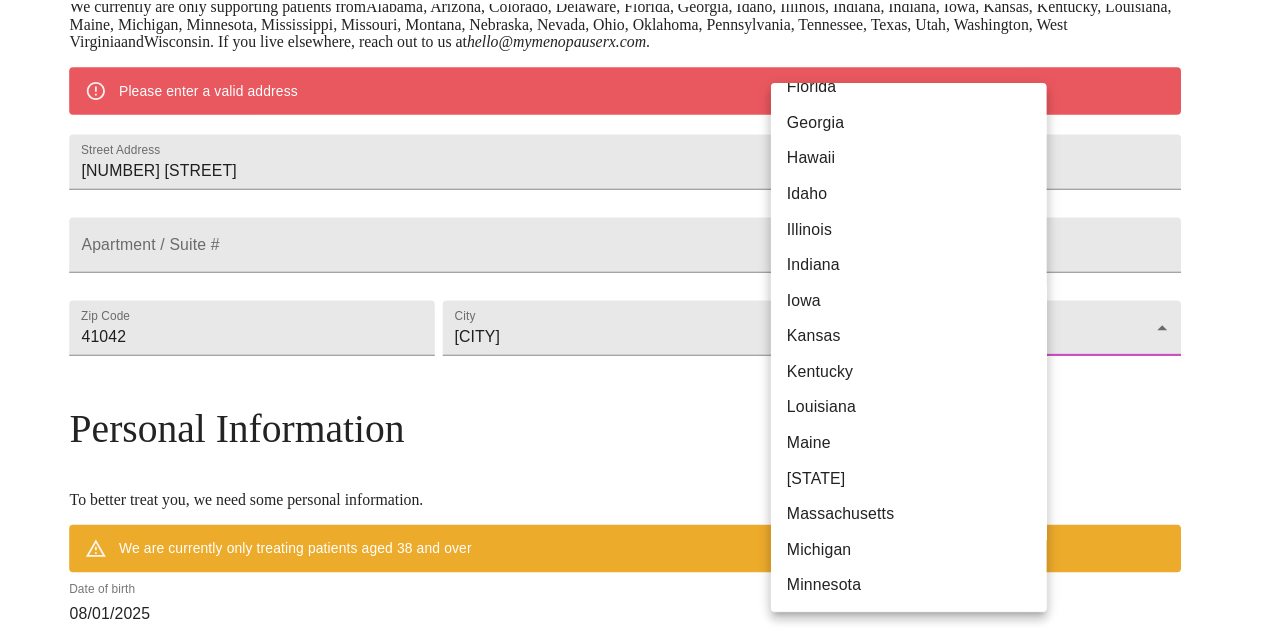 scroll, scrollTop: 347, scrollLeft: 0, axis: vertical 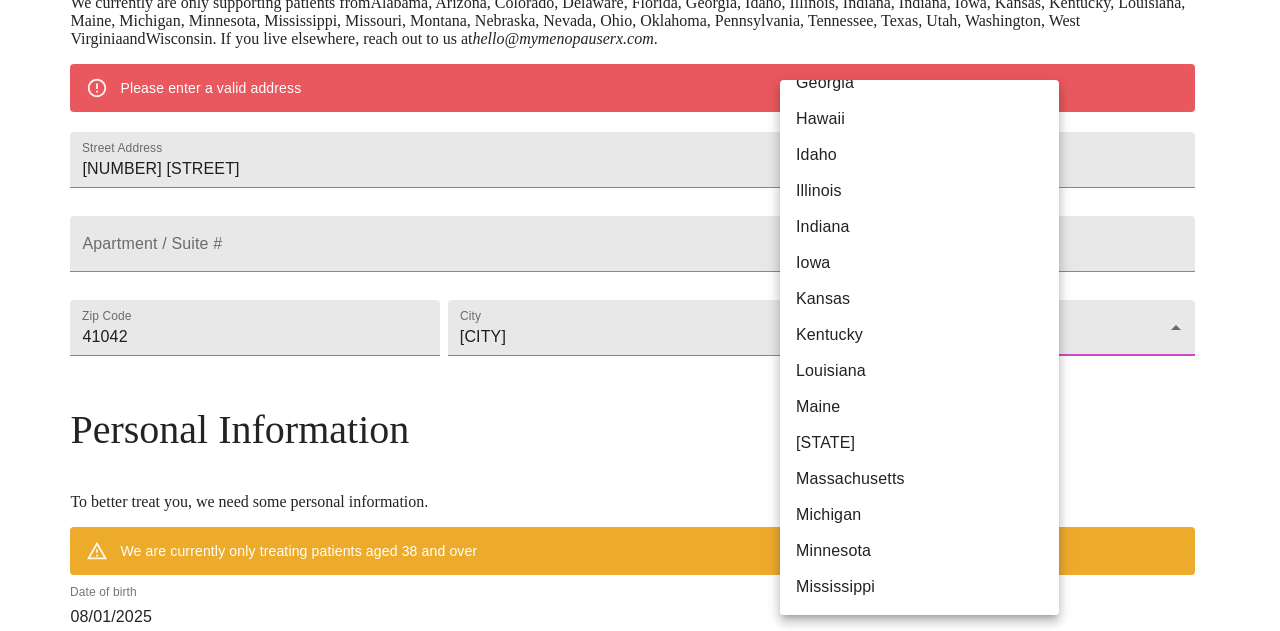 click on "Kentucky" at bounding box center [927, 335] 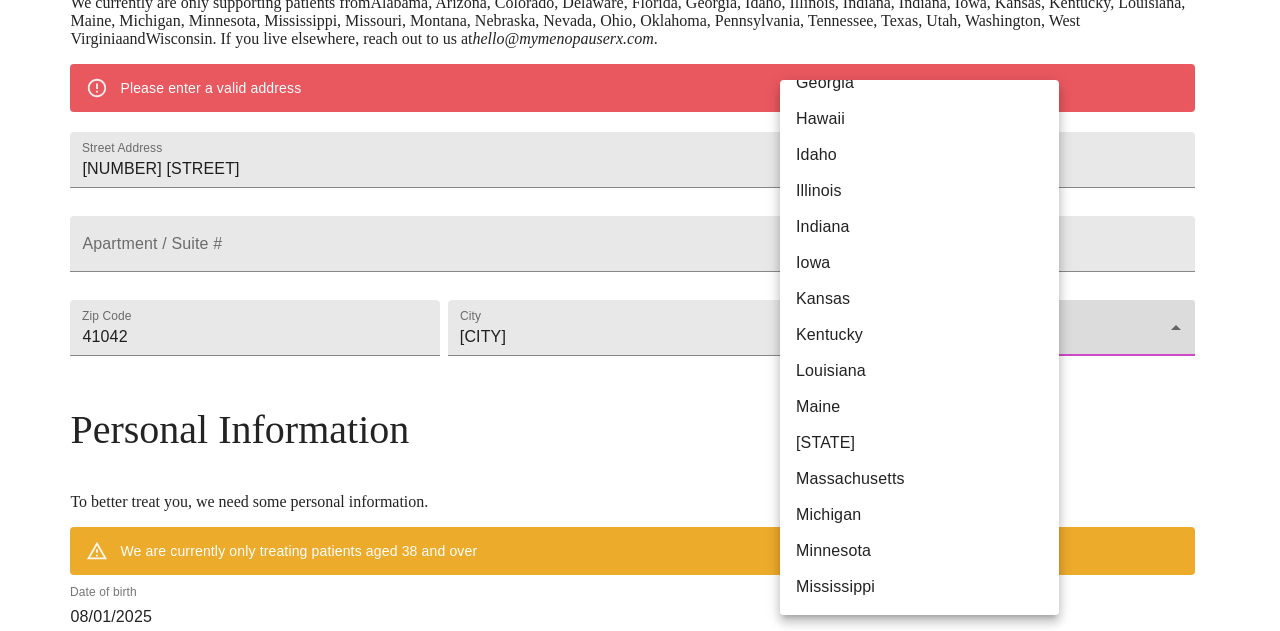 type on "Kentucky" 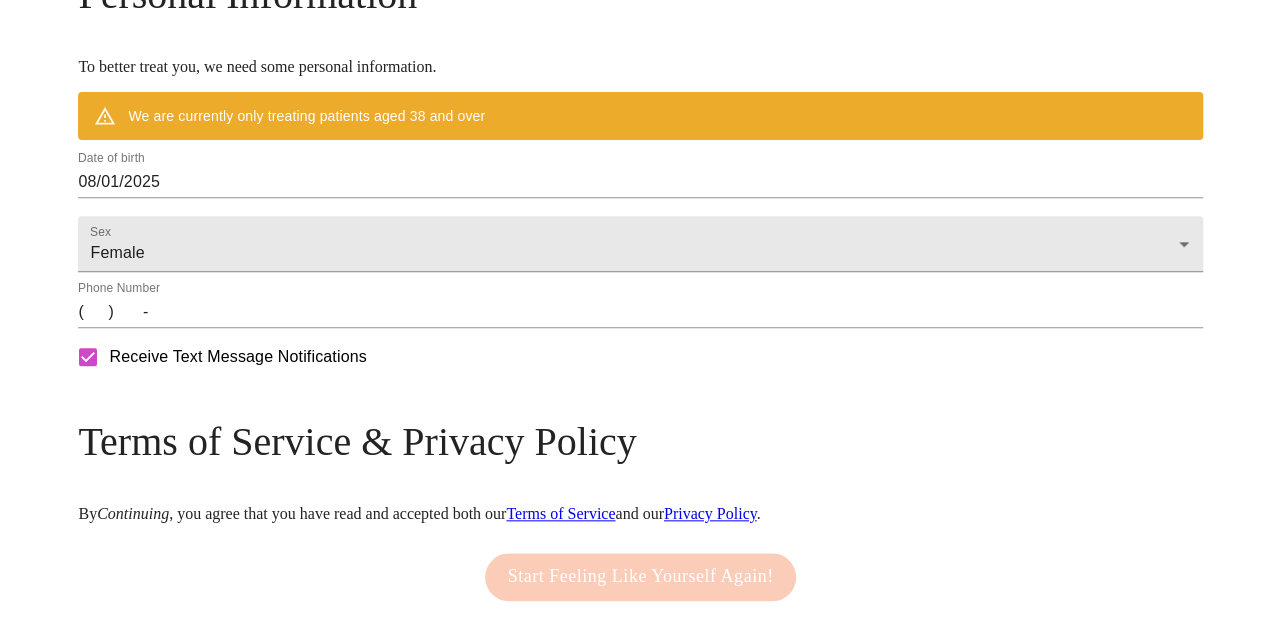 scroll, scrollTop: 806, scrollLeft: 0, axis: vertical 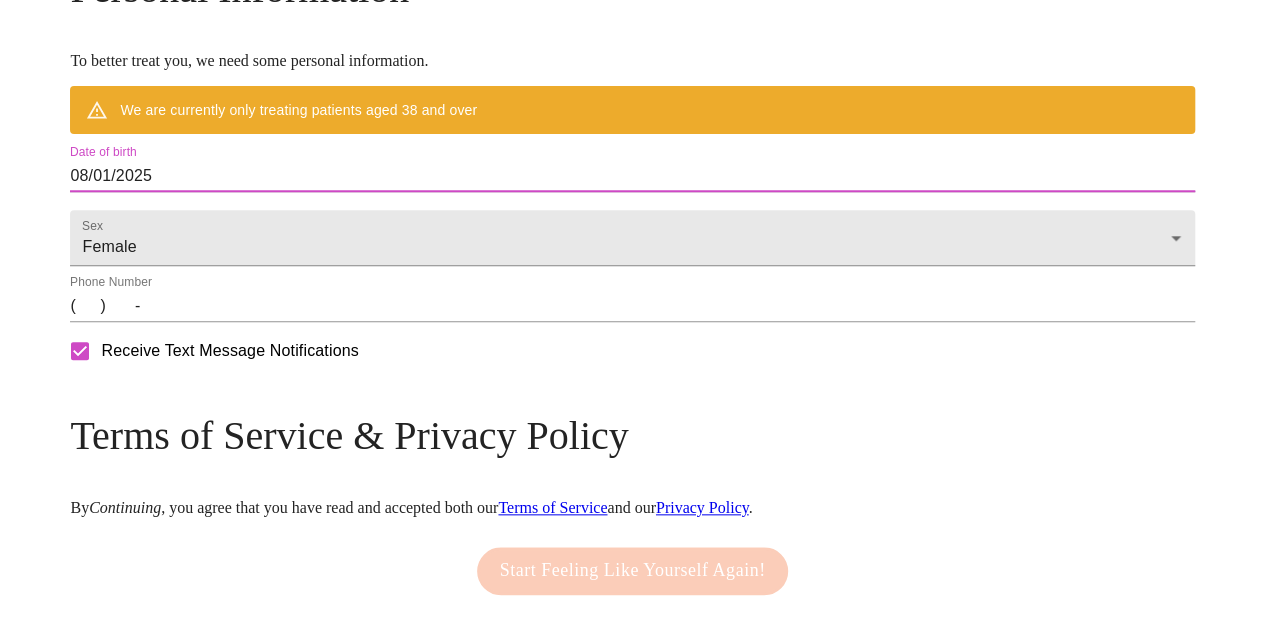 click on "08/01/2025" at bounding box center (632, 176) 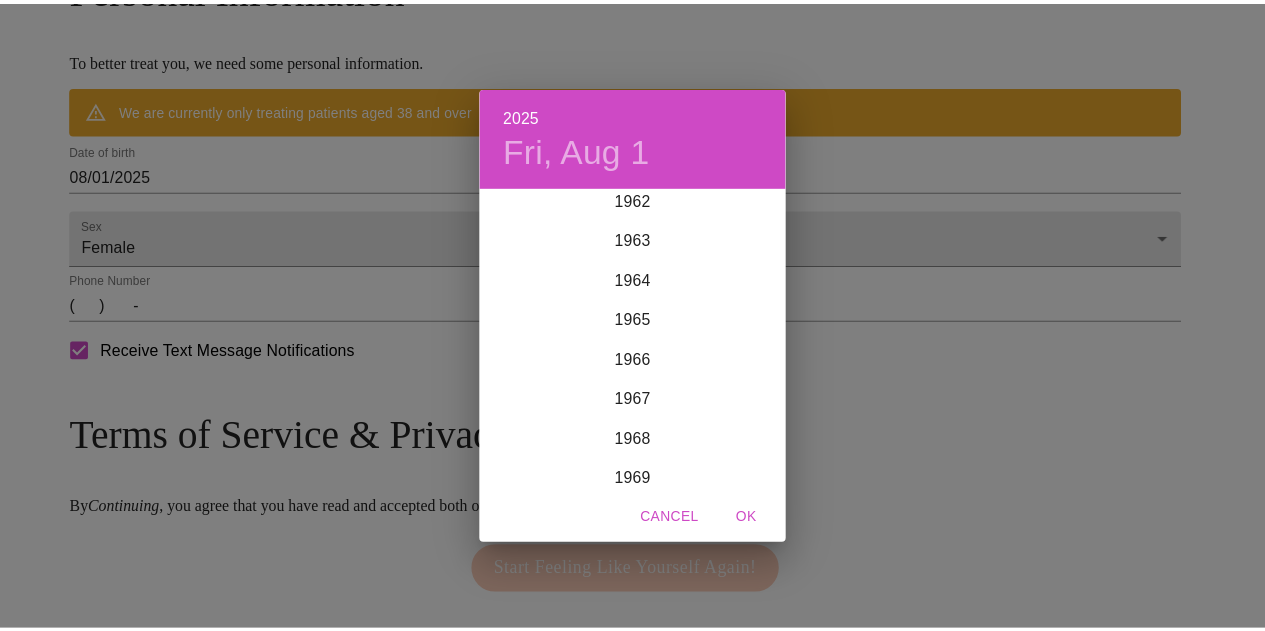scroll, scrollTop: 2530, scrollLeft: 0, axis: vertical 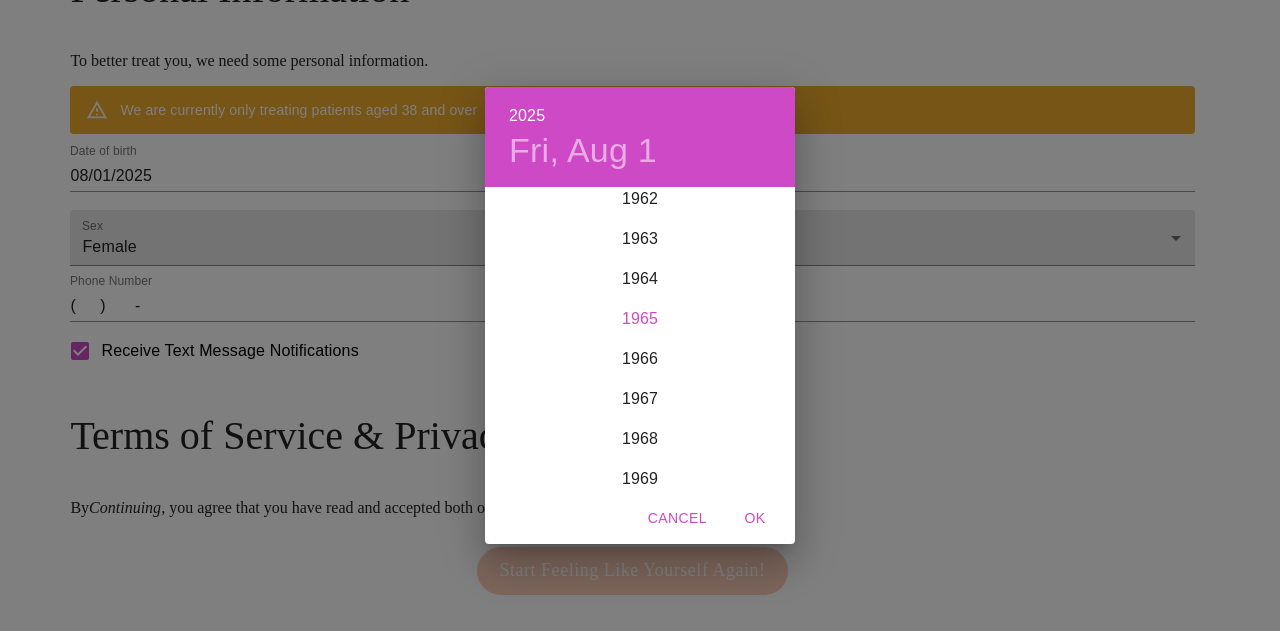 click on "1965" at bounding box center [640, 319] 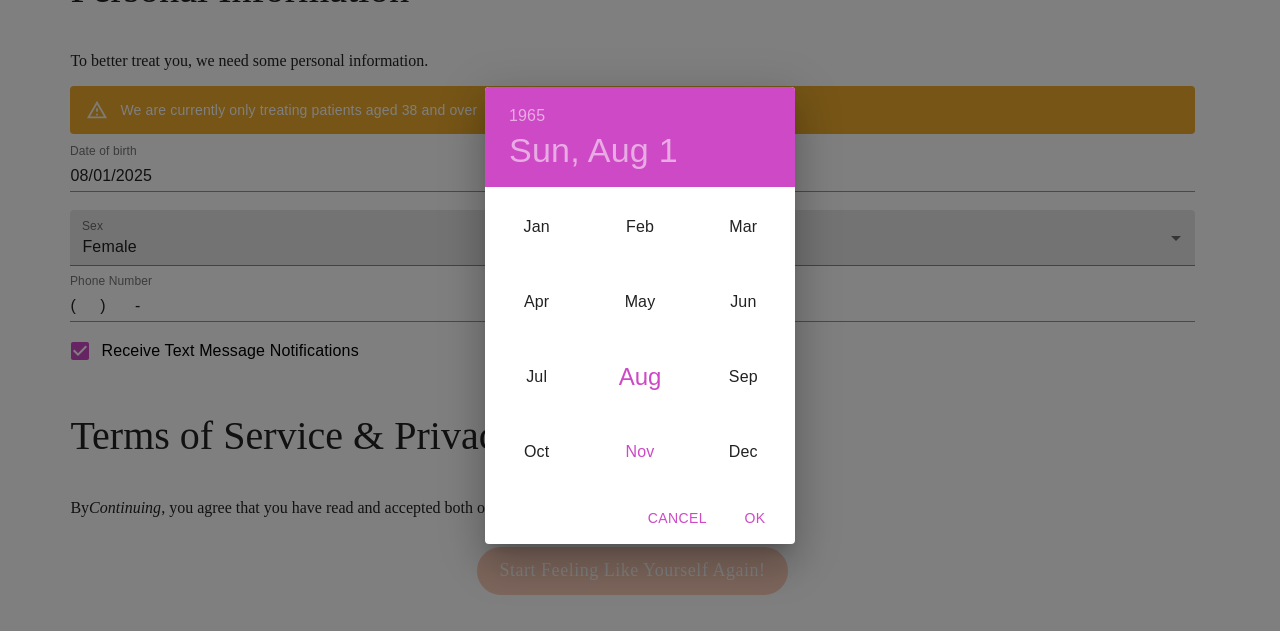 click on "Nov" at bounding box center (639, 451) 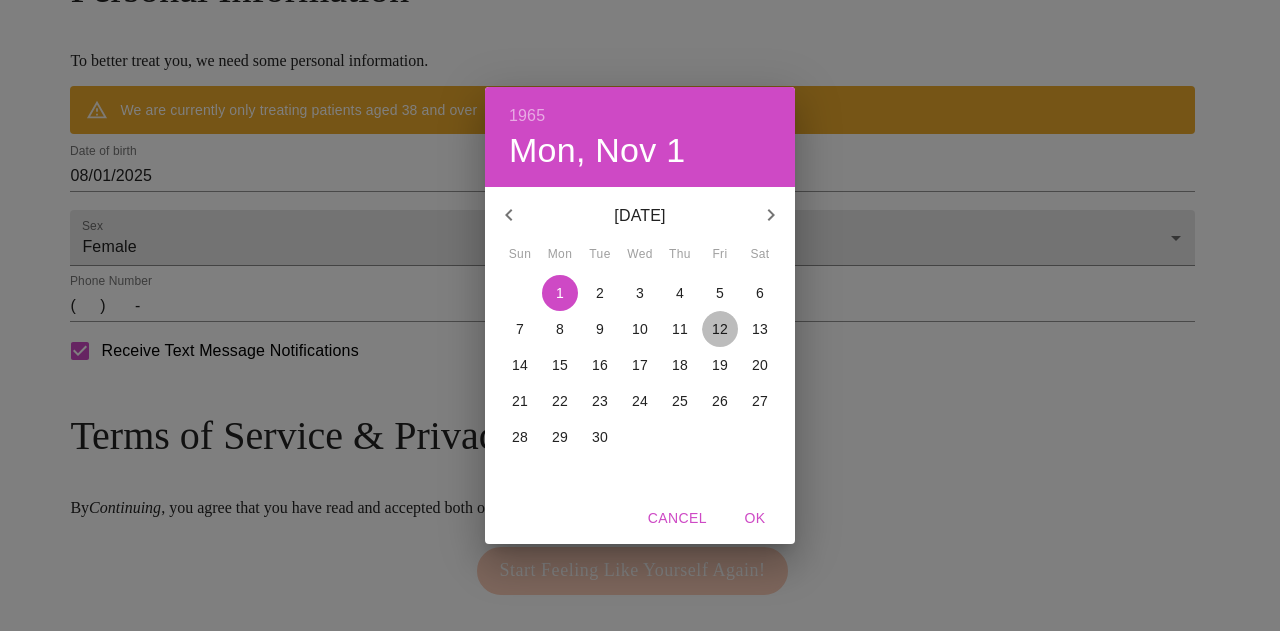 click on "12" at bounding box center (720, 329) 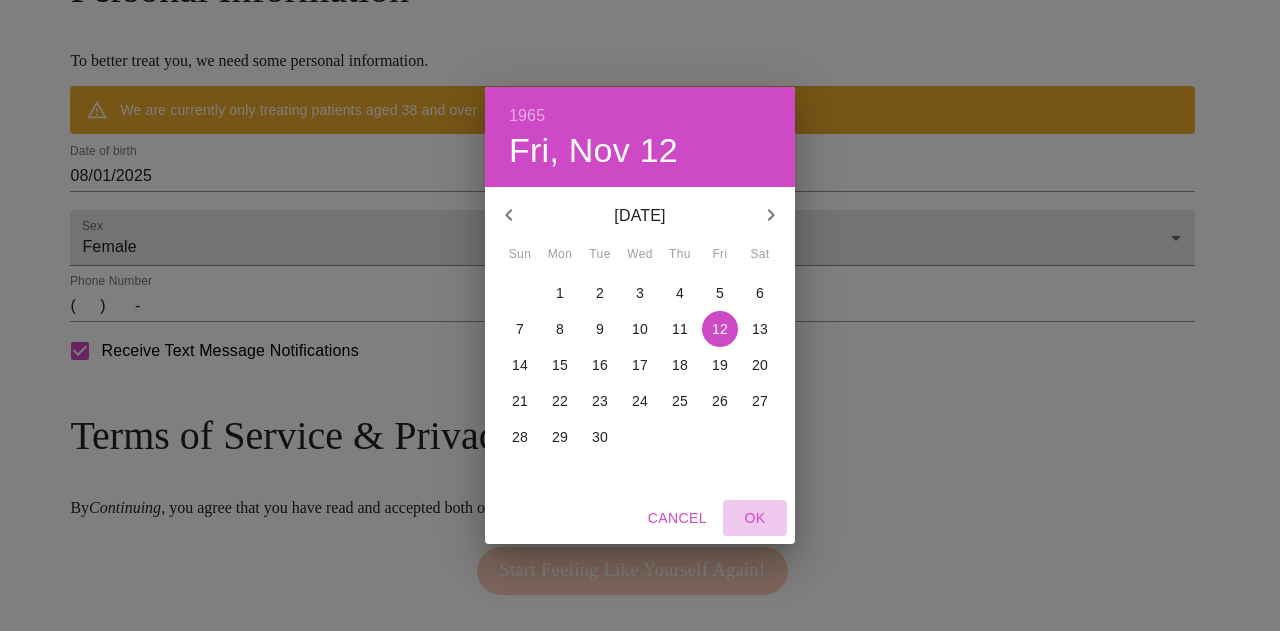click on "OK" at bounding box center (755, 518) 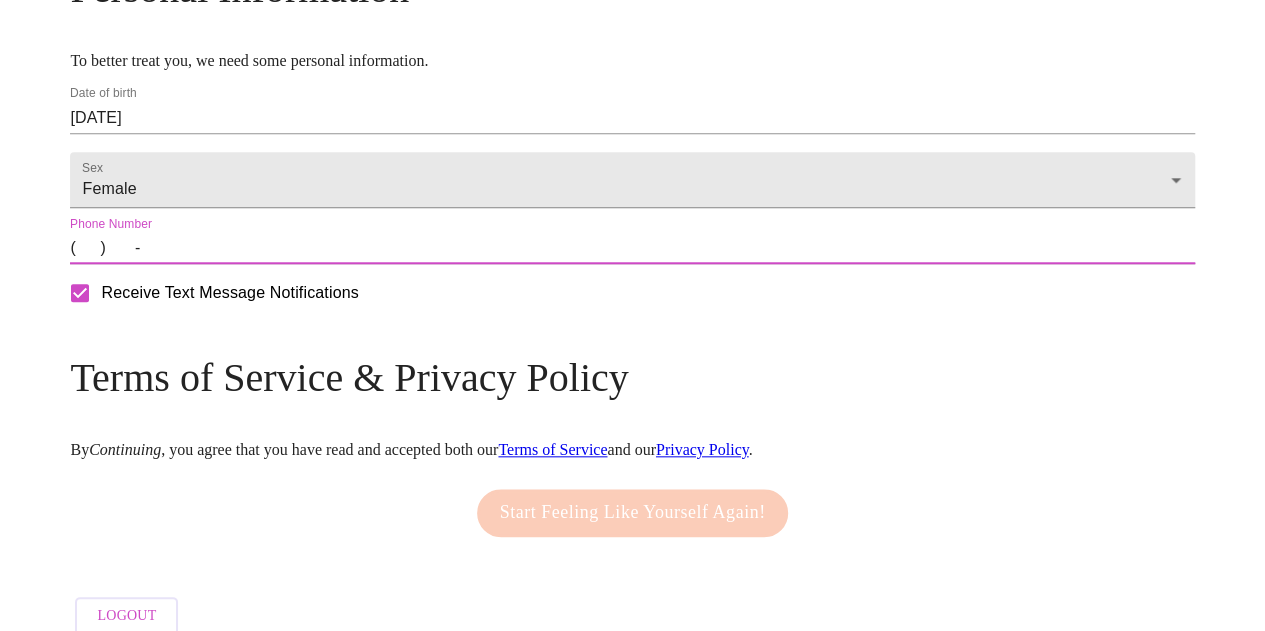 click on "(   )    -" at bounding box center (632, 248) 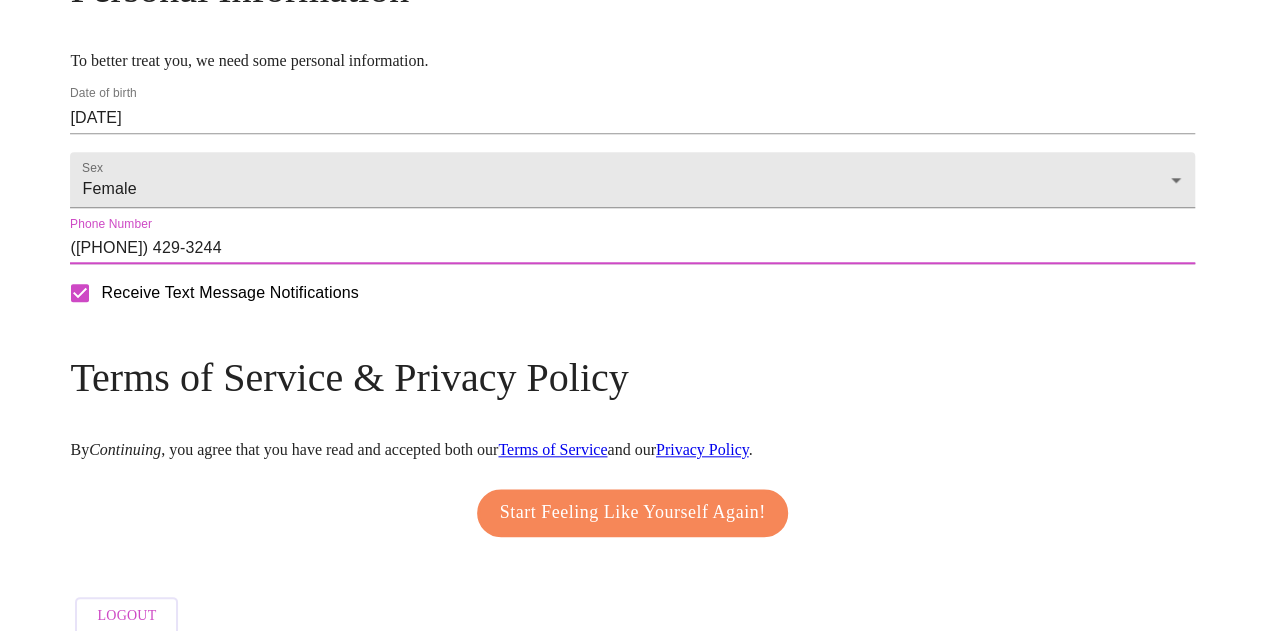 scroll, scrollTop: 965, scrollLeft: 0, axis: vertical 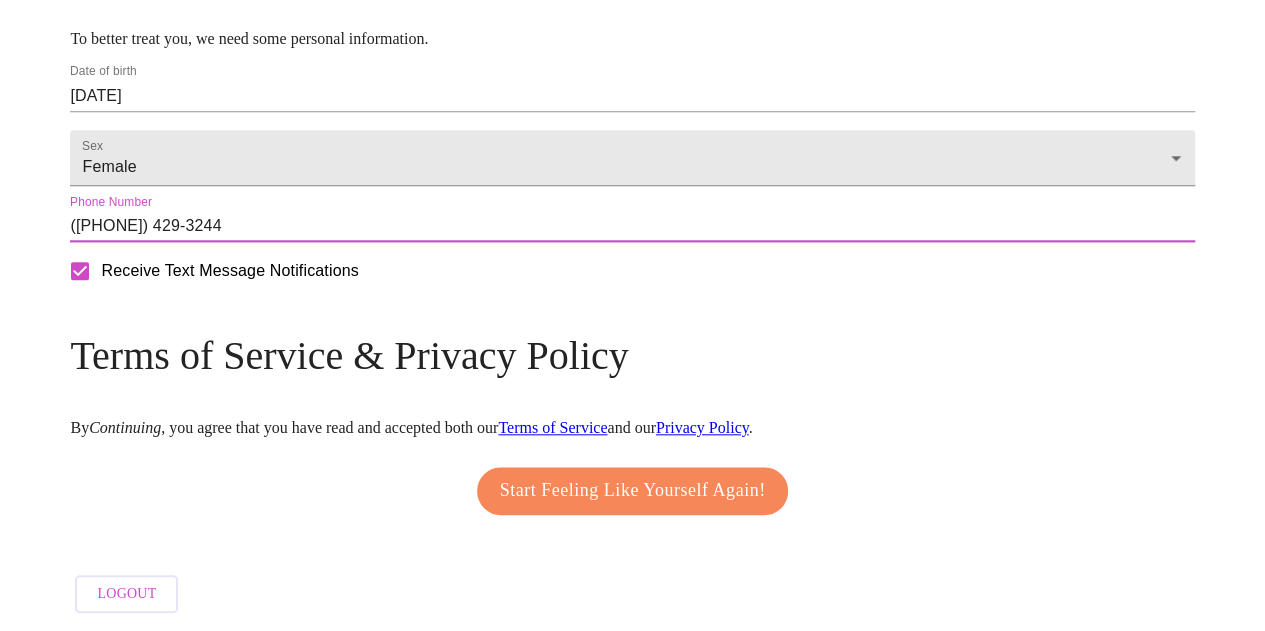 type on "([PHONE]) 429-3244" 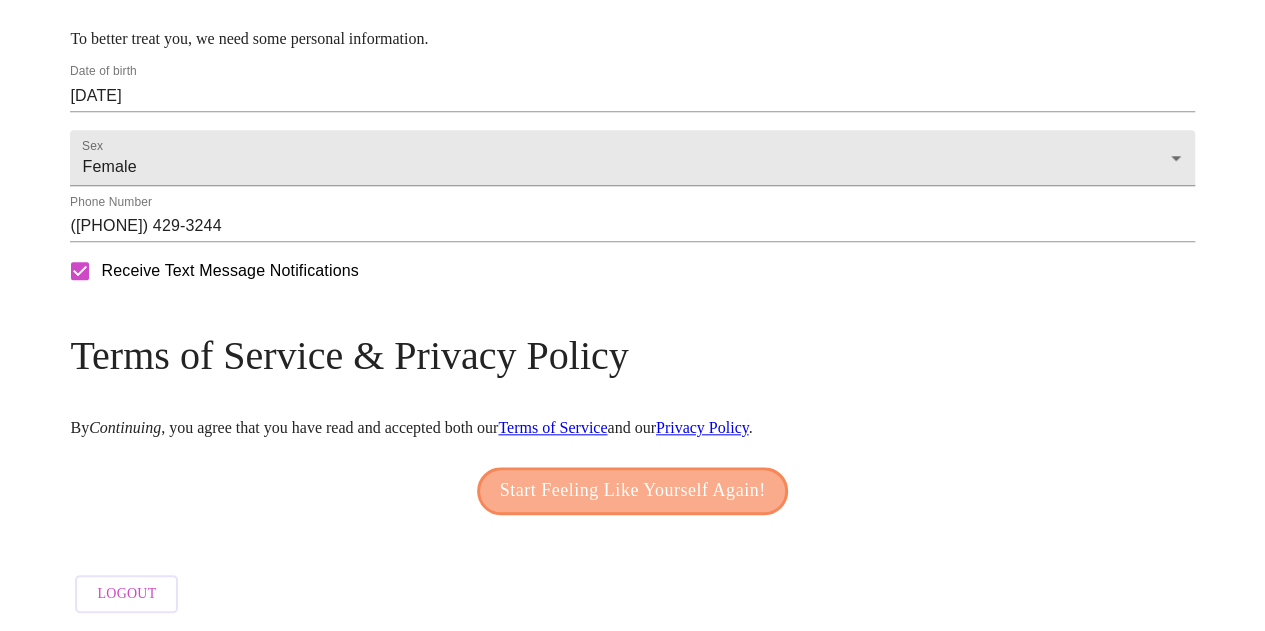 click on "Start Feeling Like Yourself Again!" at bounding box center [633, 491] 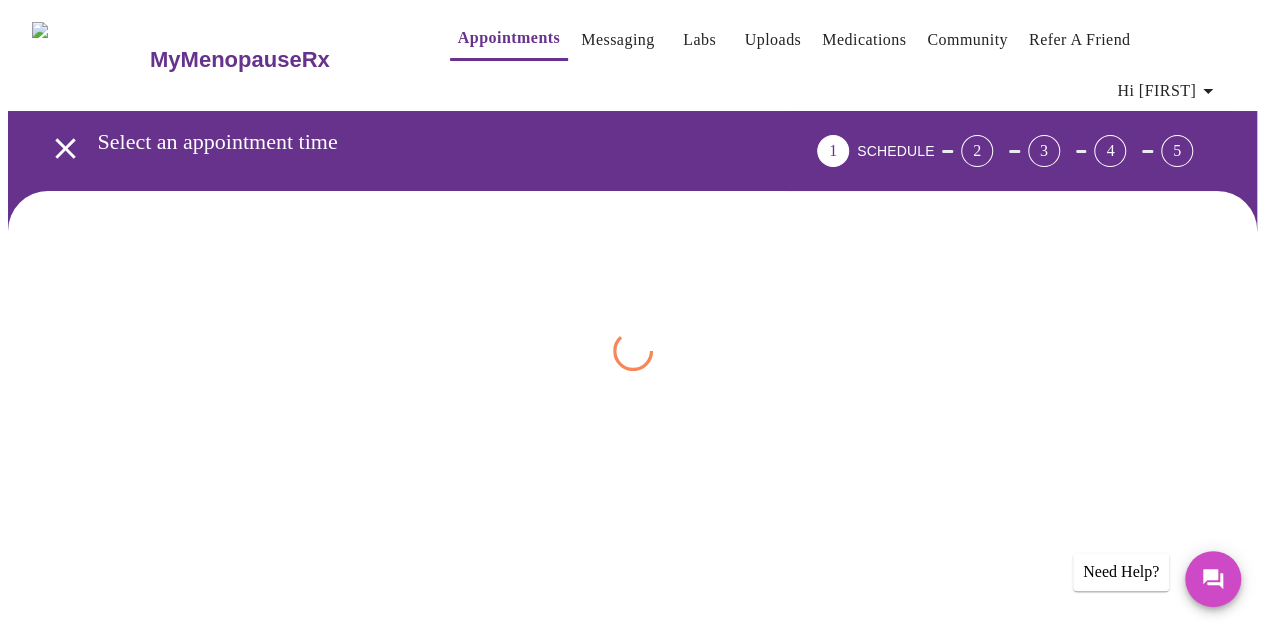 scroll, scrollTop: 0, scrollLeft: 0, axis: both 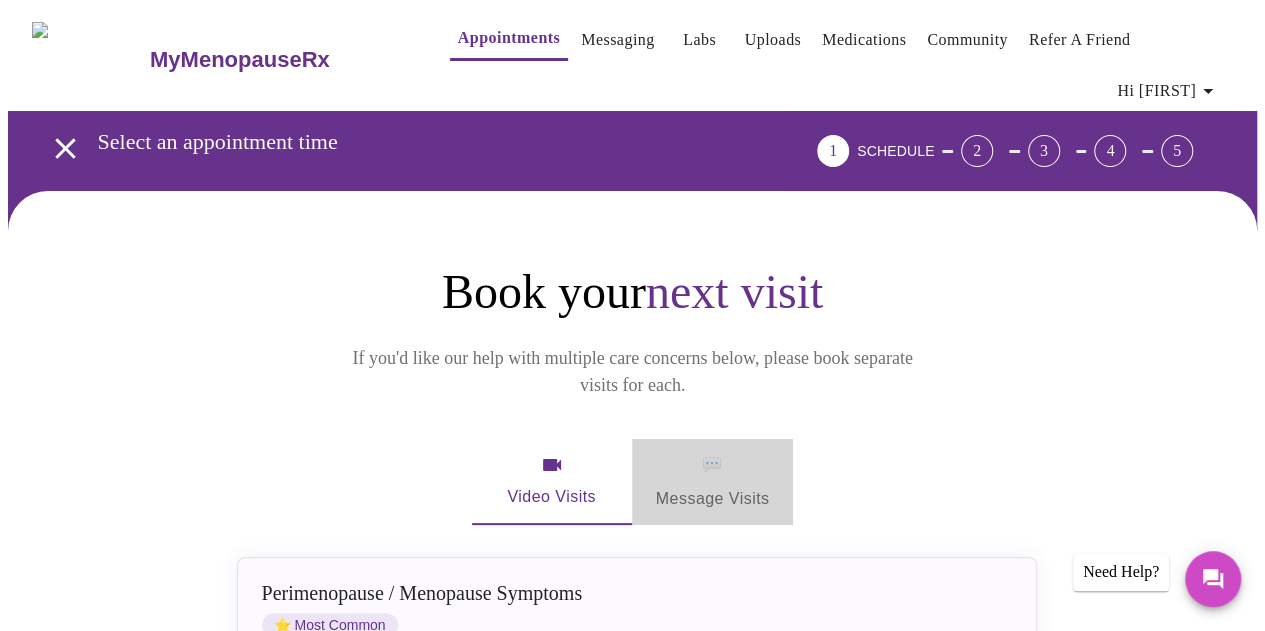 click on "💬 Message Visits" at bounding box center (713, 482) 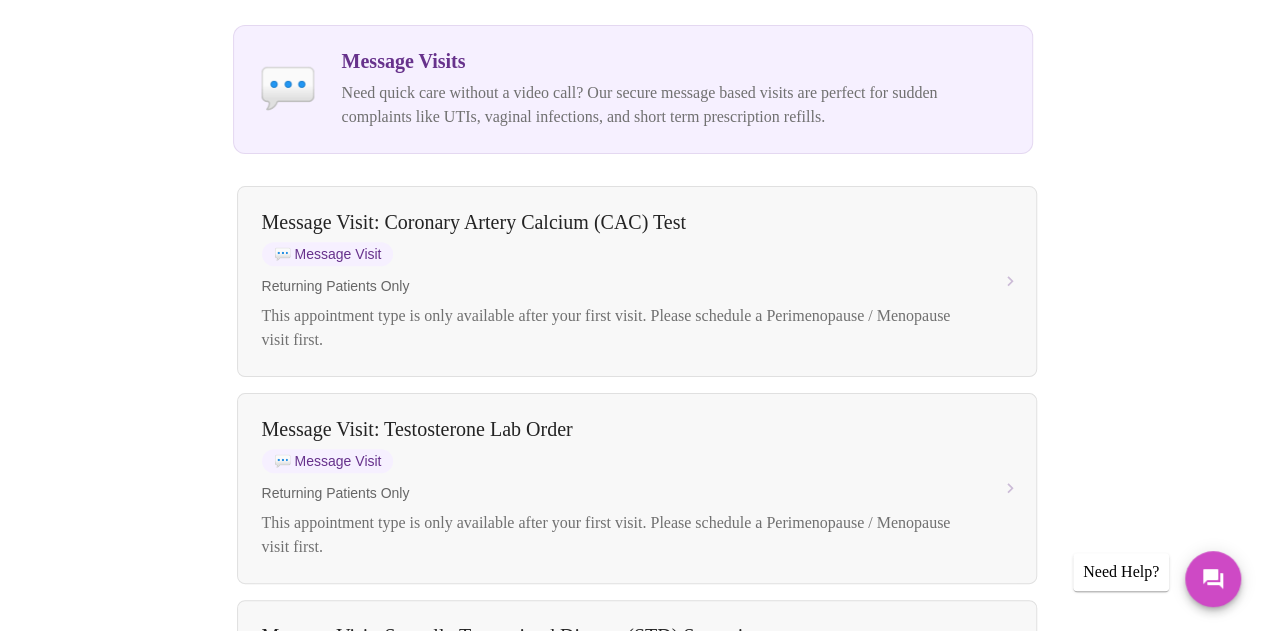 scroll, scrollTop: 0, scrollLeft: 0, axis: both 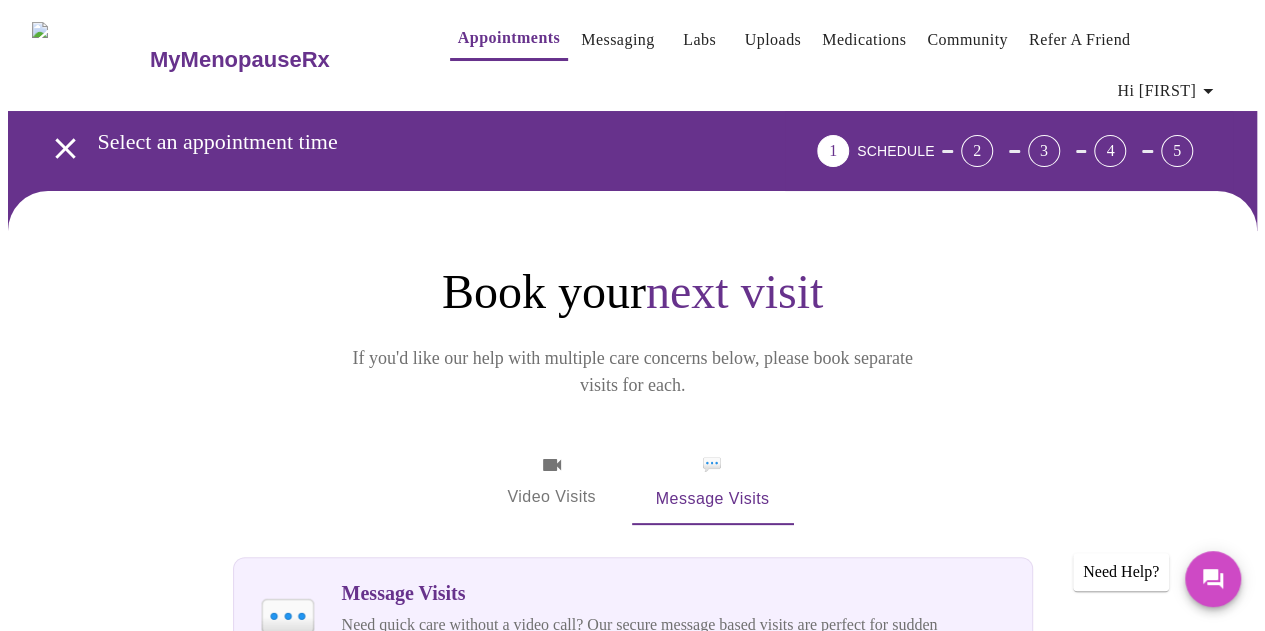 click on "Video Visits" at bounding box center [552, 482] 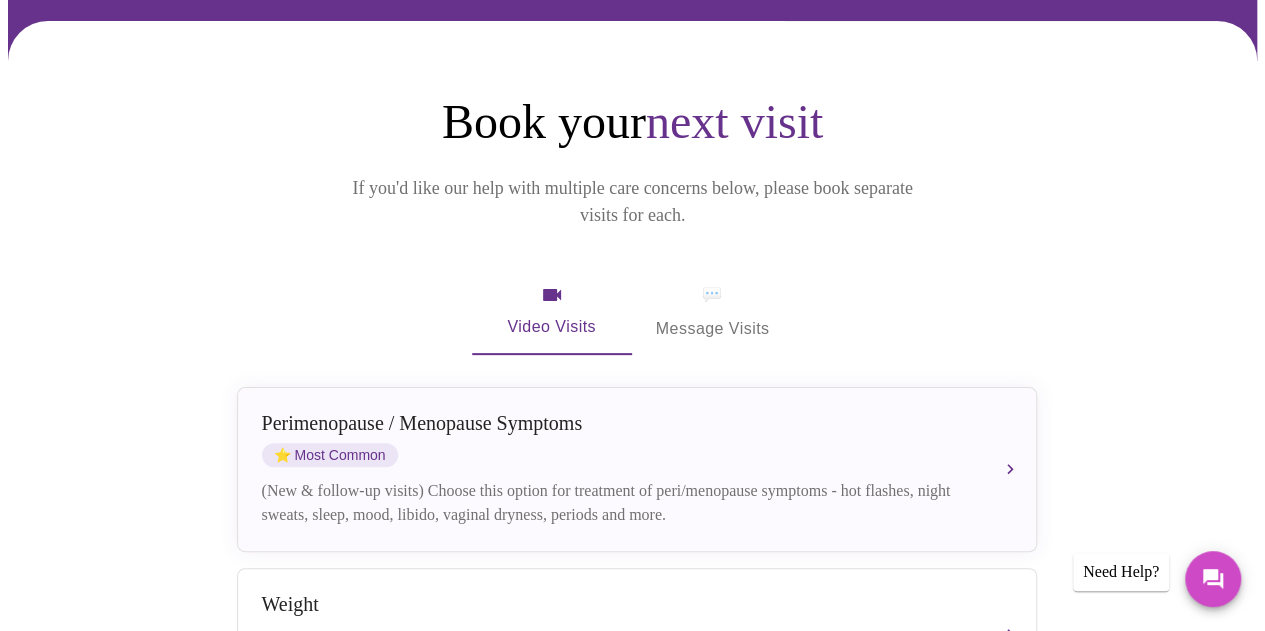 scroll, scrollTop: 172, scrollLeft: 0, axis: vertical 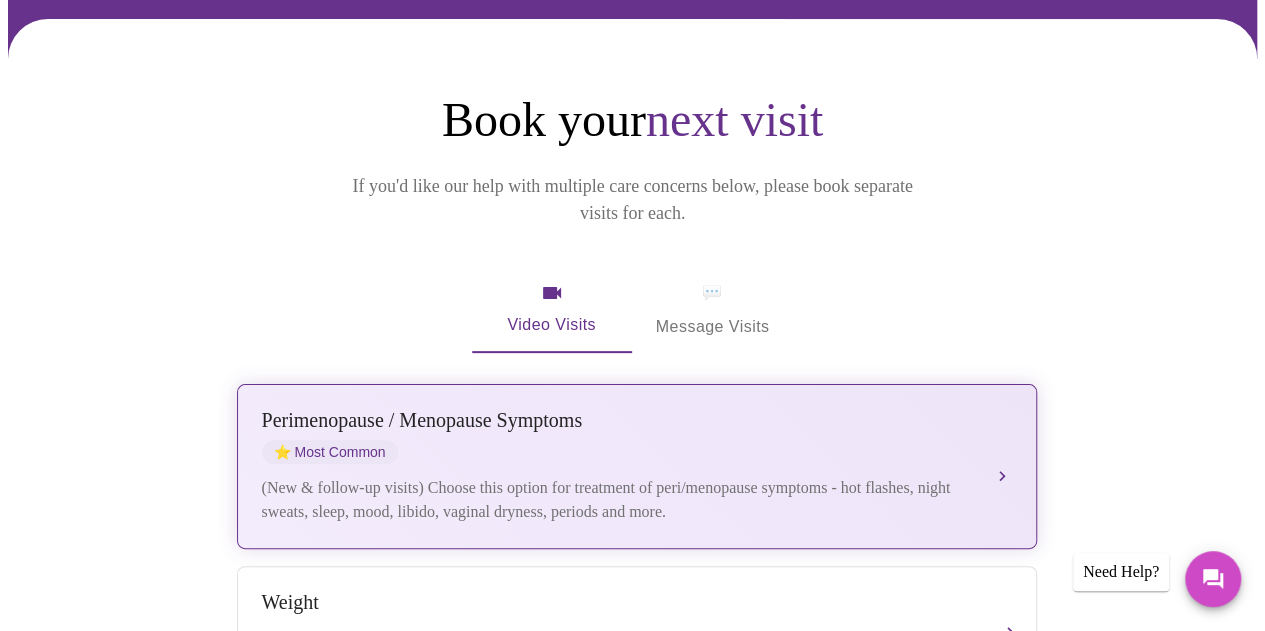 click on "Perimenopause / Menopause Symptoms  ⭐  Most Common" at bounding box center [617, 436] 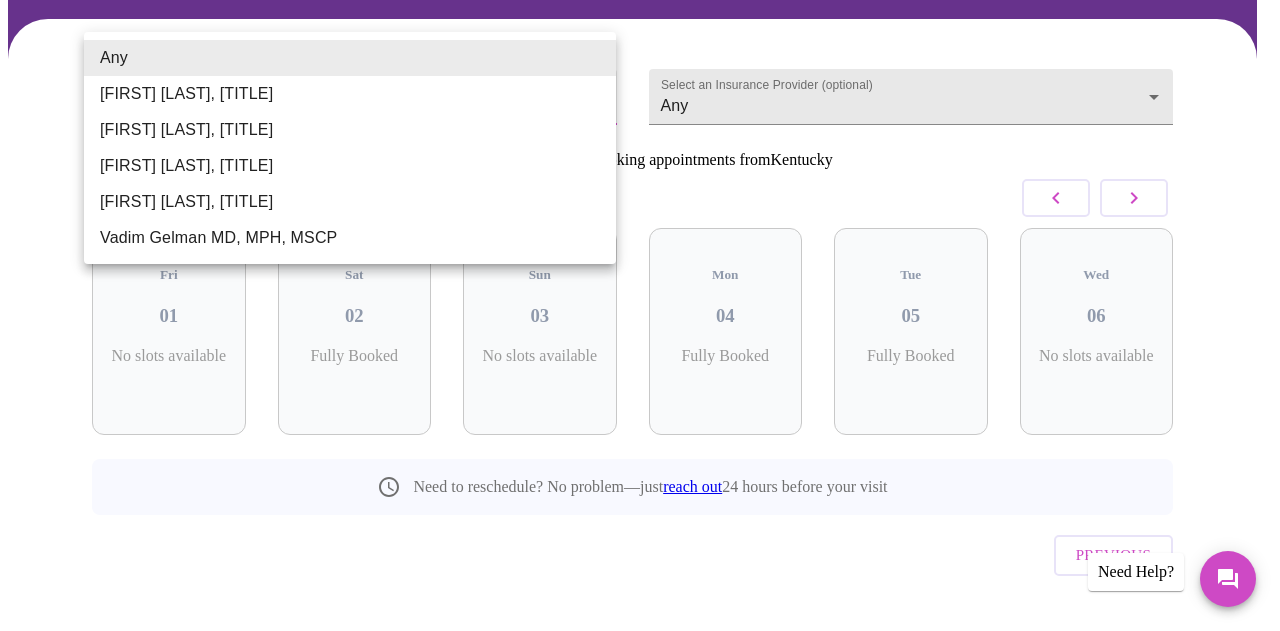 click on "MyMenopauseRx Appointments Messaging Labs Uploads Medications Community Refer a Friend Hi [FIRST] Confirm appointment time 1 2 CONFIRM 3 4 5 Select a Provider (optional) Any Any Select an Insurance Provider (optional) Any Any 1 Patients currently booking appointments from [STATE] [DATE] Fri 01 No slots available Sat 02 Fully Booked Sun 03 No slots available Mon 04 Fully Booked Tue 05 Fully Booked Wed 06 No slots available Need to reschedule? No problem—just reach out 24 hours before your visit Previous Need Help? Settings Billing Invoices Log out Any [FIRST] [LAST], [TITLE] [FIRST] [LAST], [TITLE] [FIRST] [LAST], [TITLE] [FIRST] [LAST], [TITLE]" at bounding box center (640, 256) 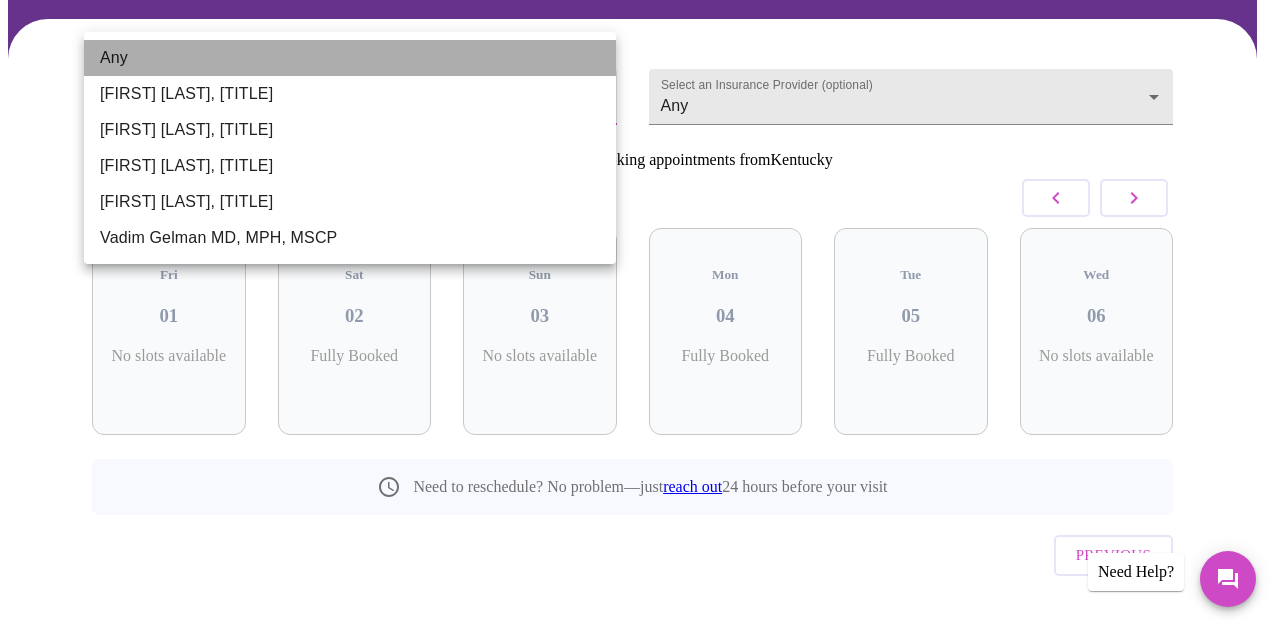 click on "Any" at bounding box center [350, 58] 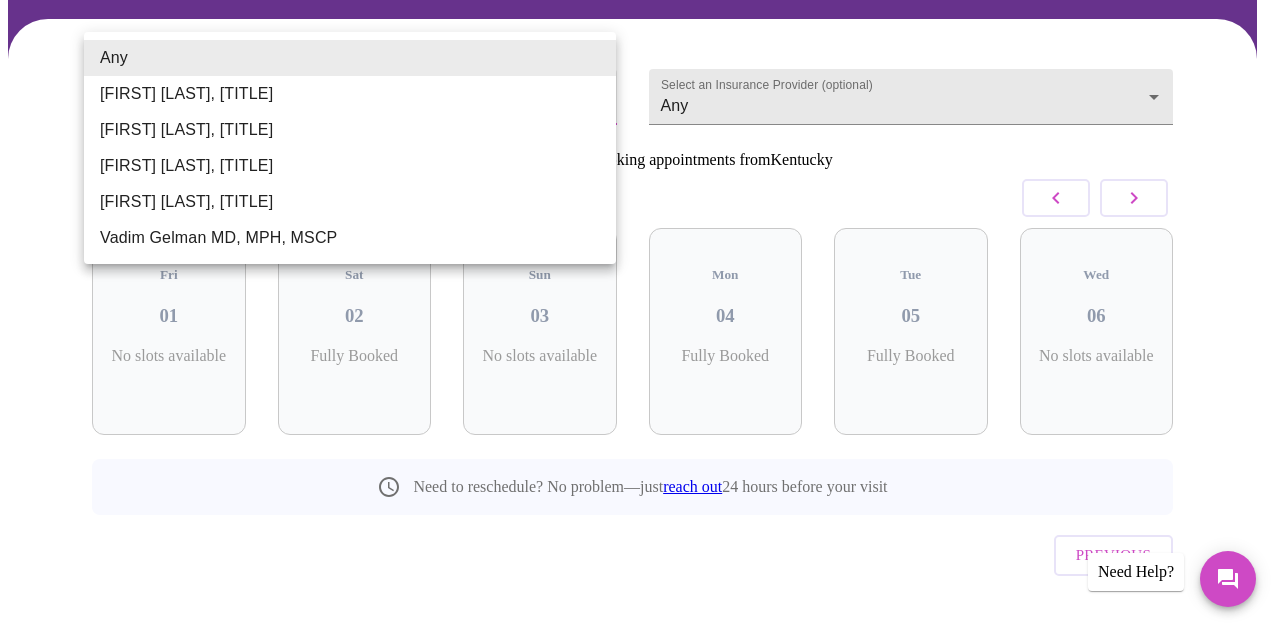 click on "MyMenopauseRx Appointments Messaging Labs Uploads Medications Community Refer a Friend Hi [FIRST] Confirm appointment time 1 2 CONFIRM 3 4 5 Select a Provider (optional) Any Any Select an Insurance Provider (optional) Any Any 1 Patients currently booking appointments from [STATE] [DATE] Fri 01 No slots available Sat 02 Fully Booked Sun 03 No slots available Mon 04 Fully Booked Tue 05 Fully Booked Wed 06 No slots available Need to reschedule? No problem—just reach out 24 hours before your visit Previous Need Help? Settings Billing Invoices Log out Any [FIRST] [LAST], [TITLE] [FIRST] [LAST], [TITLE] [FIRST] [LAST], [TITLE] [FIRST] [LAST], [TITLE]" at bounding box center (640, 256) 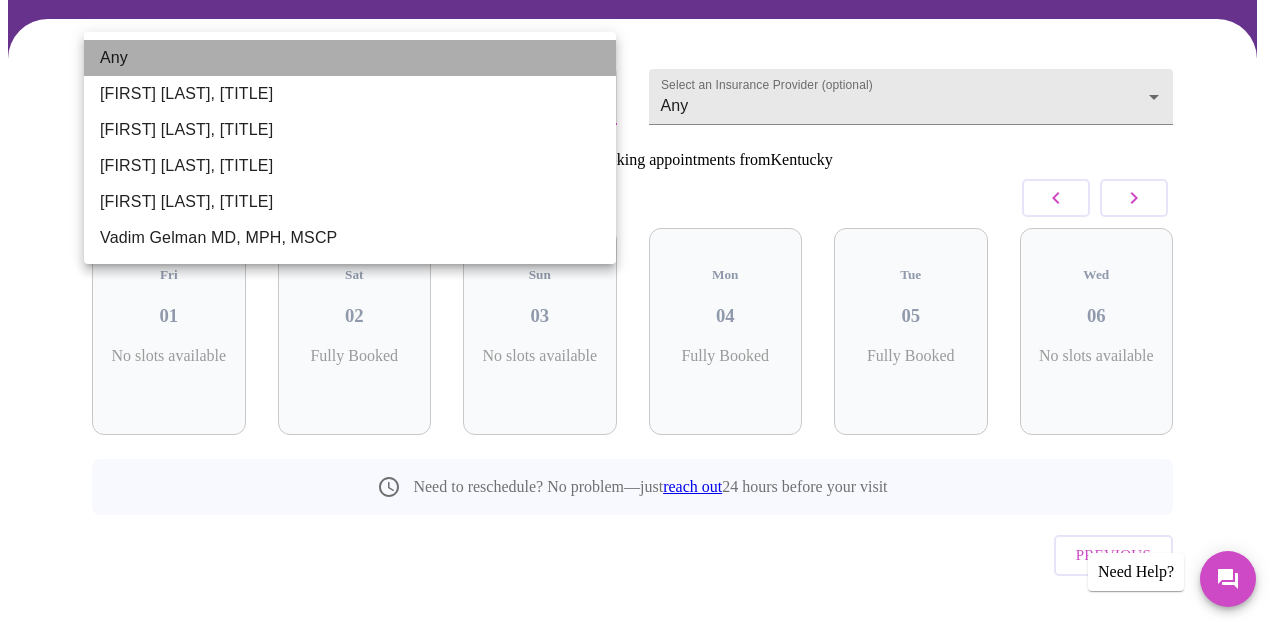 click on "Any" at bounding box center [350, 58] 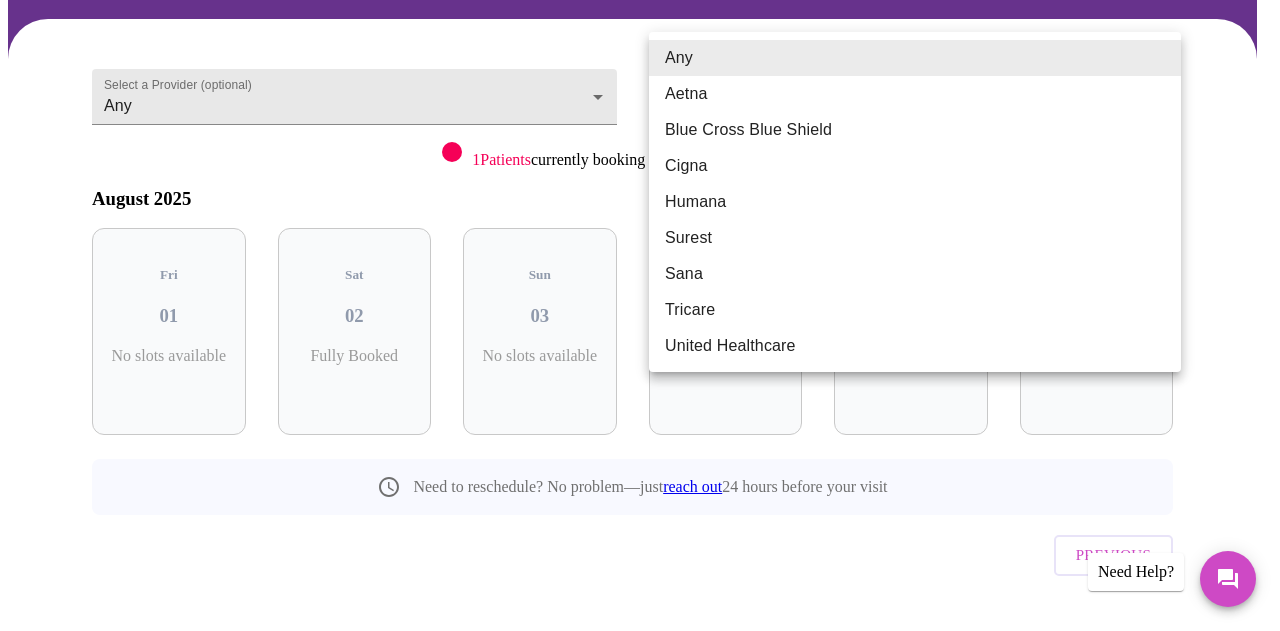 click on "Hi [FIRST]   Confirm appointment time 1 2 CONFIRM 3 4 5 Select a Provider (optional) Any Any Select an Insurance Provider (optional) Any Any 1  Patients  currently booking appointments from  [STATE] [DATE] Fri 01 No slots available Sat 02 Fully Booked Sun 03 No slots available Mon 04 Fully Booked Tue 05 Fully Booked Wed 06 No slots available Need to reschedule? No problem—just  reach out  24 hours before your visit Previous Need Help? Settings Billing Invoices Log out Any [INSURANCE] Blue Cross Blue Shield Cigna Humana Surest Sana Tricare United Healthcare" at bounding box center [640, 256] 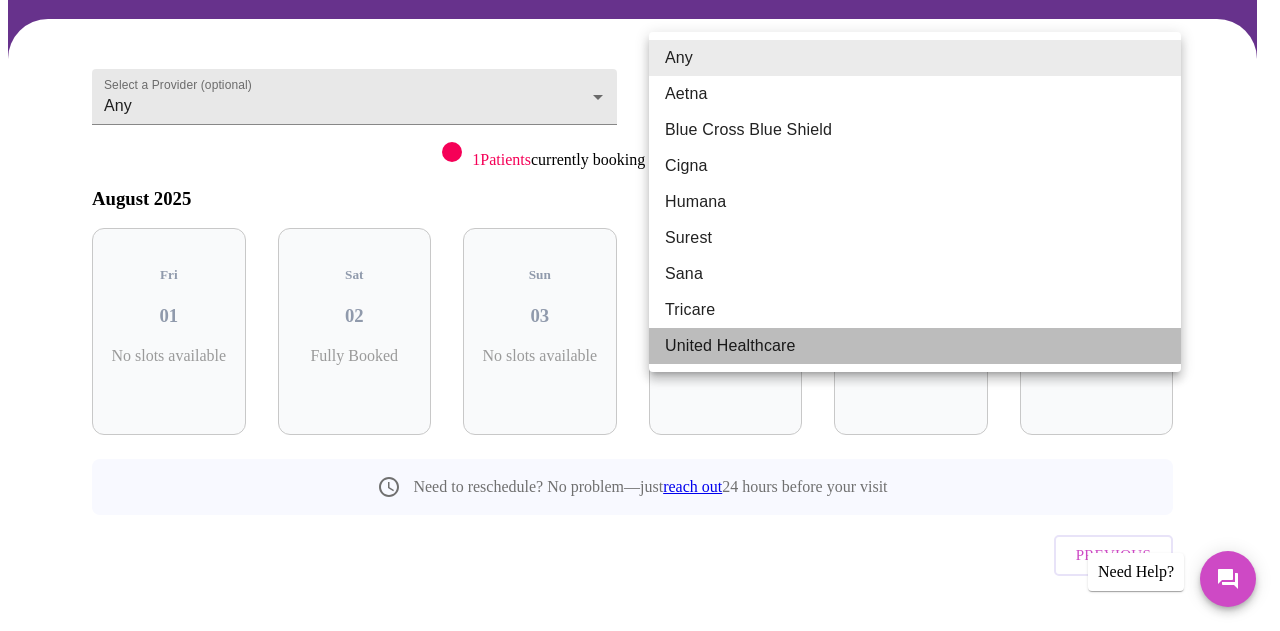 click on "United Healthcare" at bounding box center [915, 346] 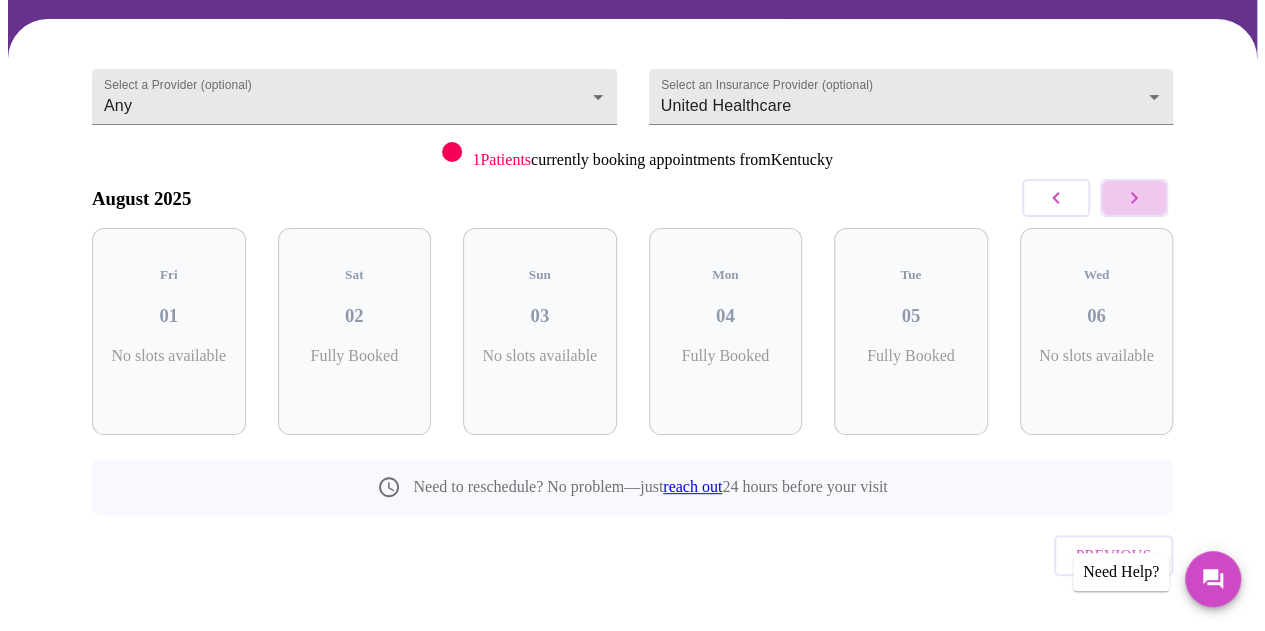 click at bounding box center [1134, 198] 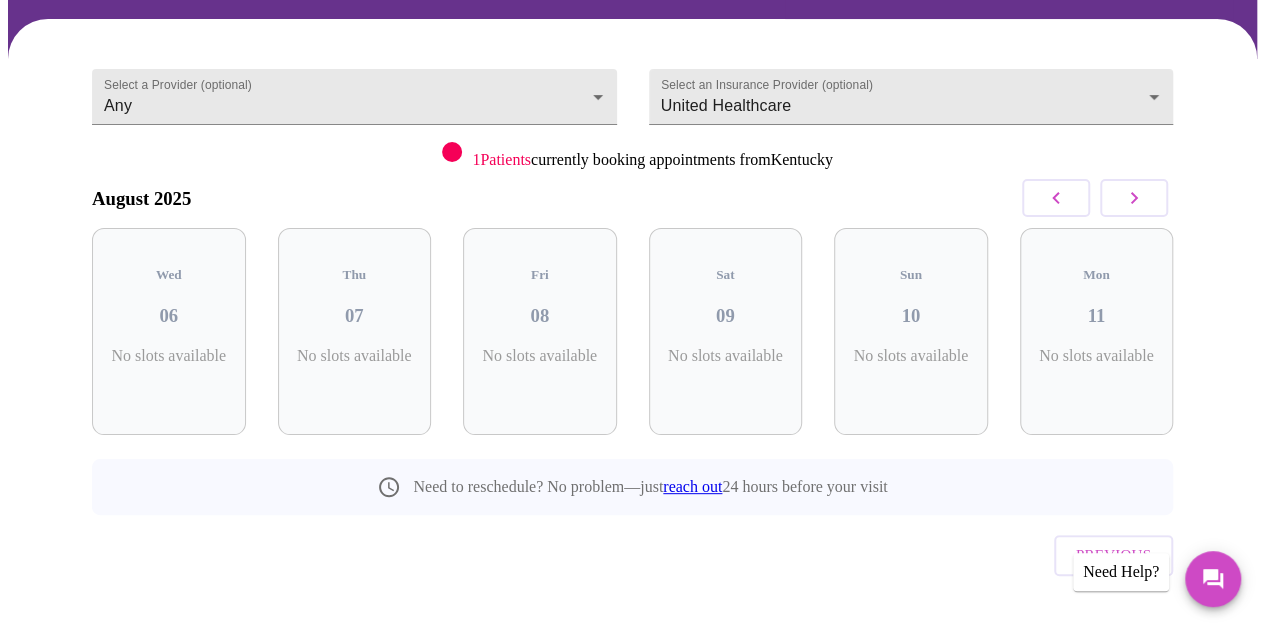 click at bounding box center (1134, 198) 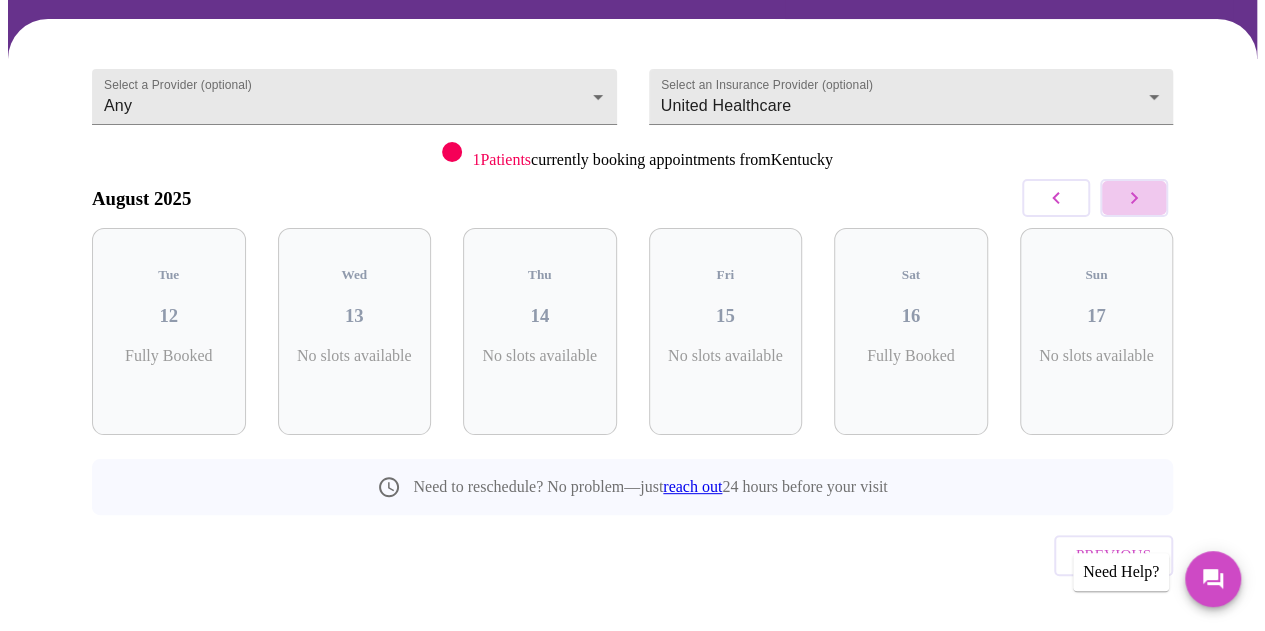 click at bounding box center (1134, 198) 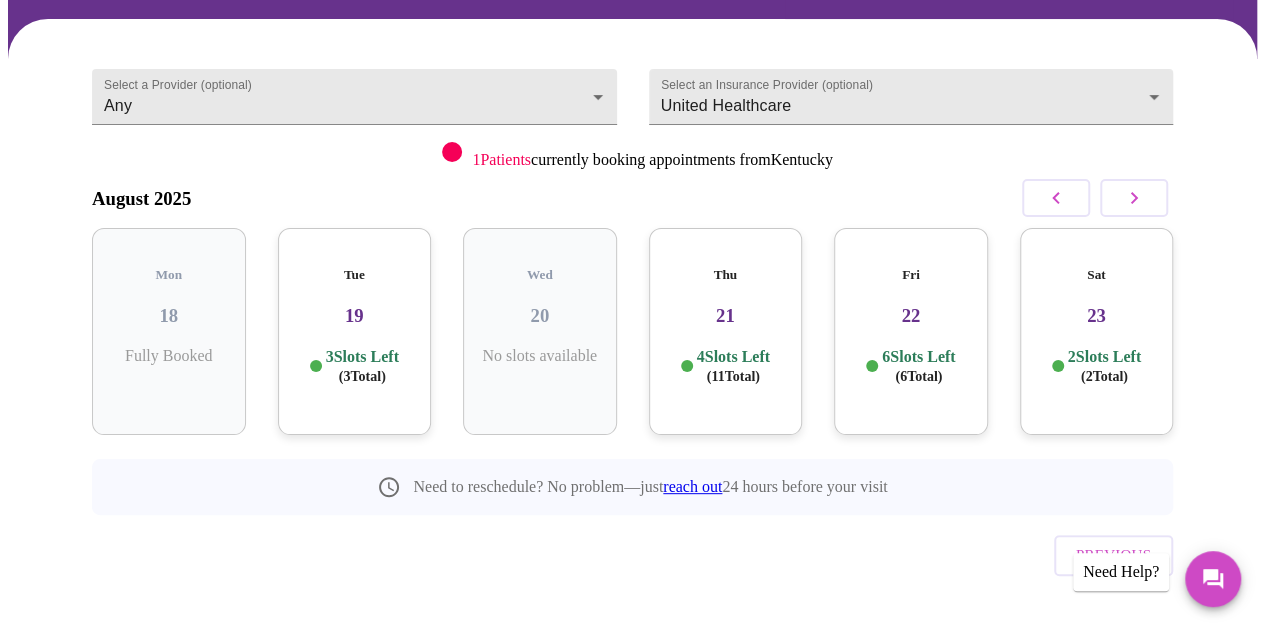 scroll, scrollTop: 0, scrollLeft: 0, axis: both 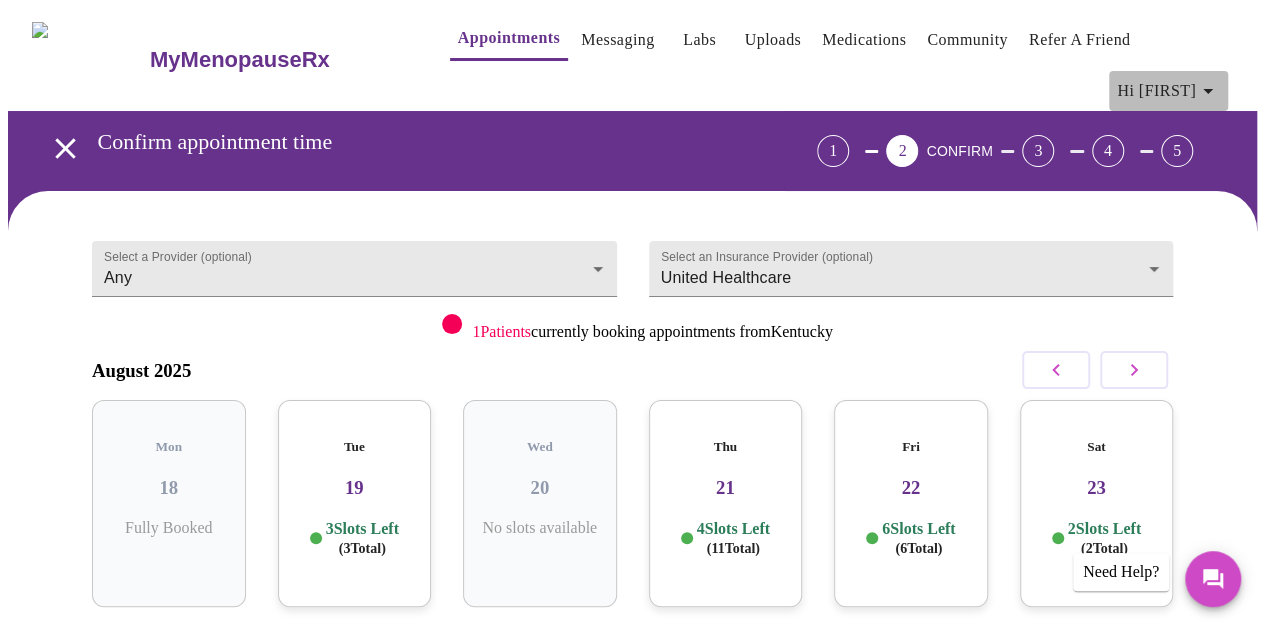 click on "Hi [FIRST]" at bounding box center (1168, 91) 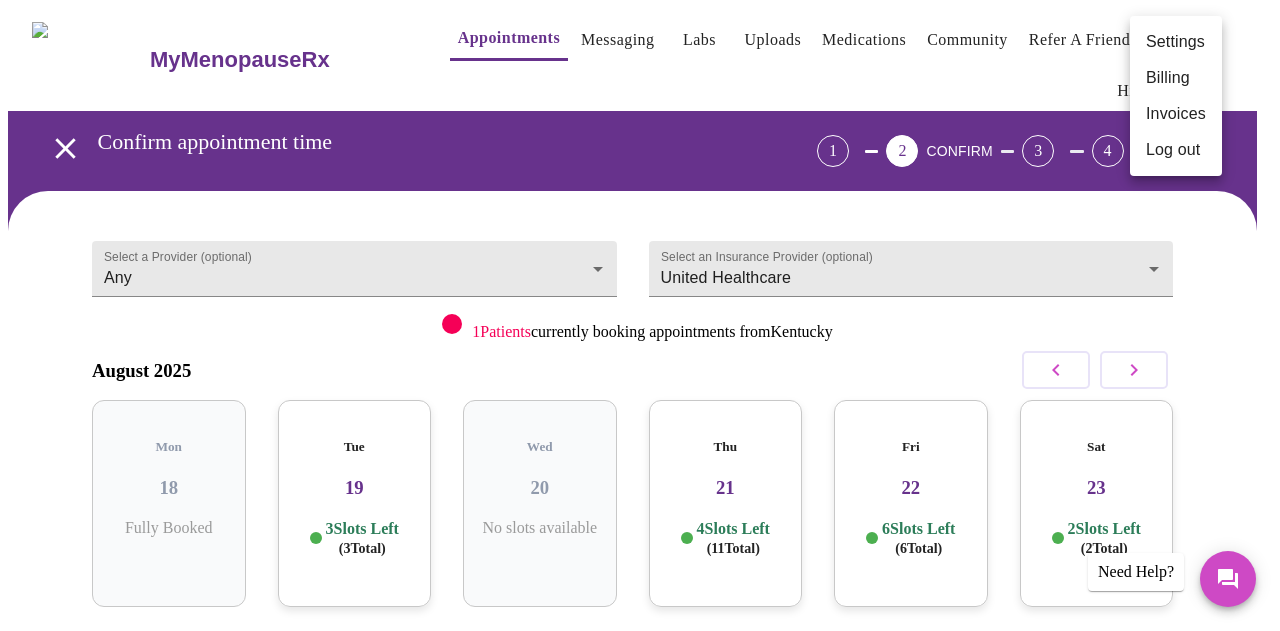 click on "Settings" at bounding box center (1176, 42) 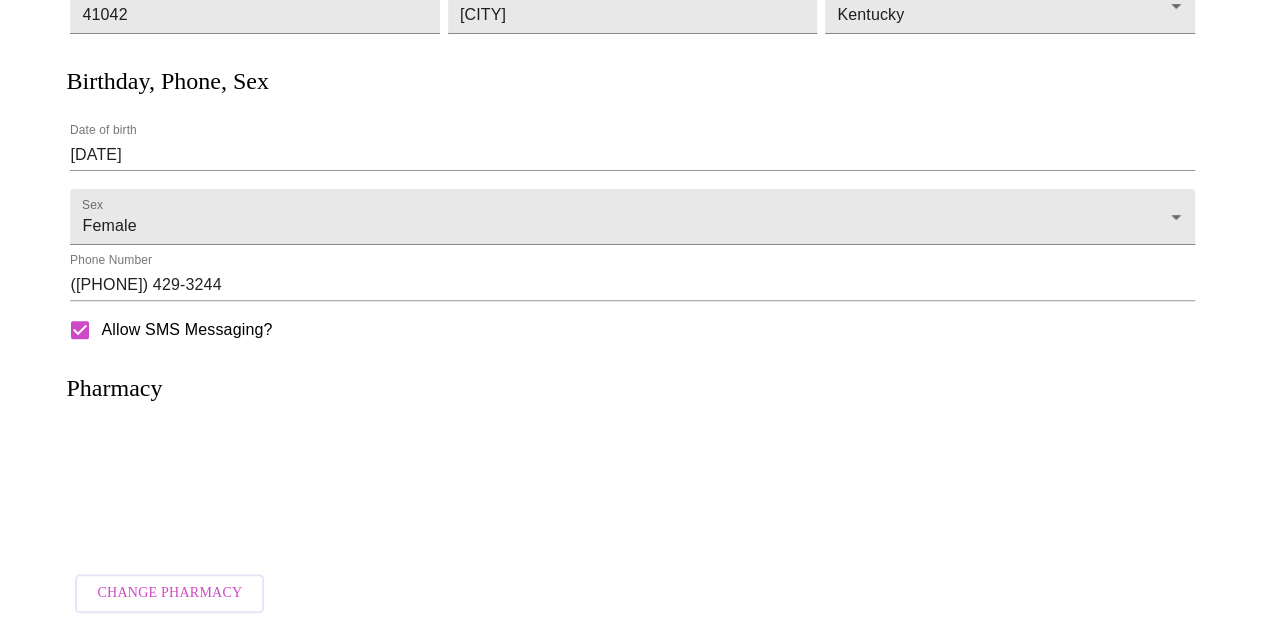 scroll, scrollTop: 511, scrollLeft: 0, axis: vertical 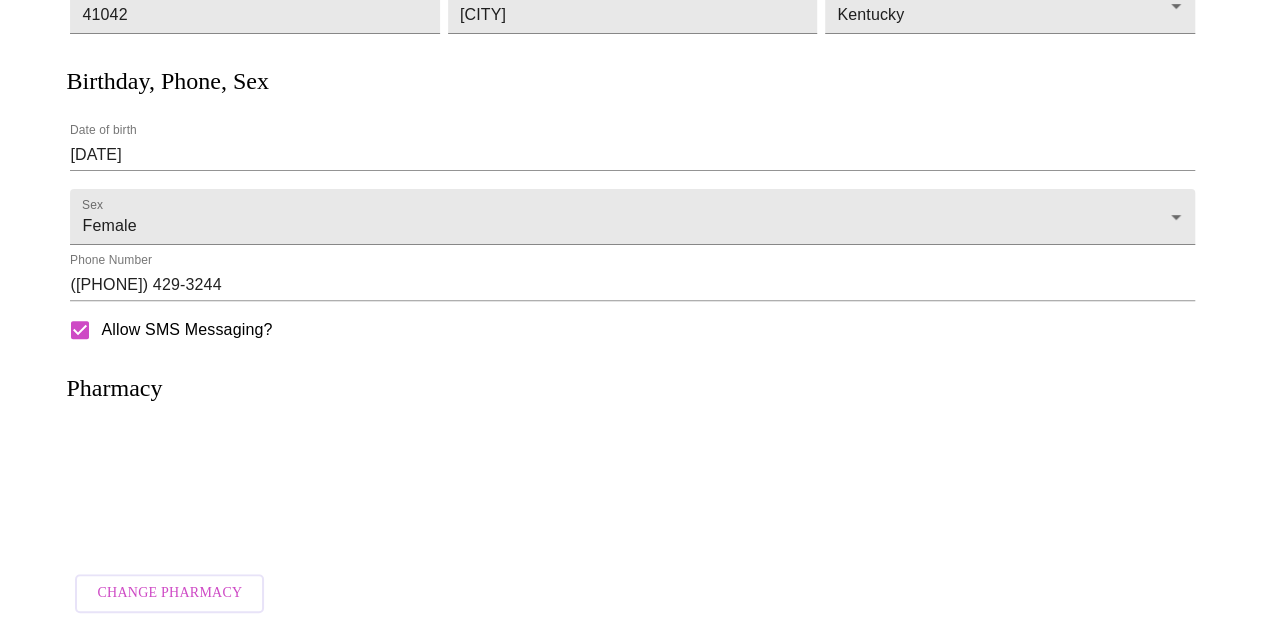 click at bounding box center [632, 493] 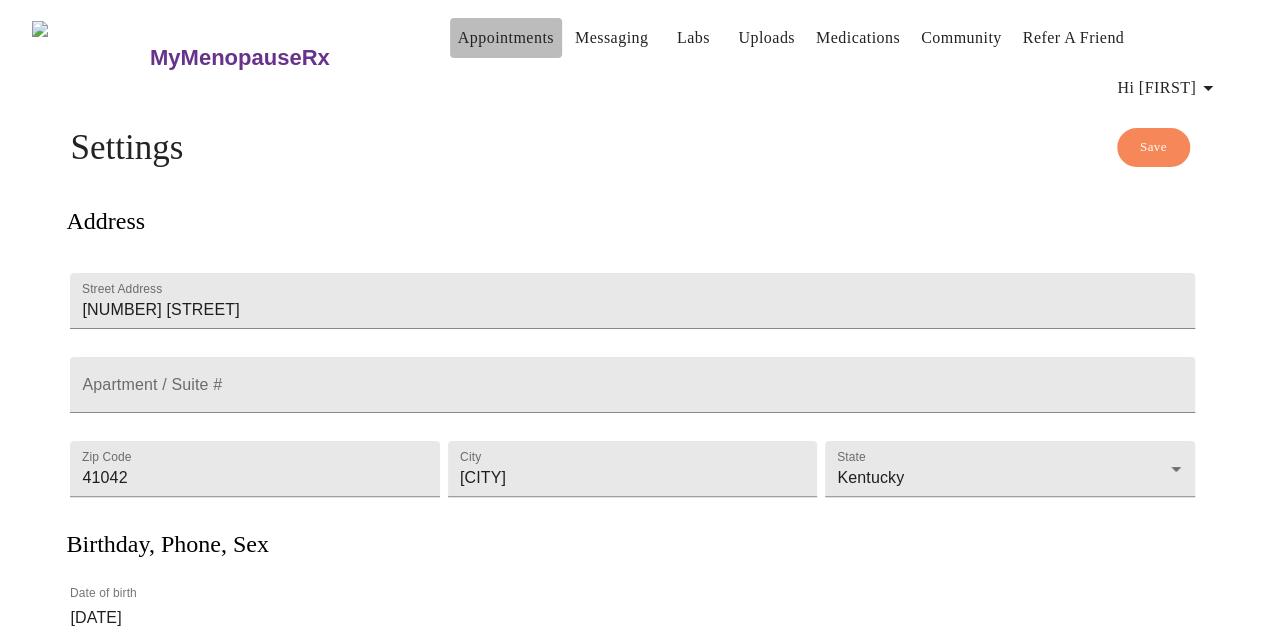 click on "Appointments" at bounding box center [506, 38] 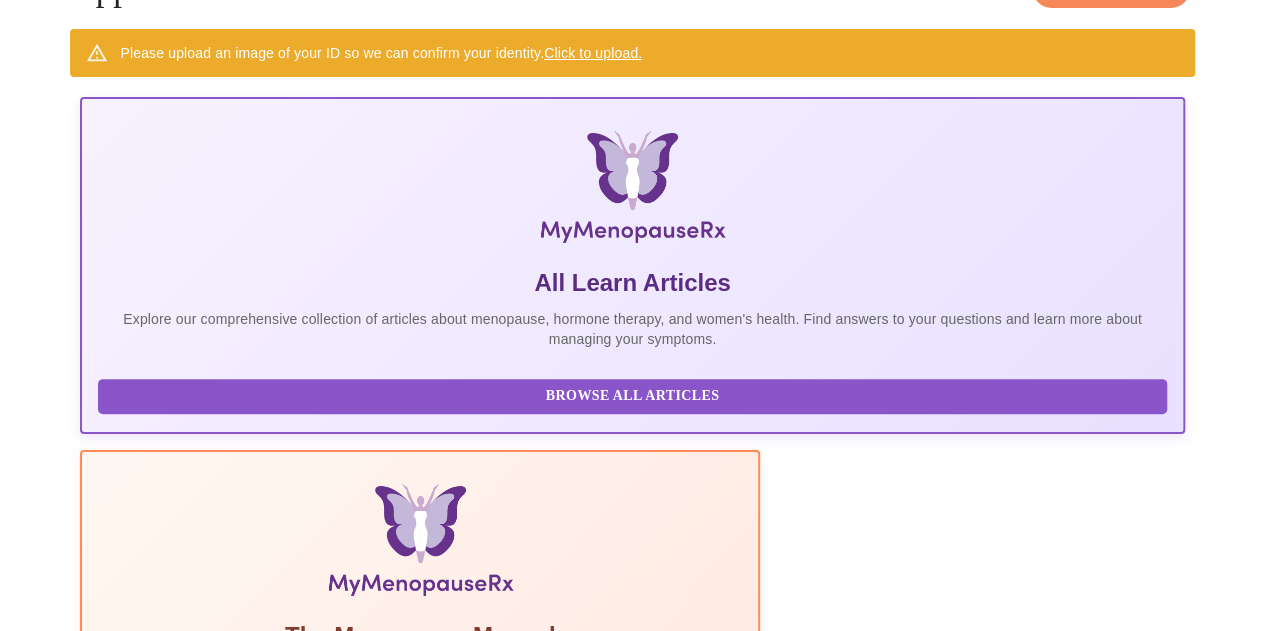 scroll, scrollTop: 0, scrollLeft: 0, axis: both 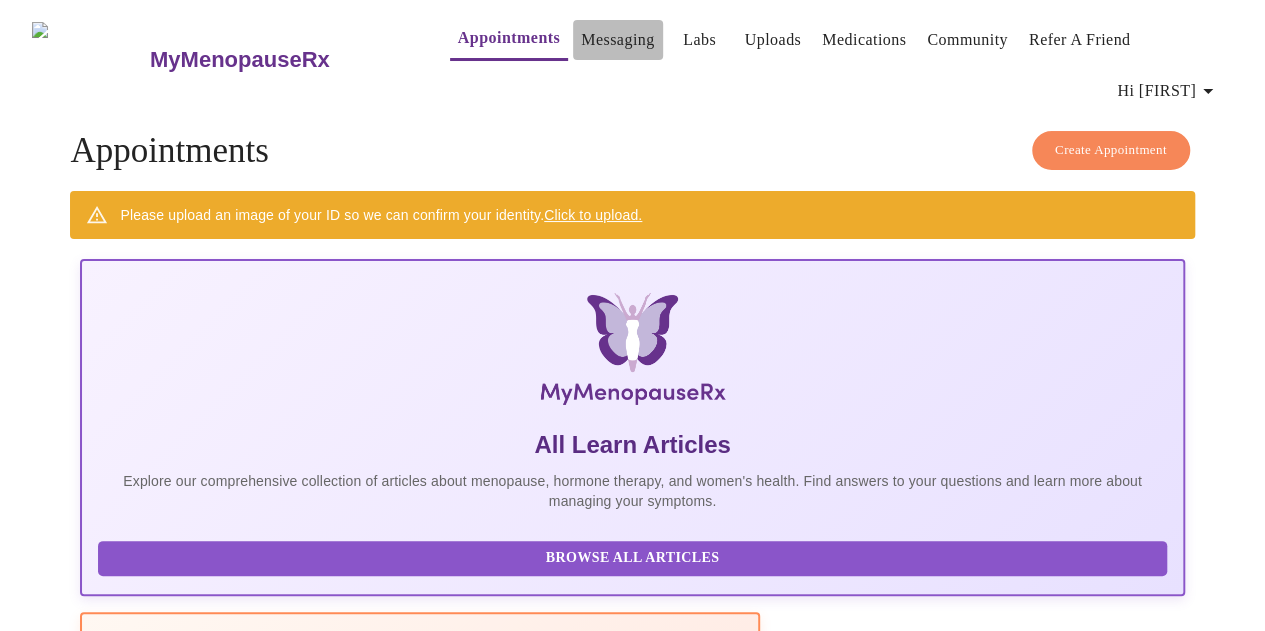 click on "Messaging" at bounding box center (617, 40) 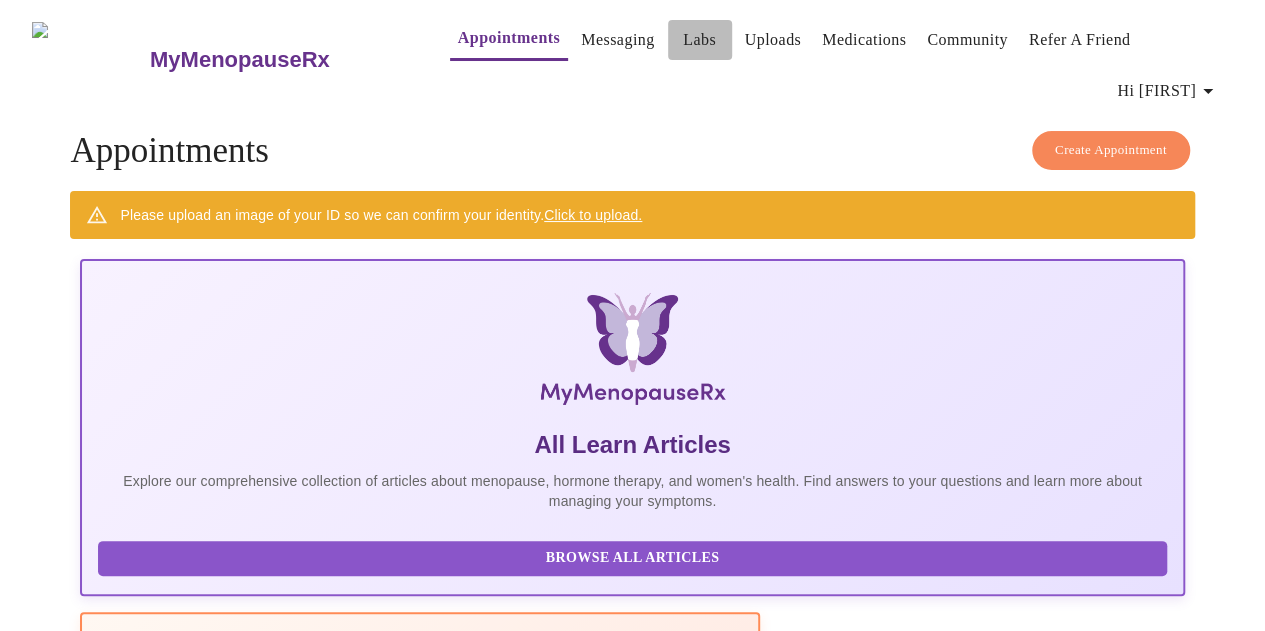 click on "Labs" at bounding box center [699, 40] 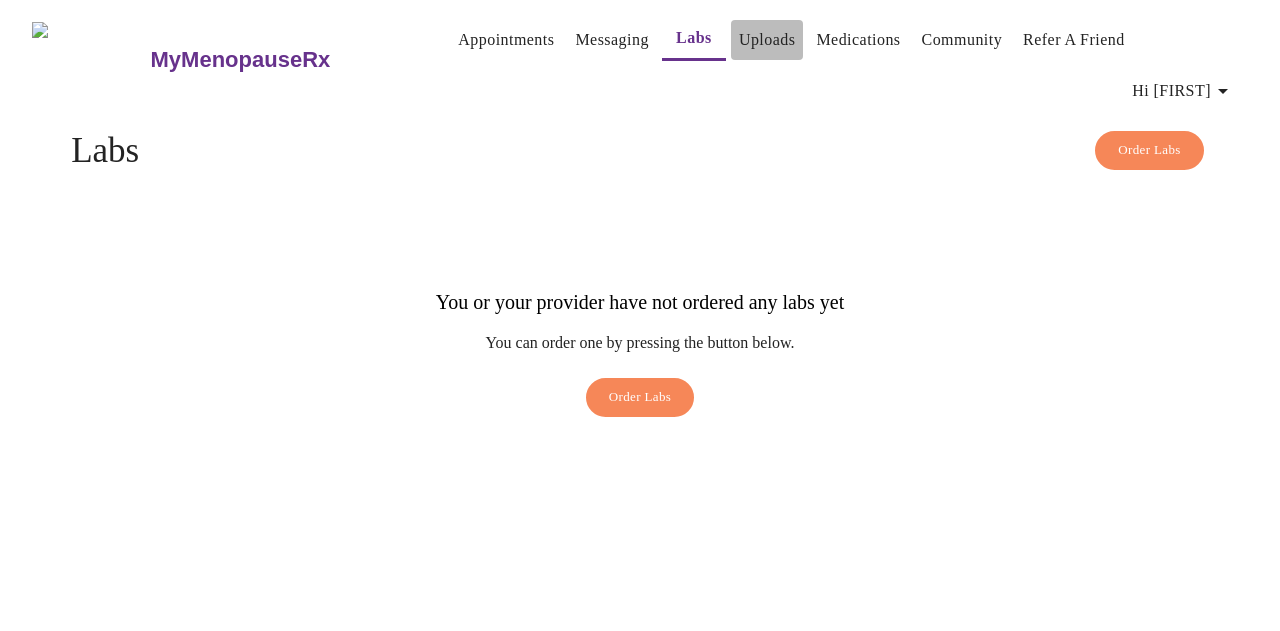 click on "Uploads" at bounding box center (767, 40) 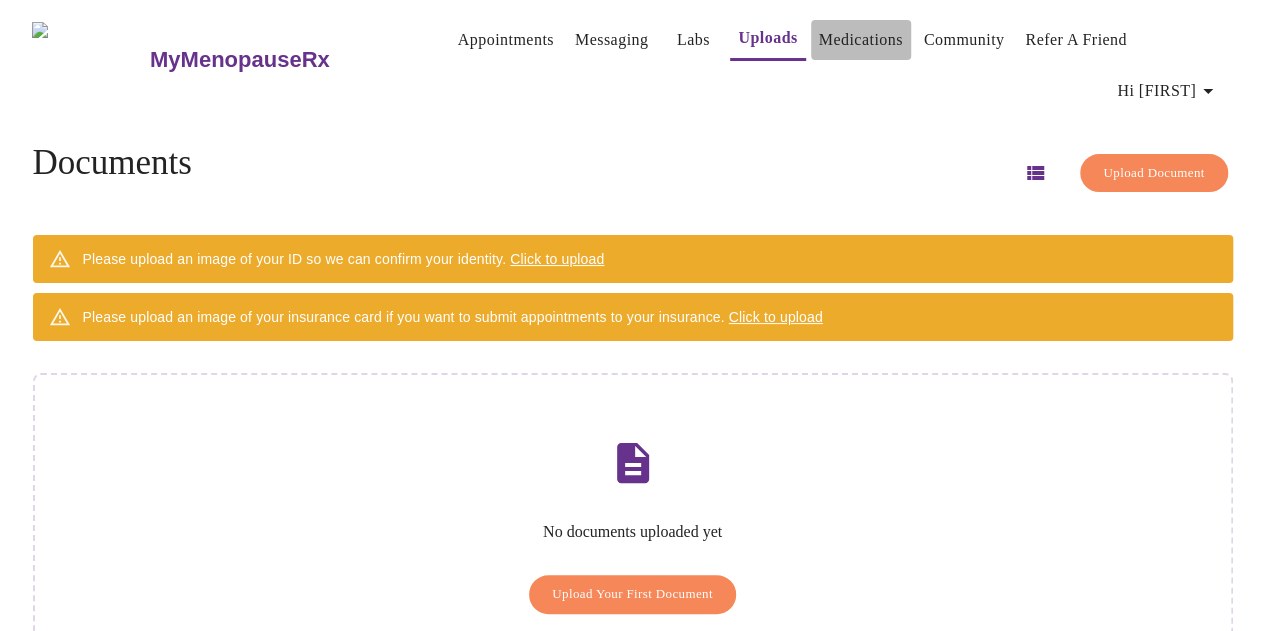 click on "Medications" at bounding box center [861, 40] 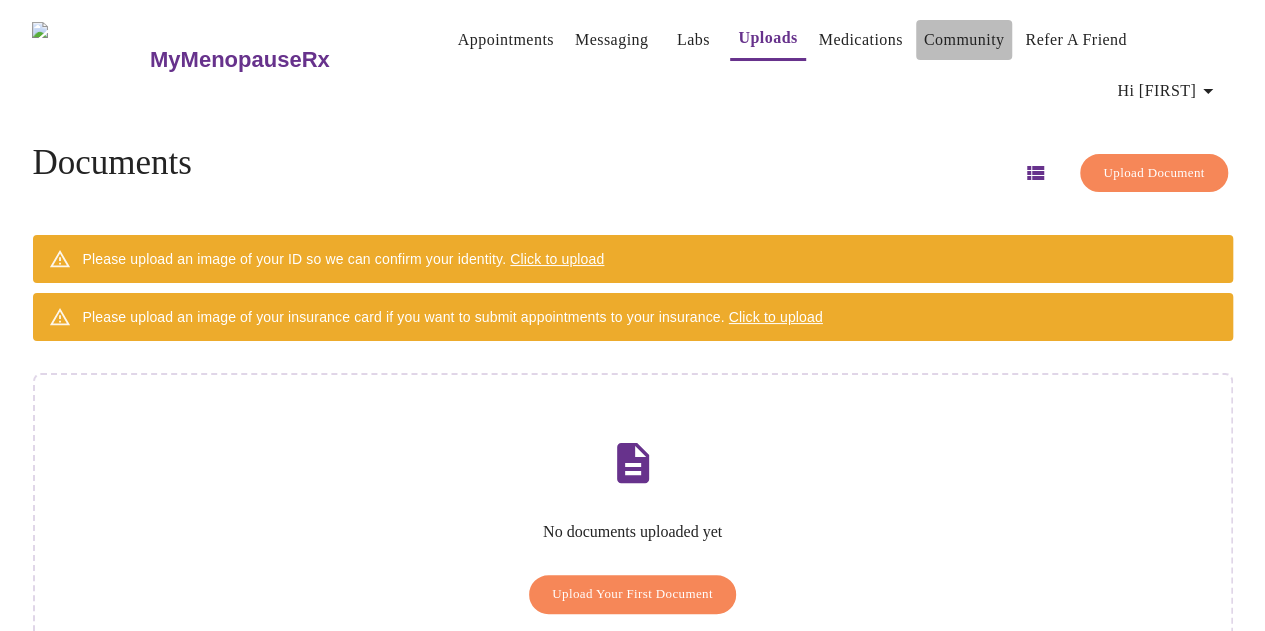click on "Community" at bounding box center (964, 40) 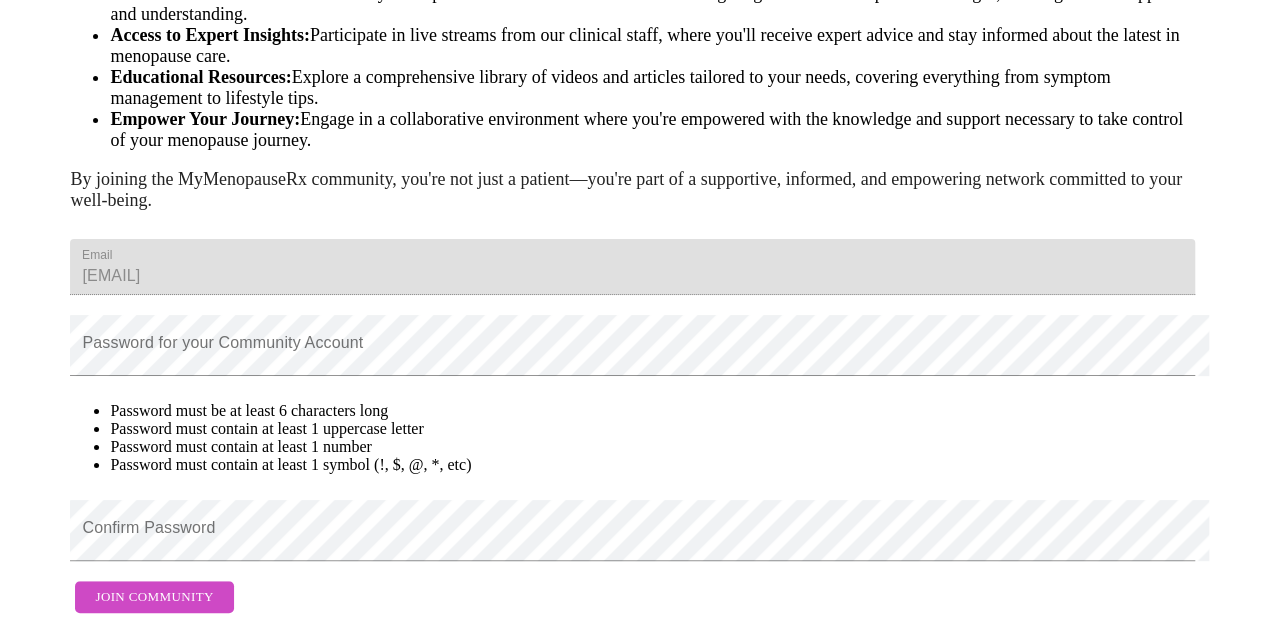 scroll, scrollTop: 0, scrollLeft: 0, axis: both 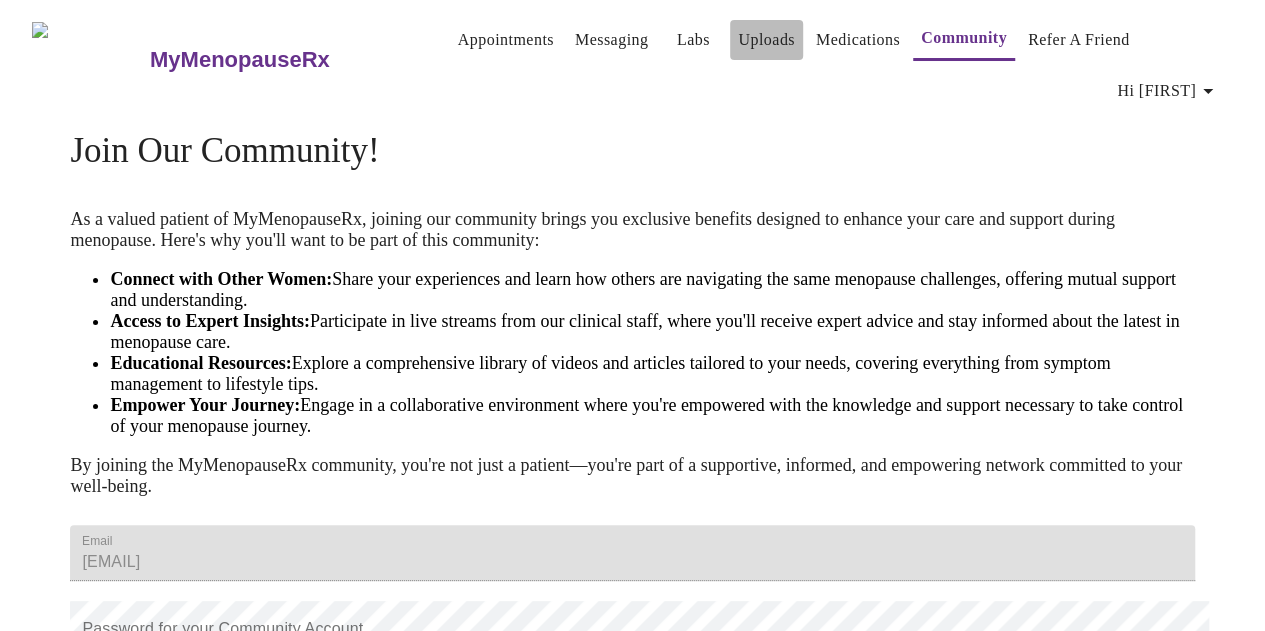 click on "Uploads" at bounding box center (766, 40) 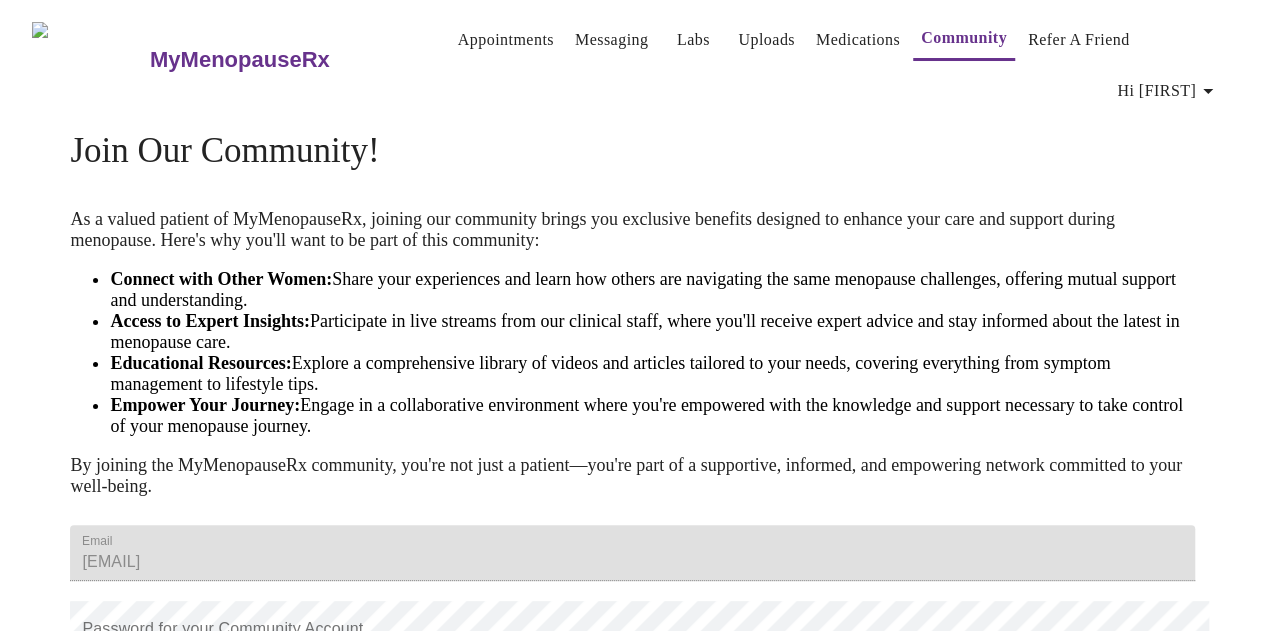 click on "Appointments" at bounding box center (506, 40) 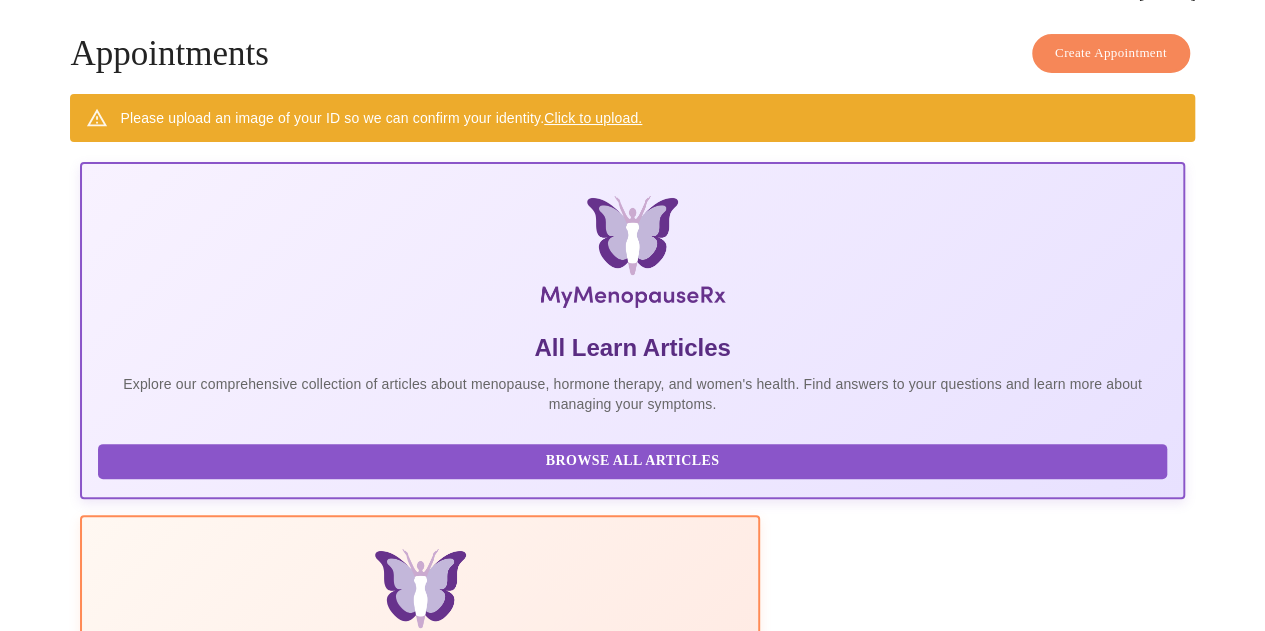 scroll, scrollTop: 68, scrollLeft: 0, axis: vertical 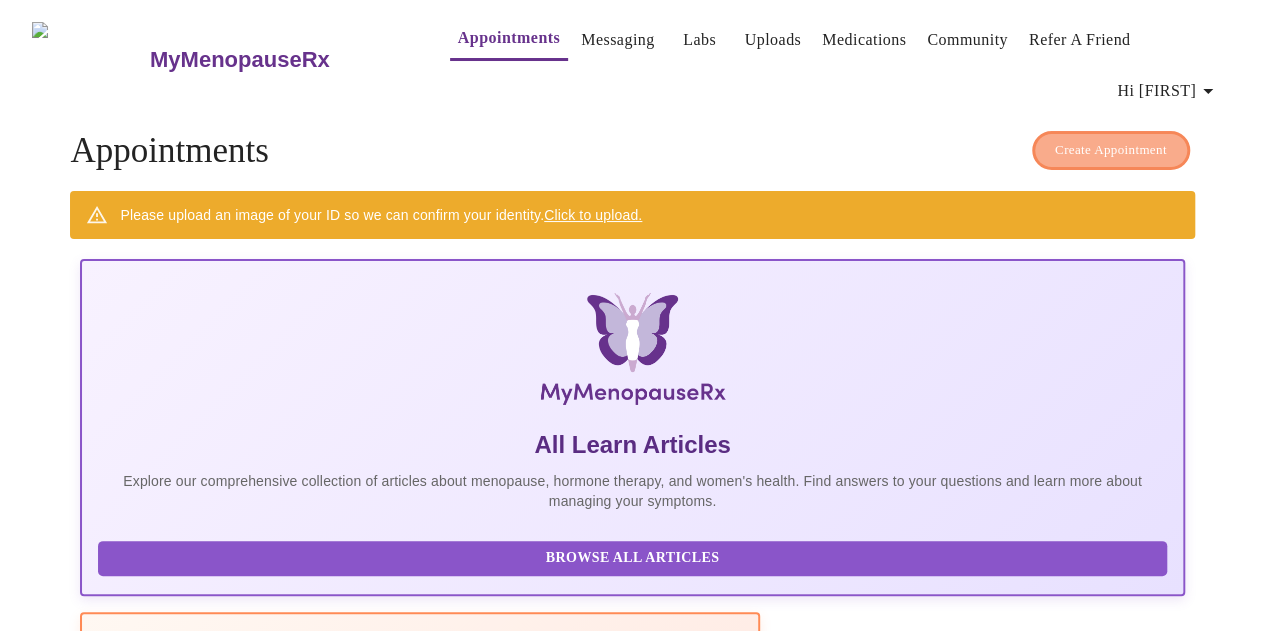 click on "Create Appointment" at bounding box center (1111, 150) 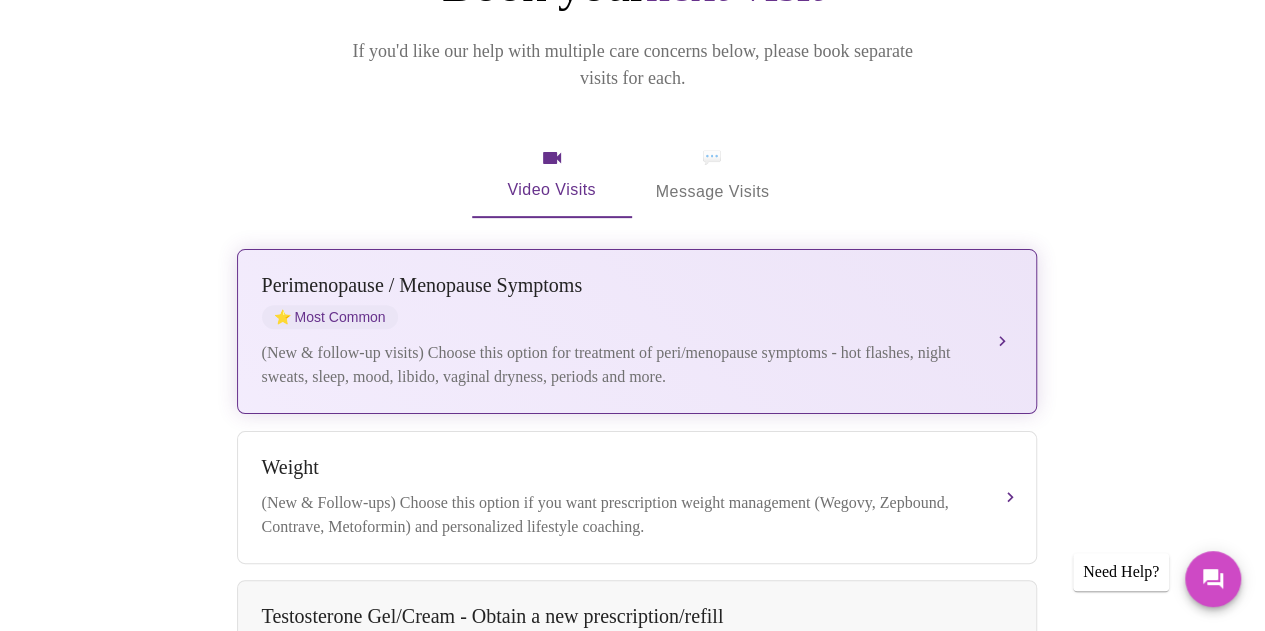 scroll, scrollTop: 317, scrollLeft: 0, axis: vertical 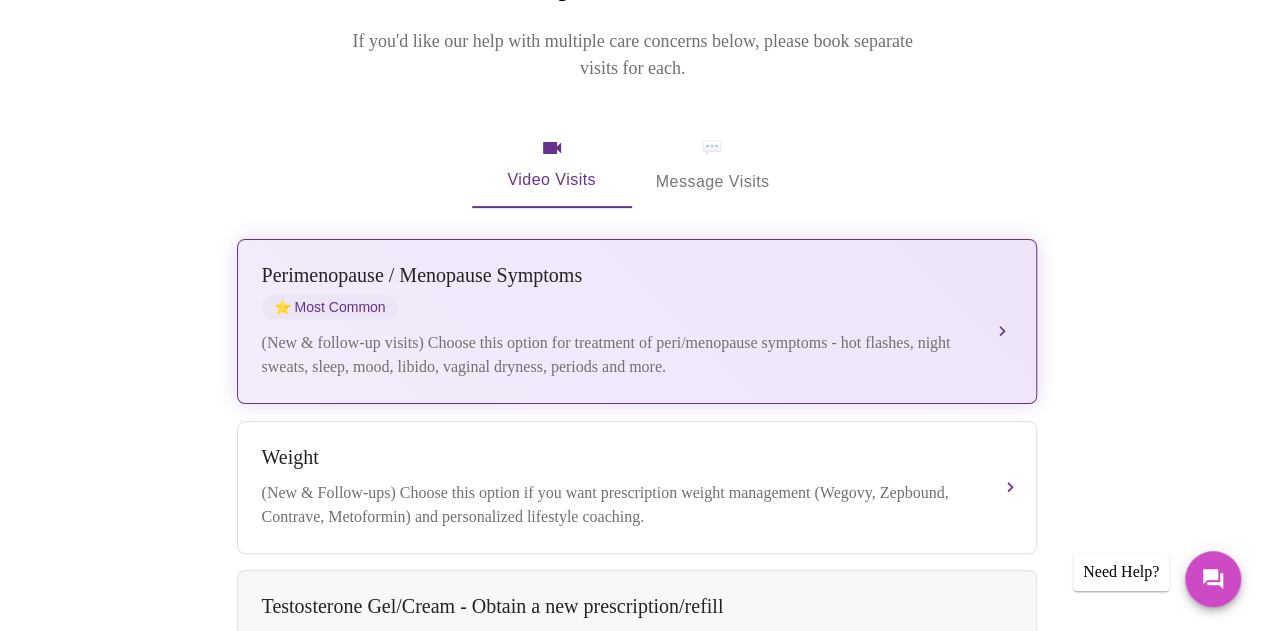 click on "(New & follow-up visits) Choose this option for treatment of peri/menopause symptoms - hot flashes, night sweats, sleep, mood, libido, vaginal dryness, periods and more." at bounding box center (617, 355) 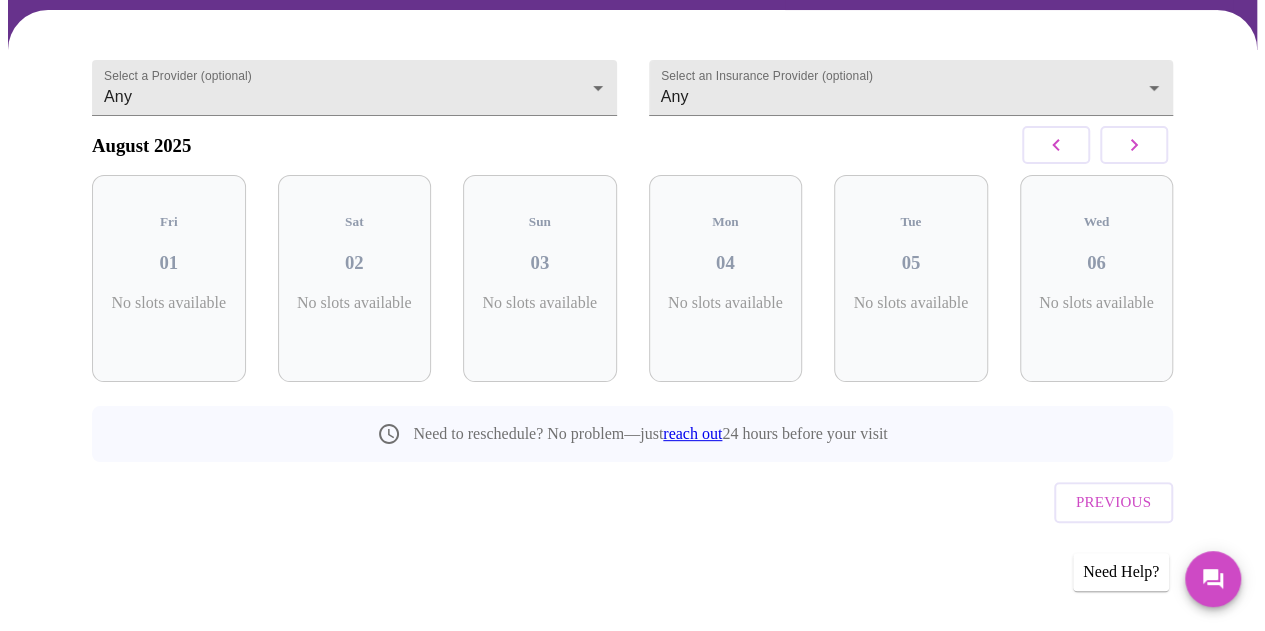 scroll, scrollTop: 144, scrollLeft: 0, axis: vertical 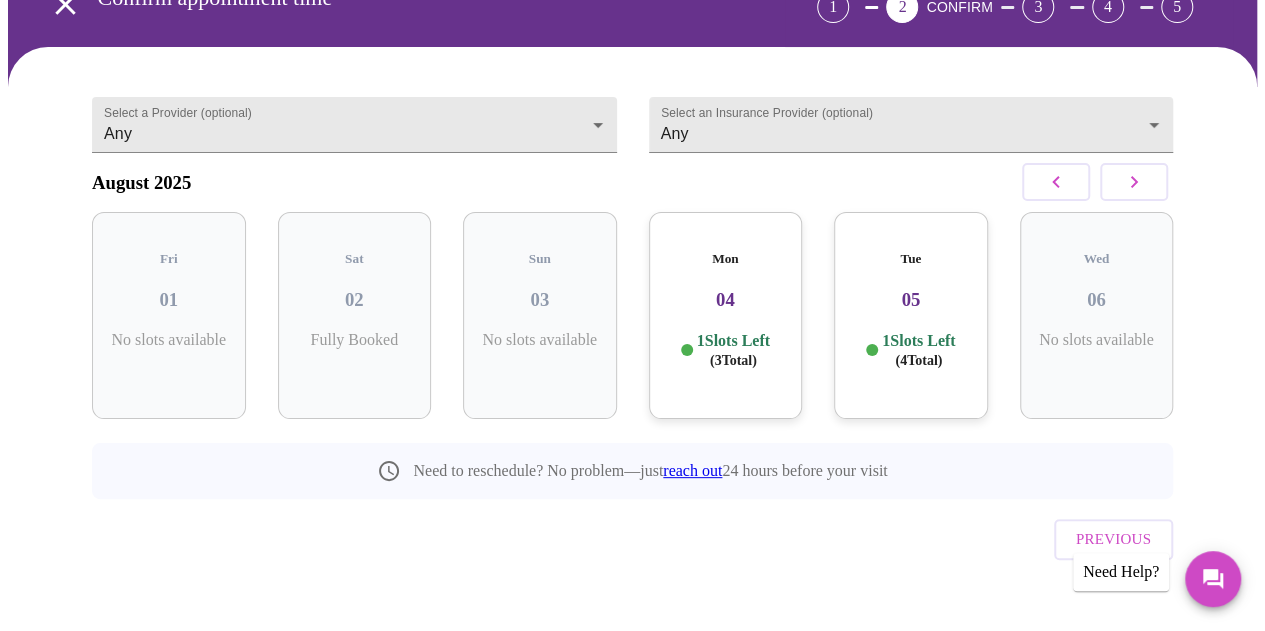 click on "Mon 04 1  Slots Left ( 3  Total)" at bounding box center (726, 315) 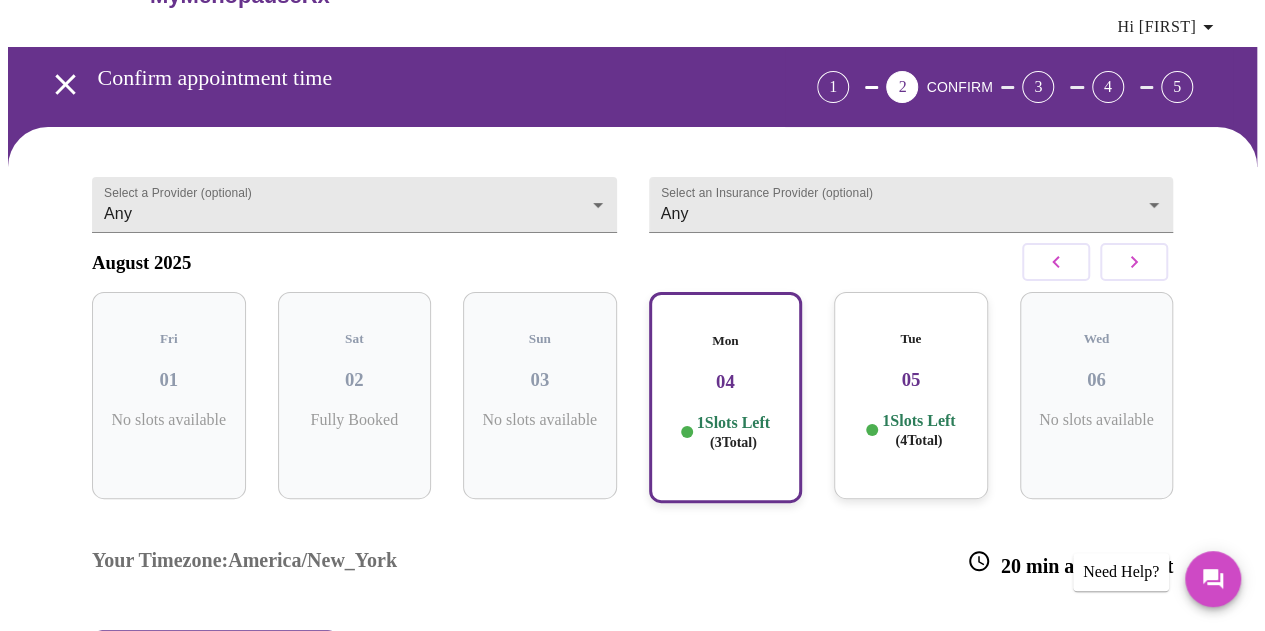 scroll, scrollTop: 0, scrollLeft: 0, axis: both 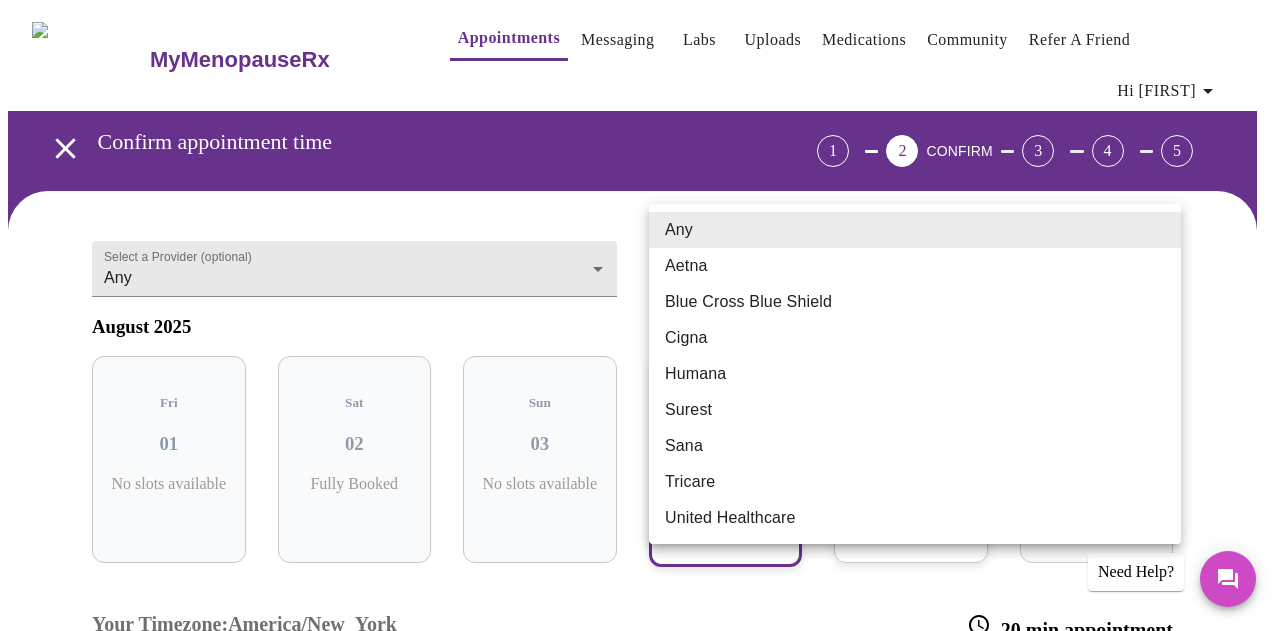 click on "MyMenopauseRx Appointments Messaging Labs Uploads Medications Community Refer a Friend Hi Mary   Confirm appointment time 1 2 CONFIRM 3 4 5 Select a Provider (optional) Any Any Select an Insurance Provider (optional) Any Any August 2025 Fri 01 No slots available Sat 02 Fully Booked Sun 03 No slots available Mon 04 1  Slots Left ( 3  Total) Tue 05 1  Slots Left ( 4  Total) Wed 06 No slots available Your Timezone:  America/New_York 20 min appointment 06:40 PM Need to reschedule? No problem—just  reach out  24 hours before your visit Previous Need Help? Settings Billing Invoices Log out Any Aetna Blue Cross Blue Shield Cigna Humana Surest Sana Tricare United Healthcare" at bounding box center (640, 503) 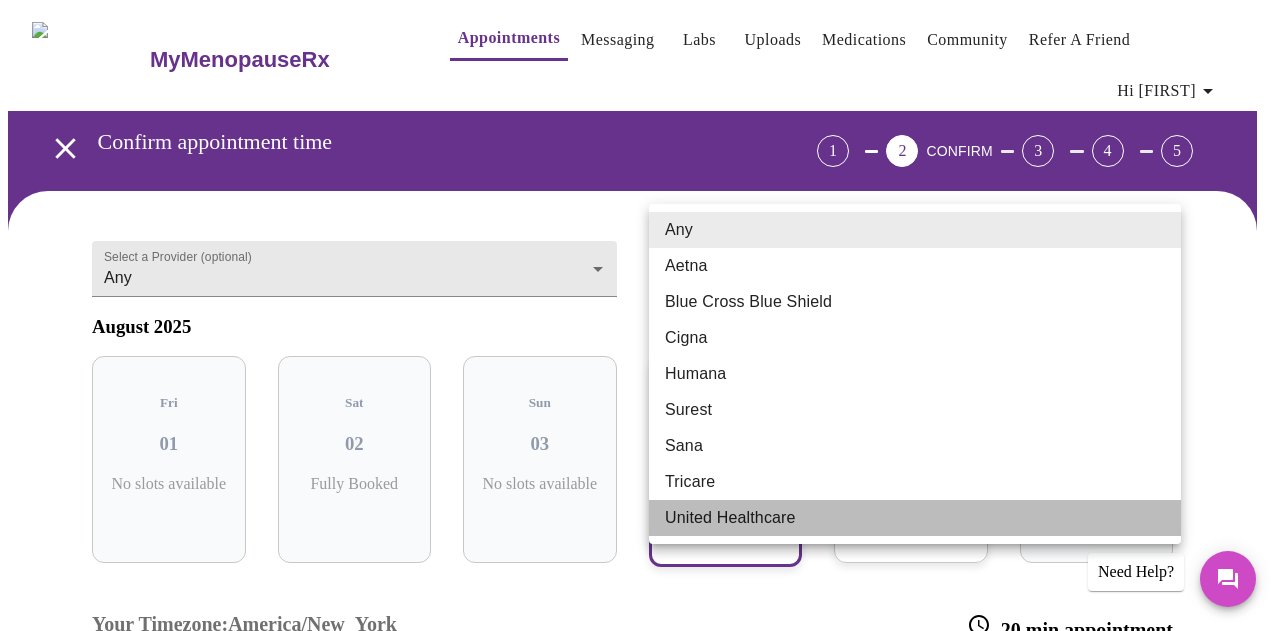 click on "United Healthcare" at bounding box center [915, 518] 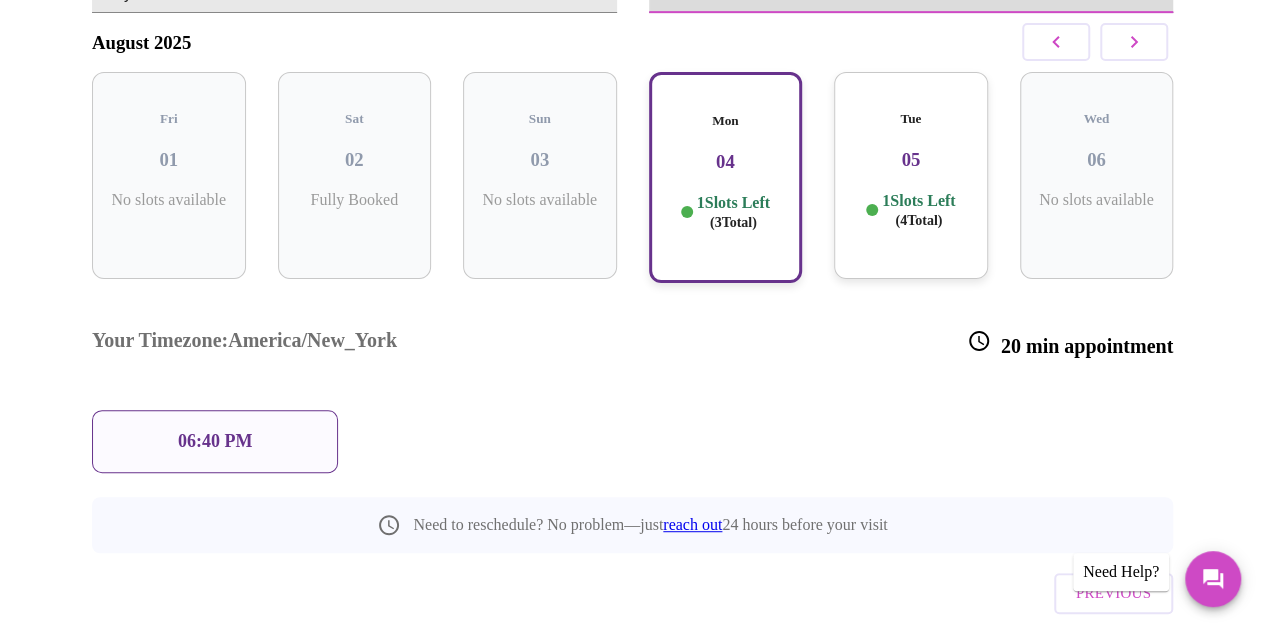 scroll, scrollTop: 284, scrollLeft: 0, axis: vertical 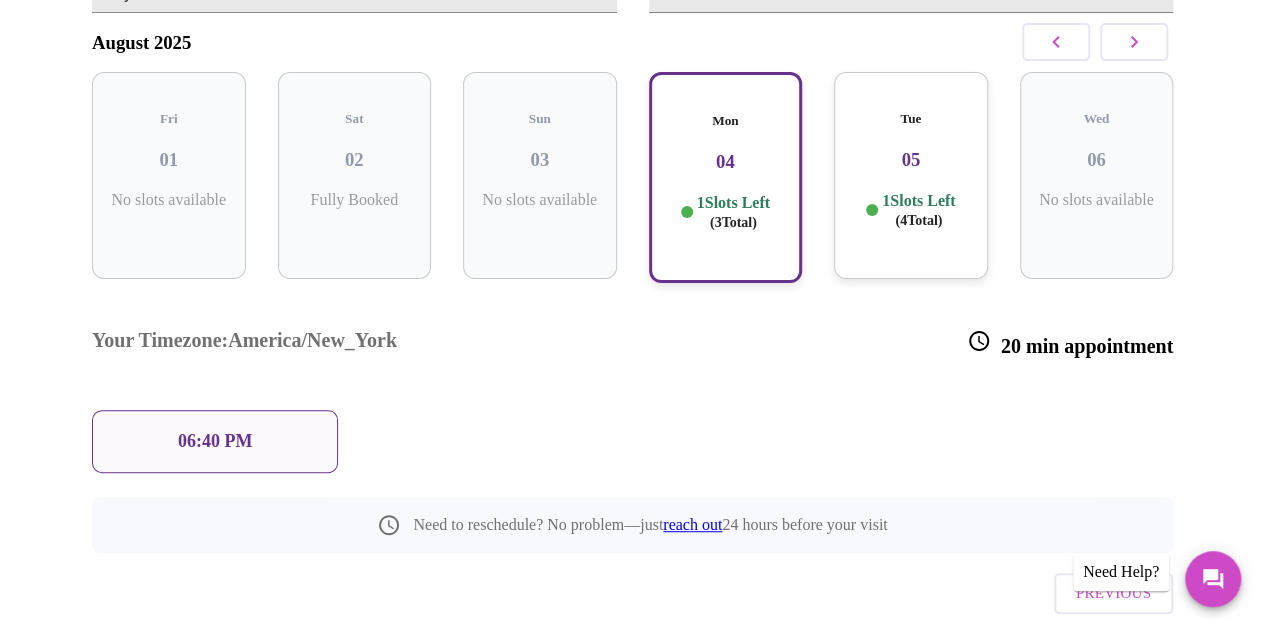click on "06:40 PM" at bounding box center [215, 441] 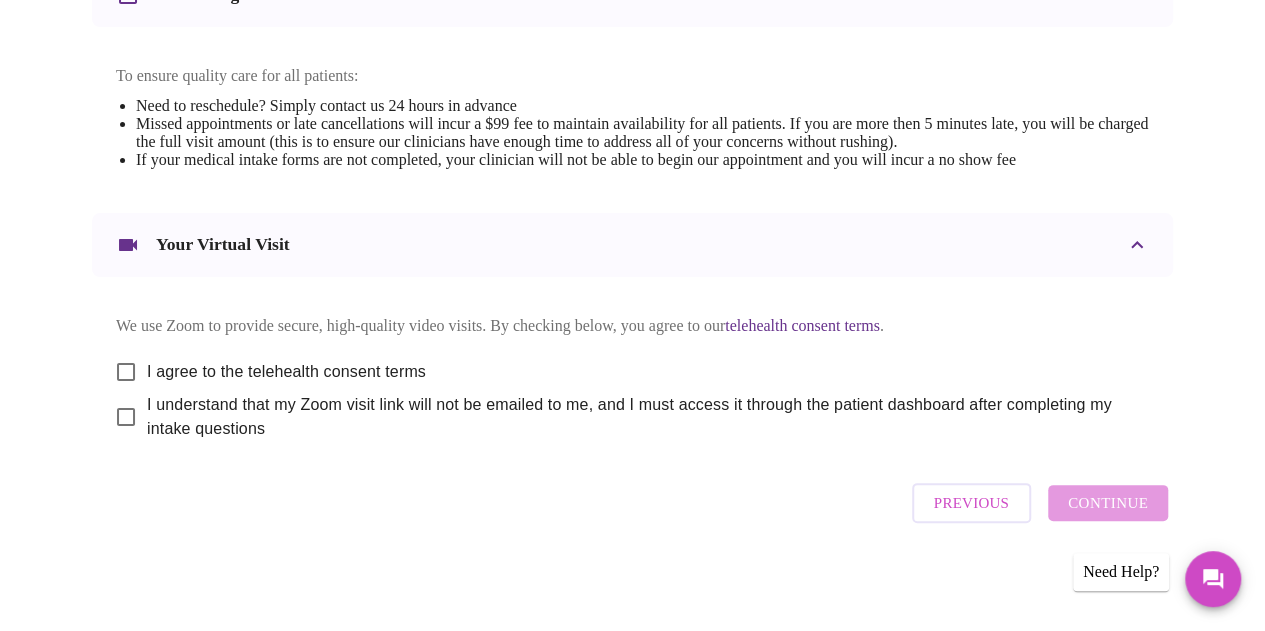 scroll, scrollTop: 1054, scrollLeft: 0, axis: vertical 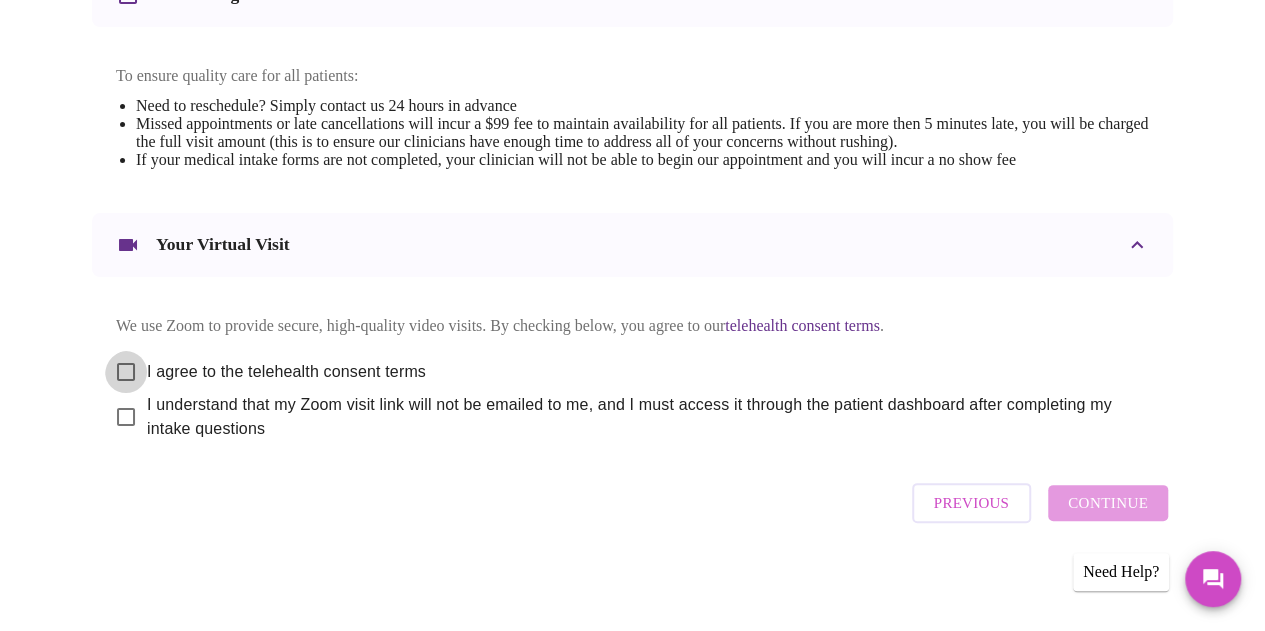 click on "I agree to the telehealth consent terms" at bounding box center (126, 372) 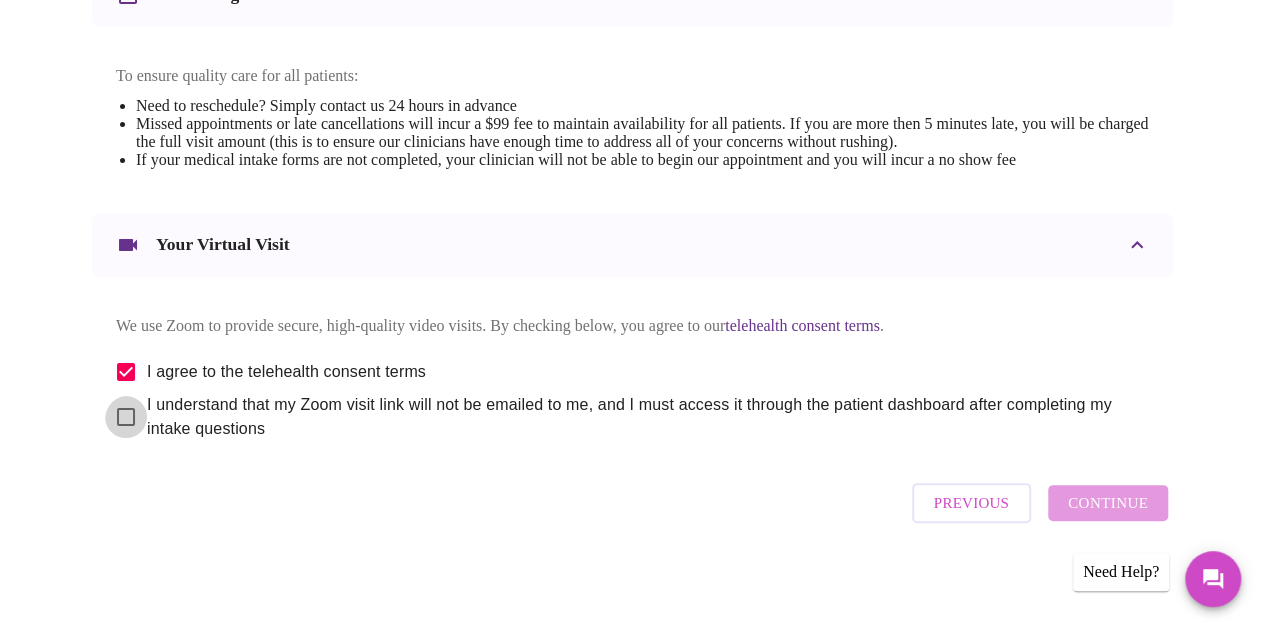 click on "I understand that my Zoom visit link will not be emailed to me, and I must access it through the patient dashboard after completing my intake questions" at bounding box center (126, 417) 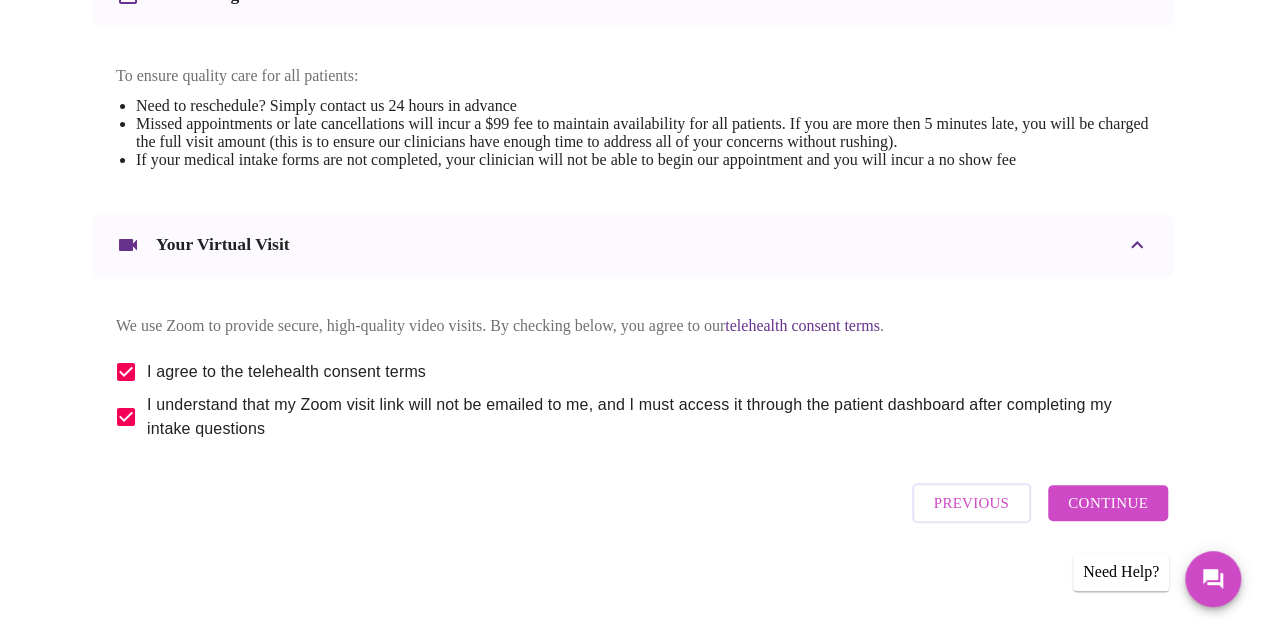 scroll, scrollTop: 1068, scrollLeft: 0, axis: vertical 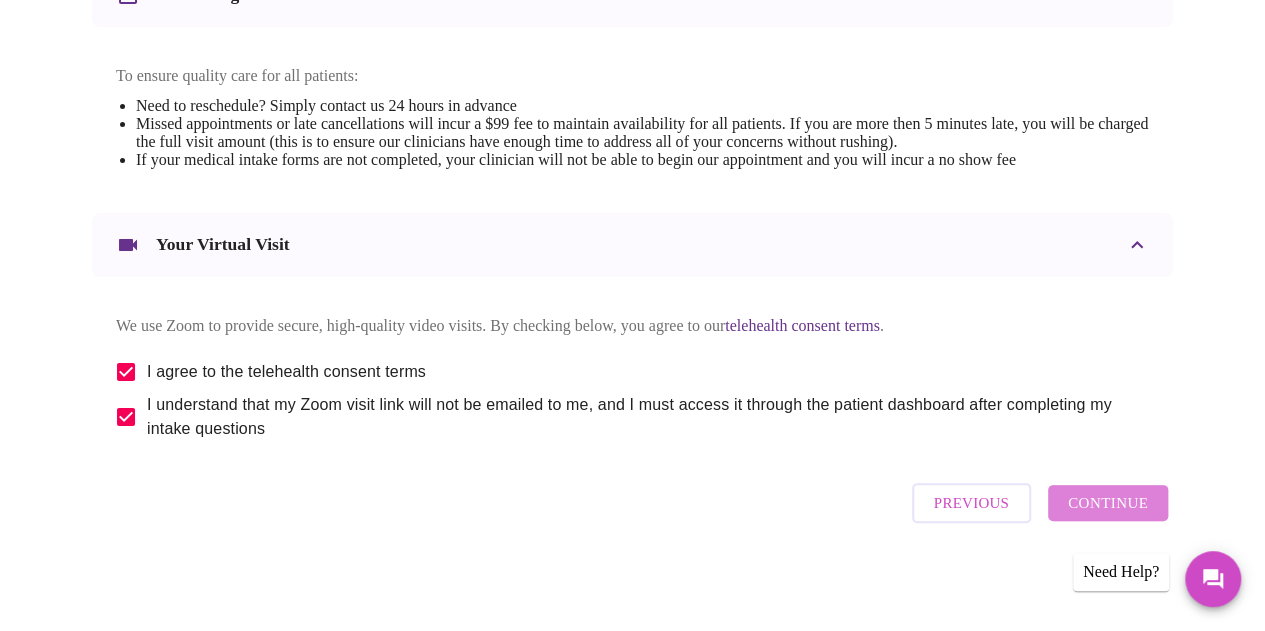 click on "Continue" at bounding box center [1108, 503] 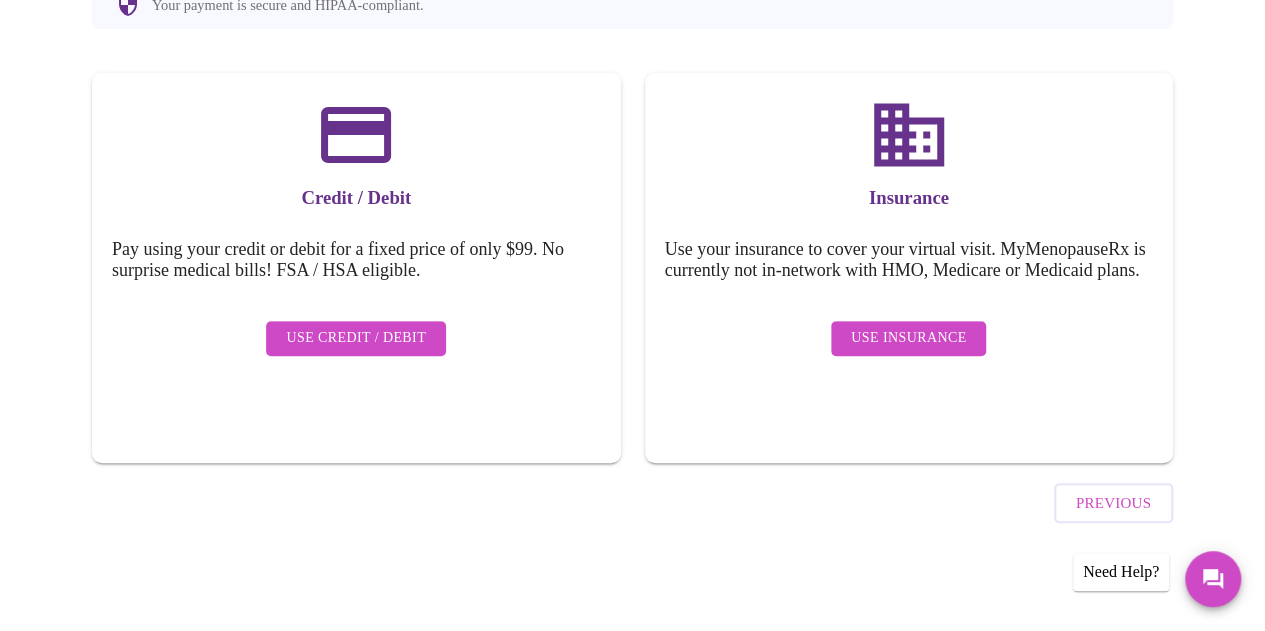scroll, scrollTop: 232, scrollLeft: 0, axis: vertical 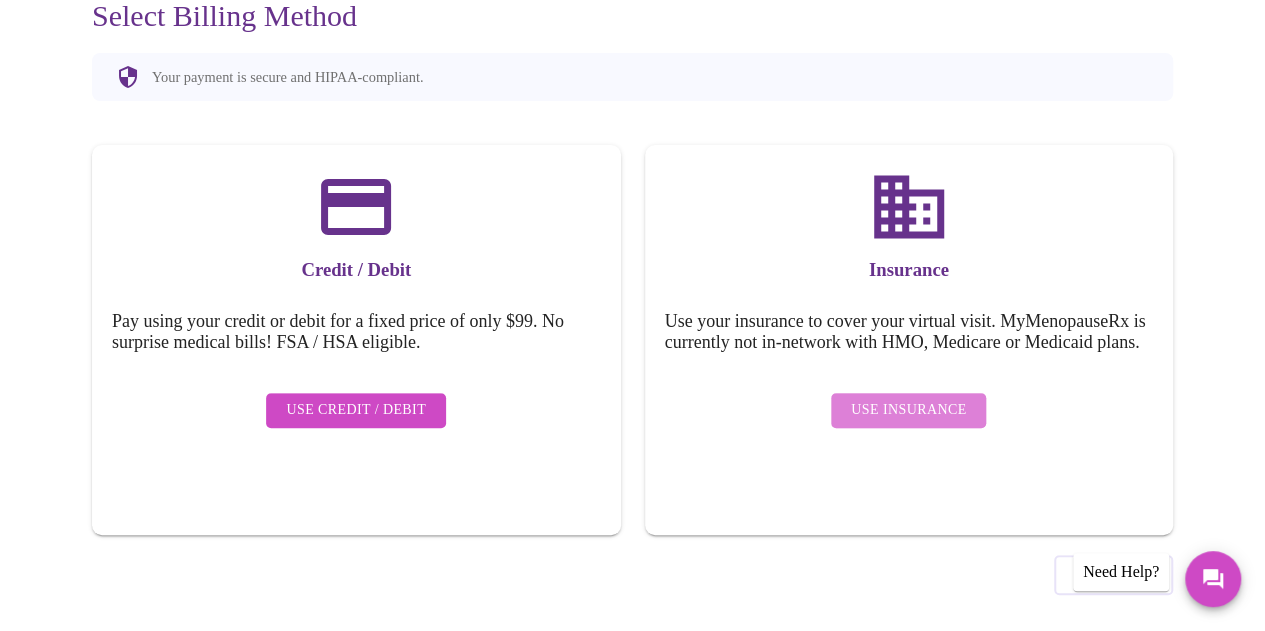 click on "Use Insurance" at bounding box center [908, 410] 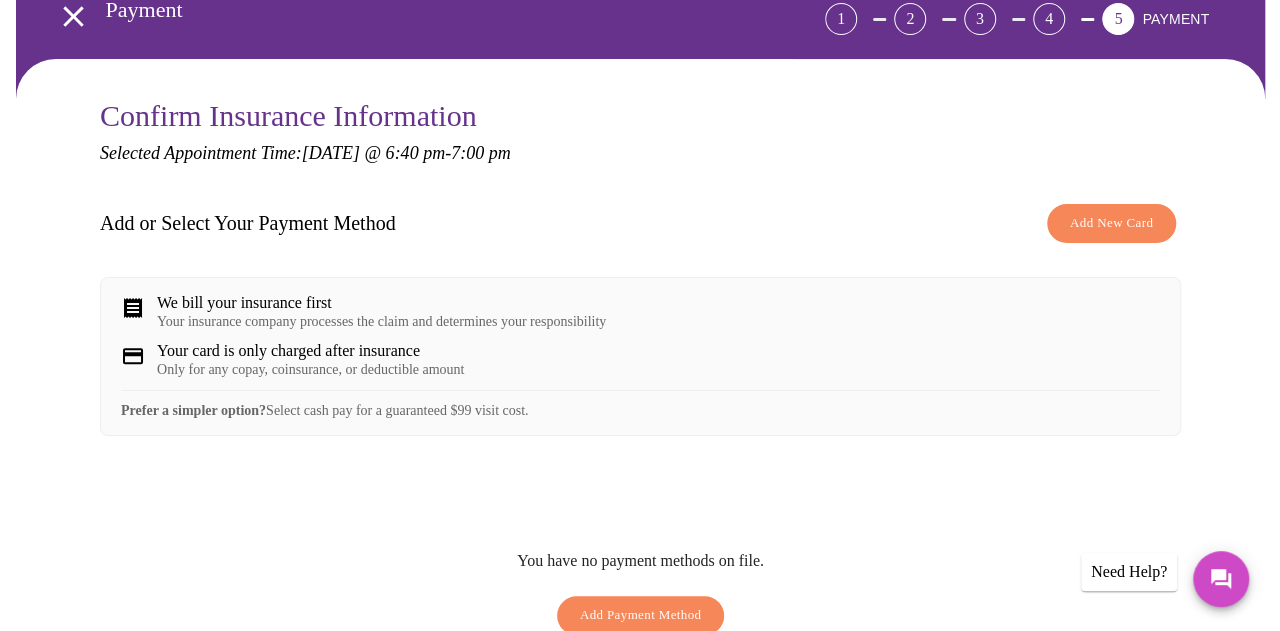 scroll, scrollTop: 134, scrollLeft: 0, axis: vertical 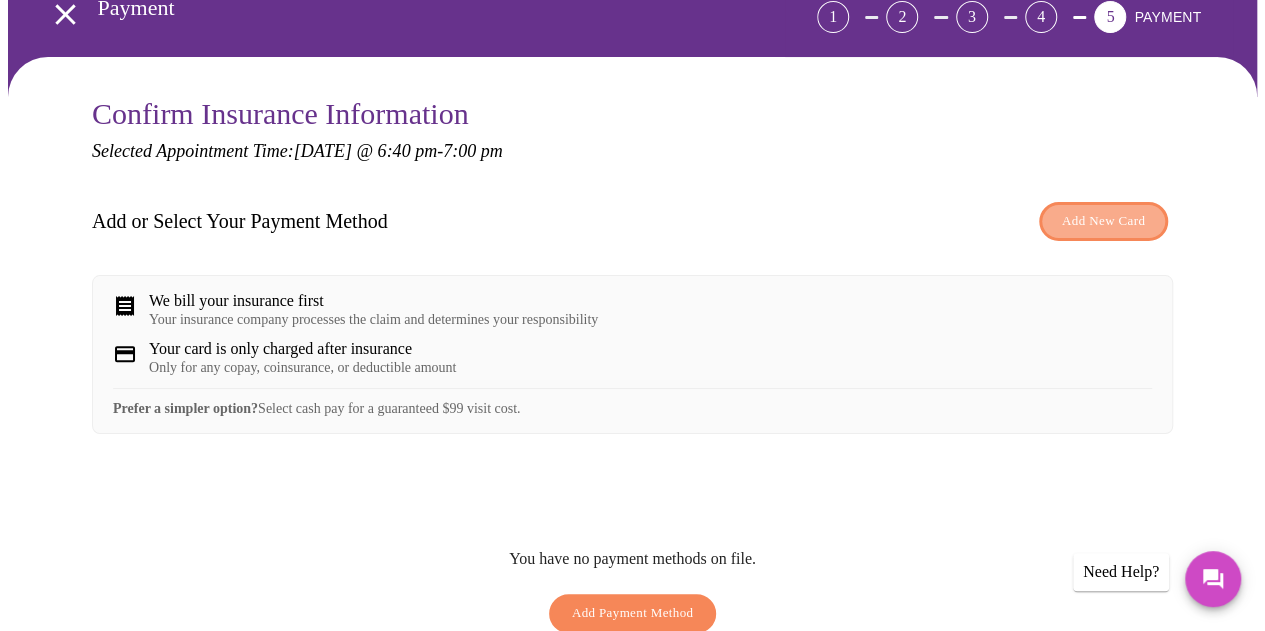 click on "Add New Card" at bounding box center (1103, 221) 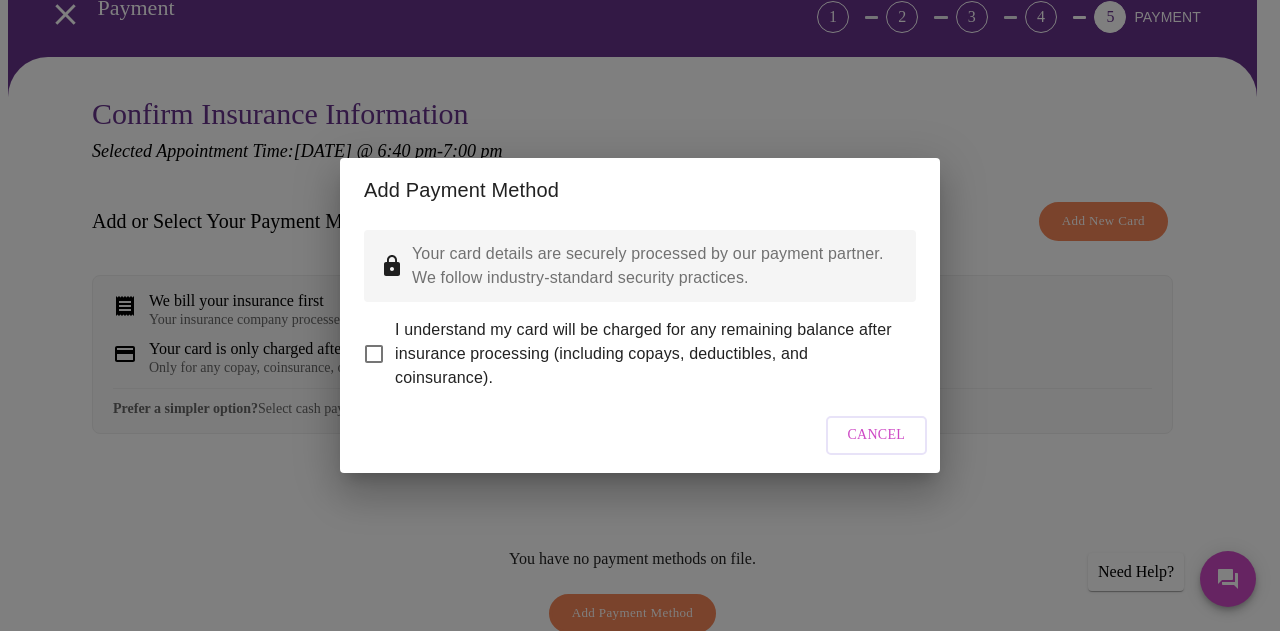 click on "I understand my card will be charged for any remaining balance after insurance processing (including copays, deductibles, and coinsurance)." at bounding box center [374, 354] 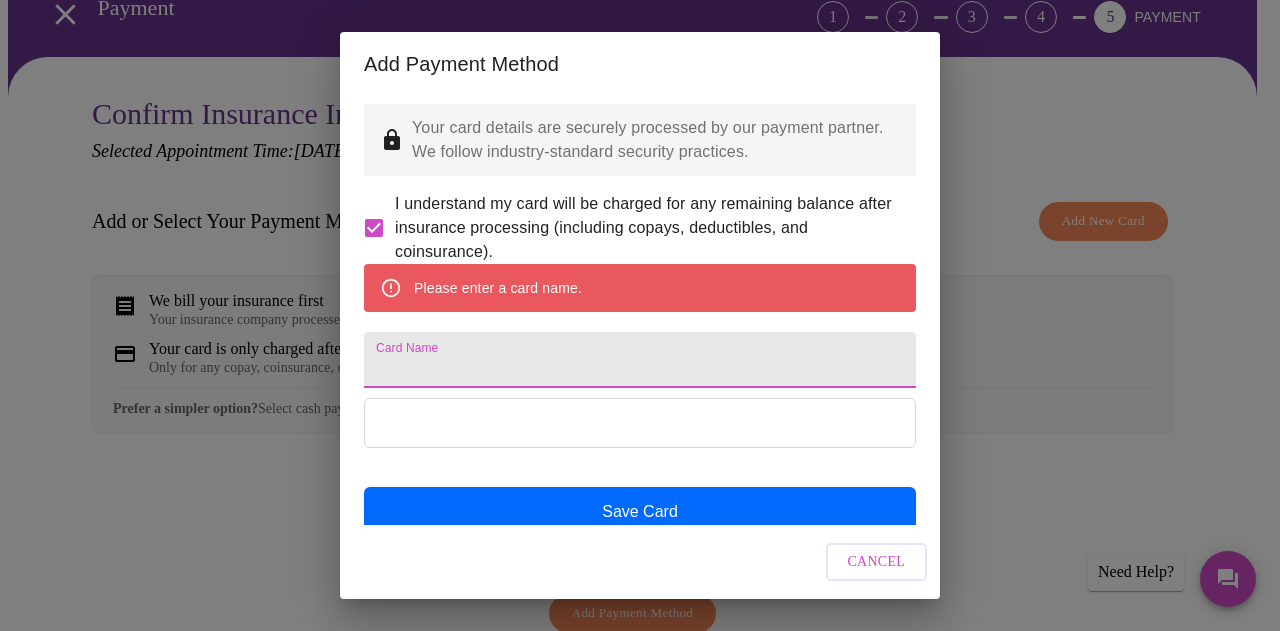 click on "Card Name" at bounding box center [640, 360] 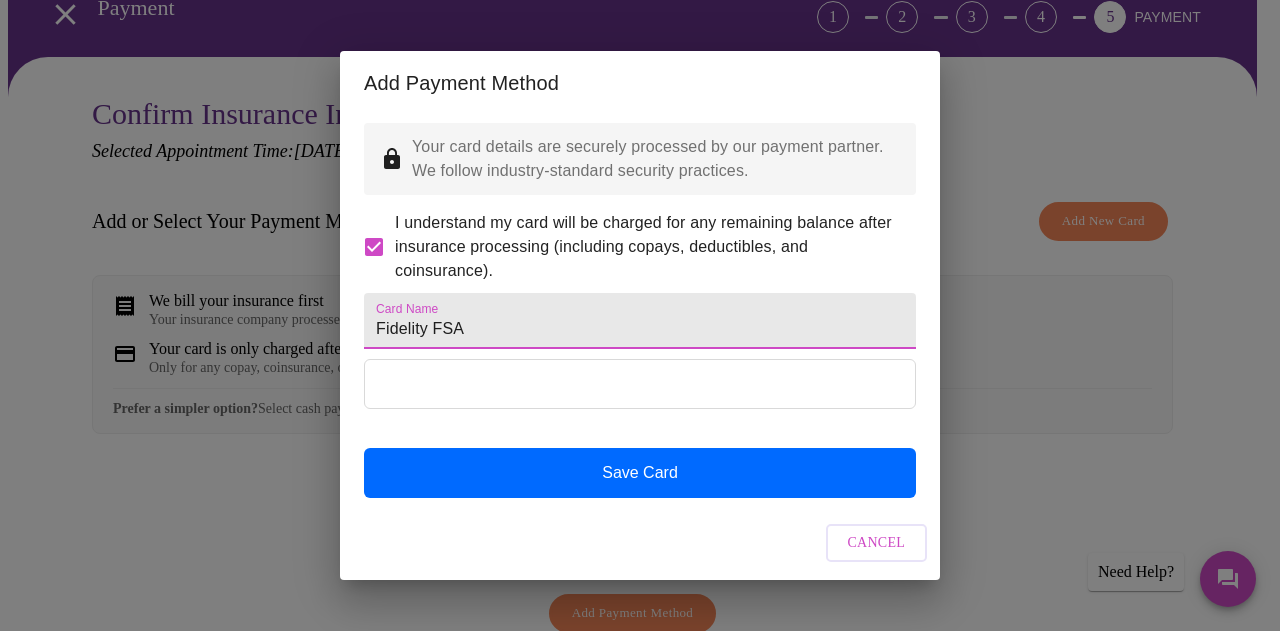 type on "Fidelity FSA" 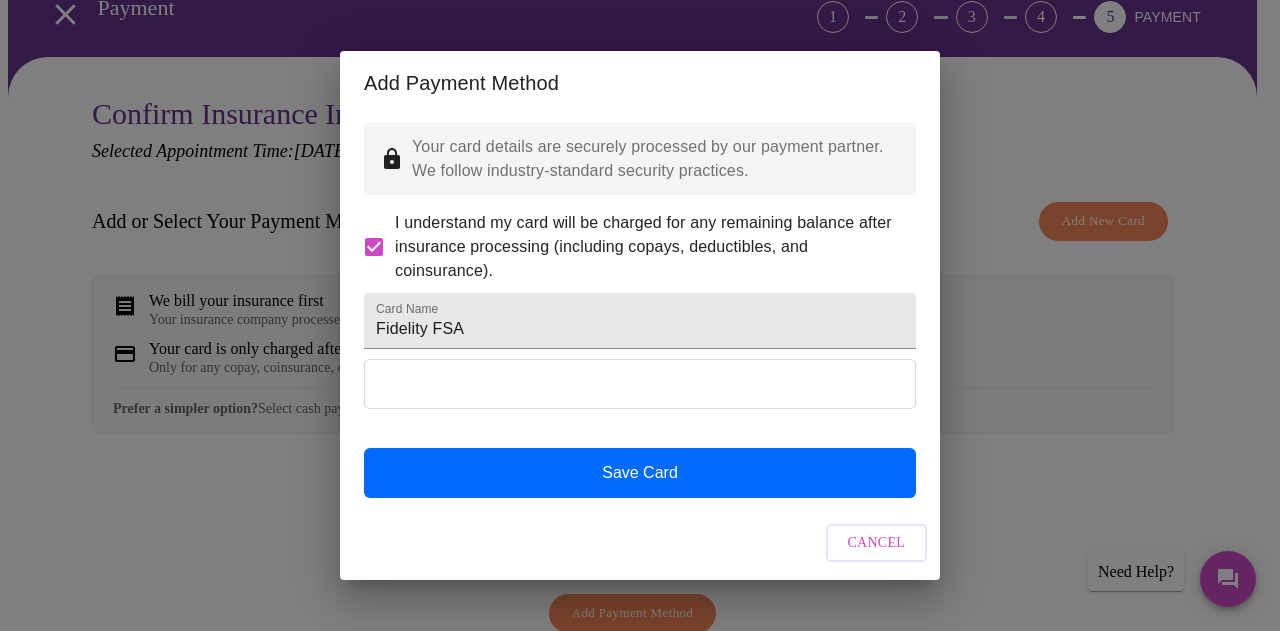 click on "Cancel" at bounding box center [640, 543] 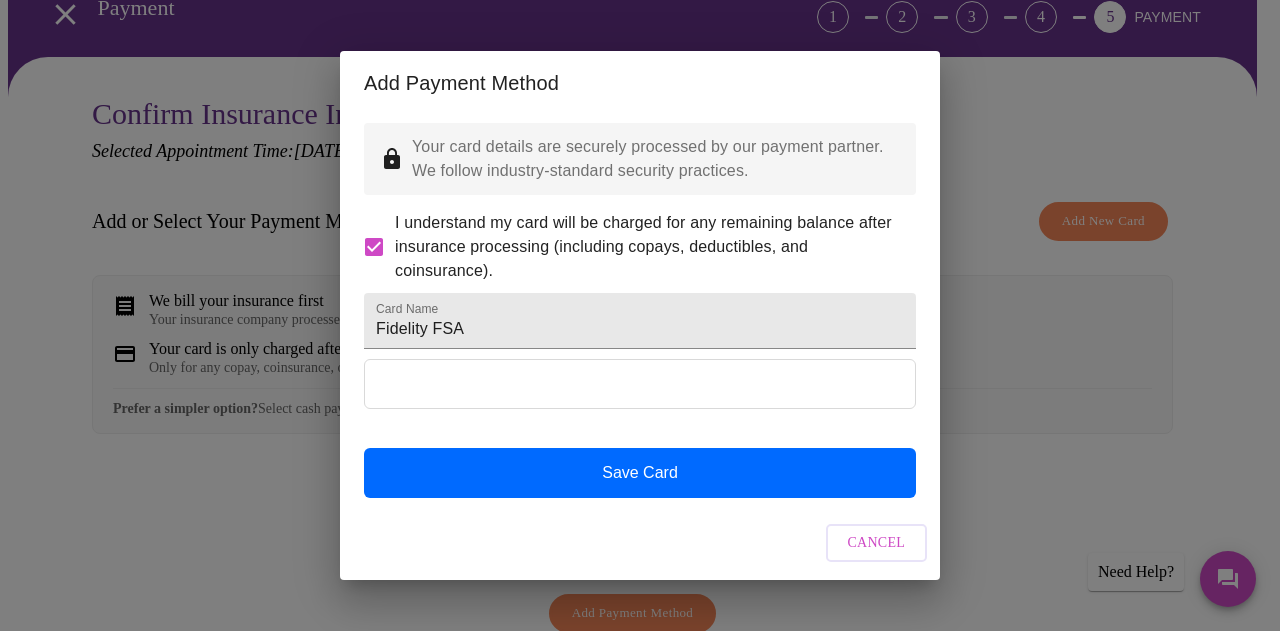 scroll, scrollTop: 94, scrollLeft: 0, axis: vertical 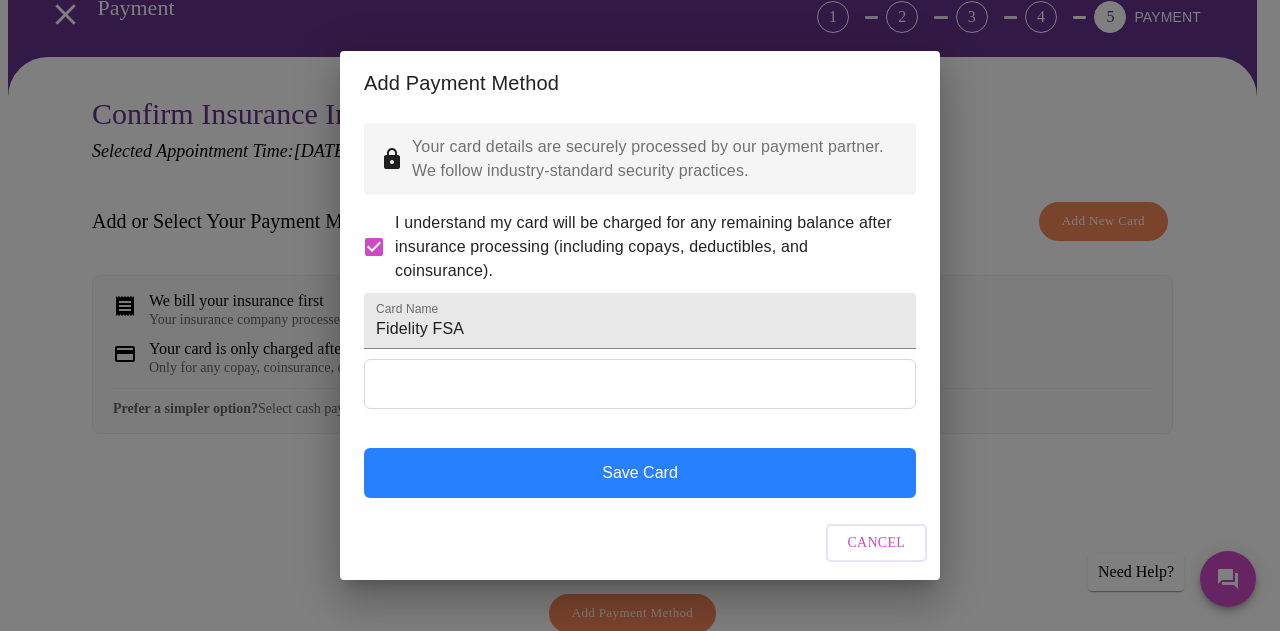 click on "Save Card" at bounding box center [640, 473] 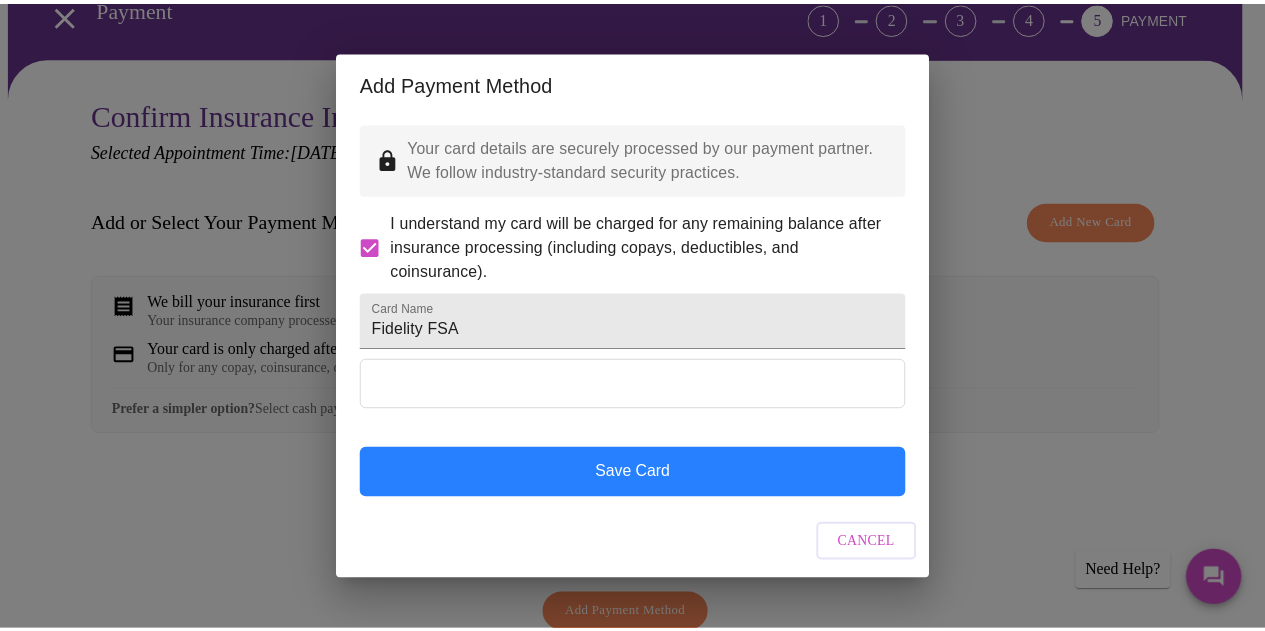 scroll, scrollTop: 0, scrollLeft: 0, axis: both 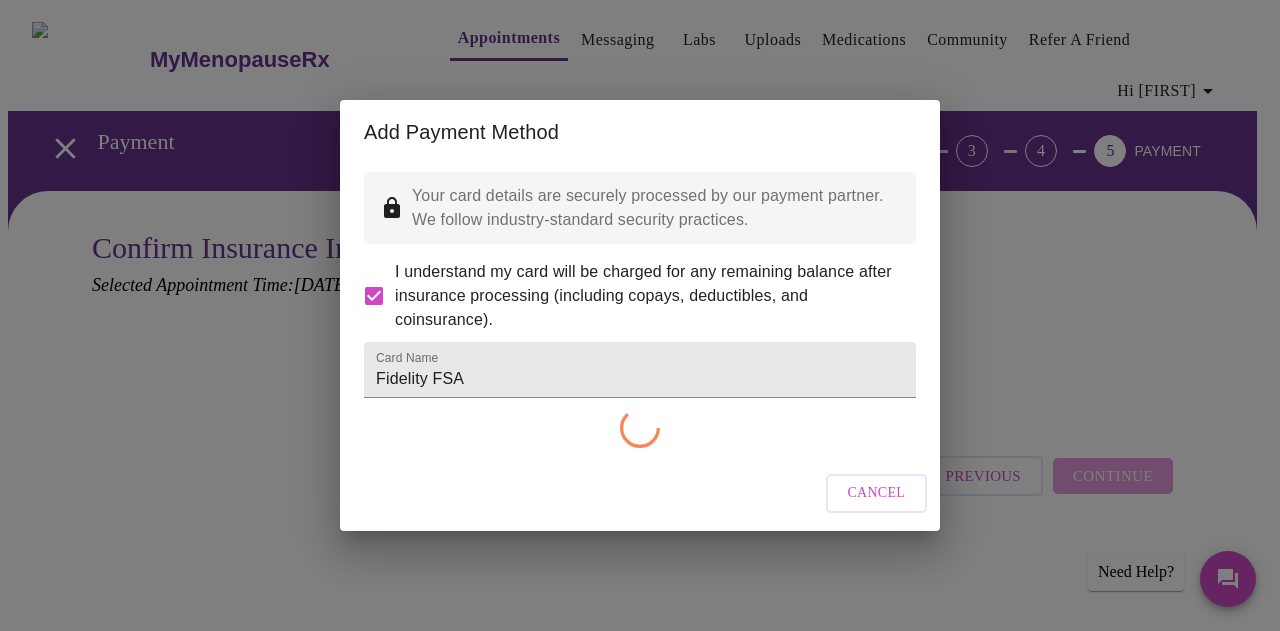 checkbox on "false" 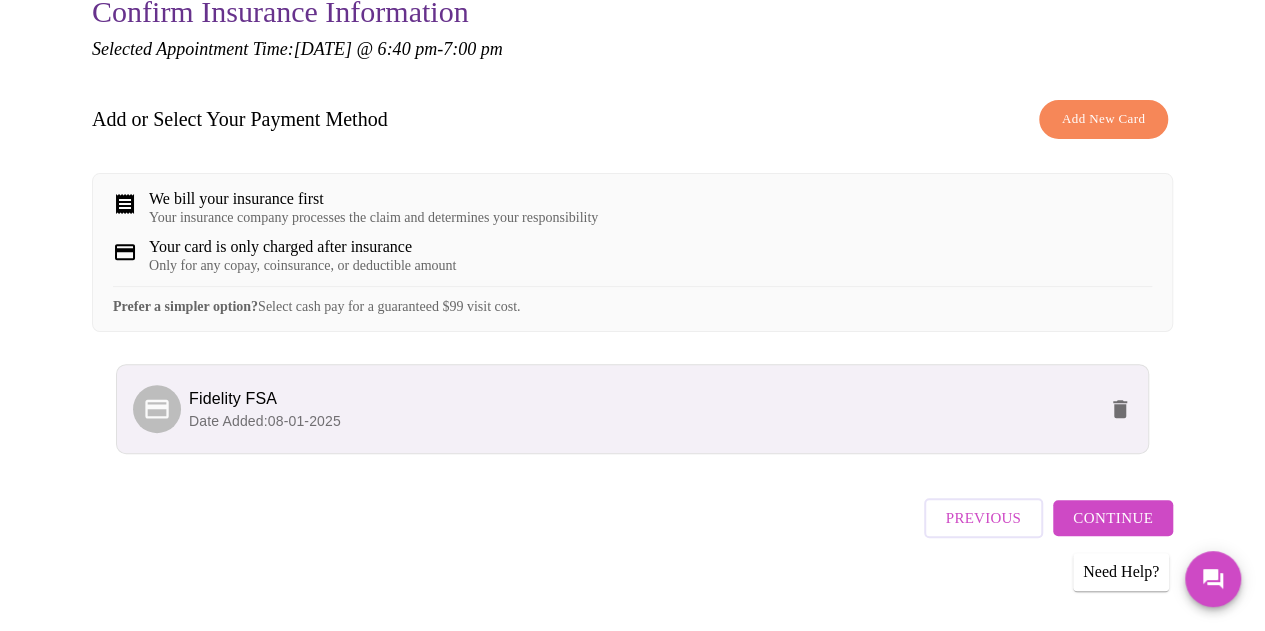 scroll, scrollTop: 271, scrollLeft: 0, axis: vertical 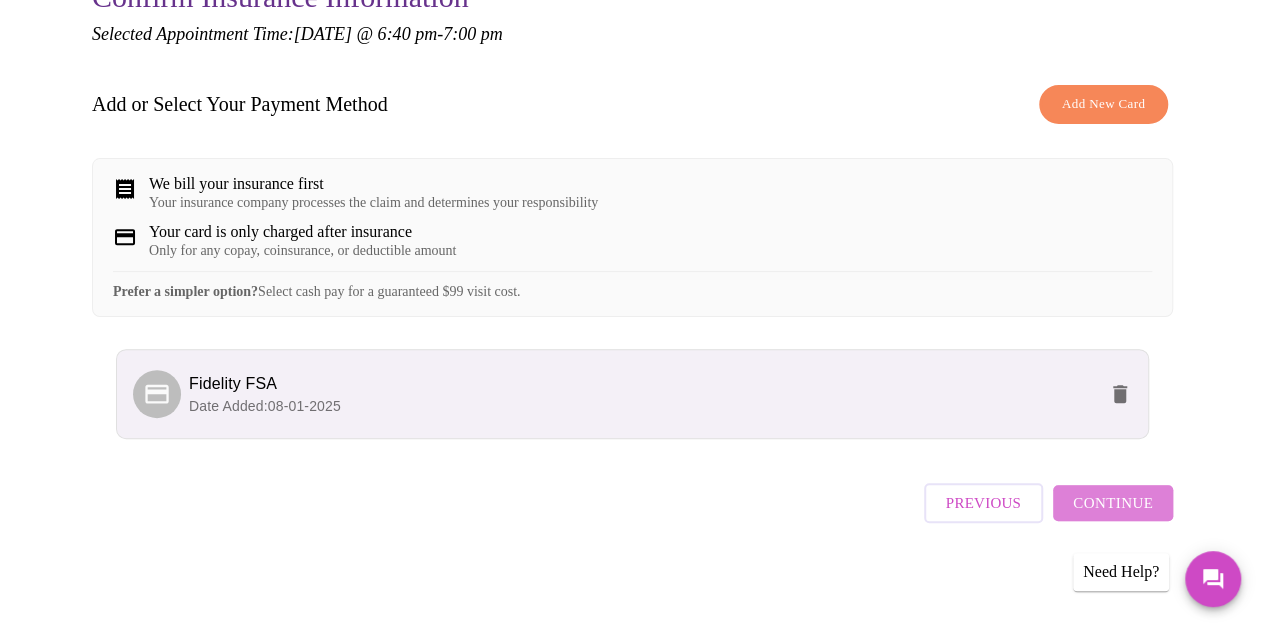 click on "Continue" at bounding box center [1113, 503] 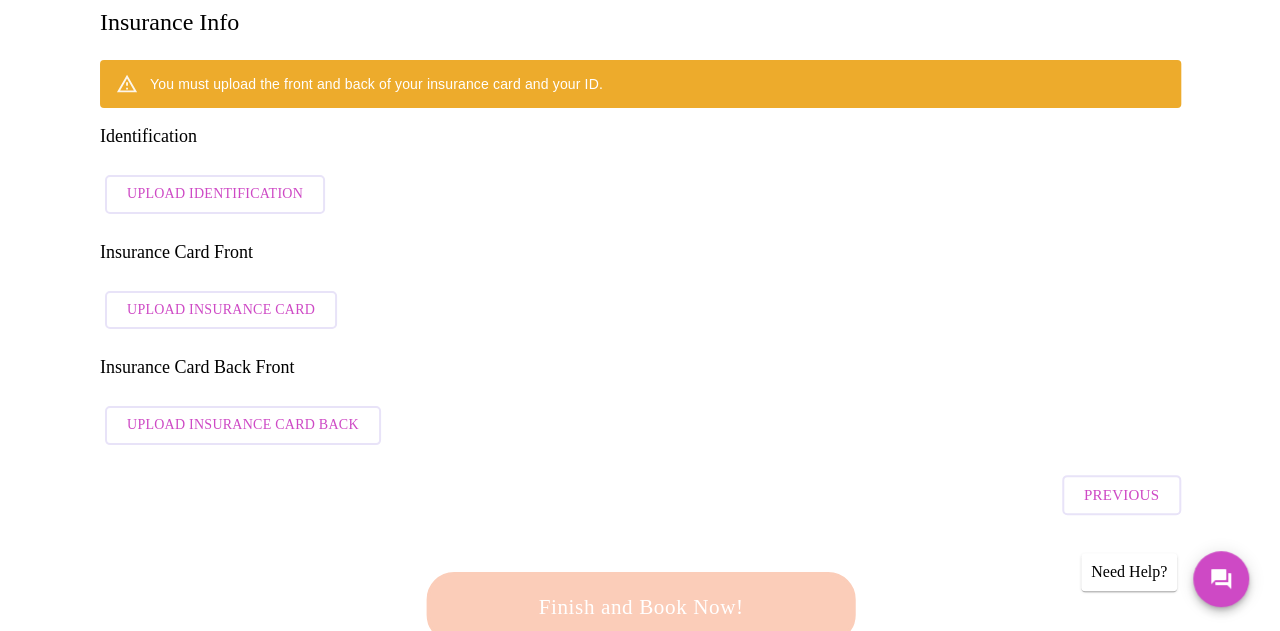 scroll, scrollTop: 271, scrollLeft: 0, axis: vertical 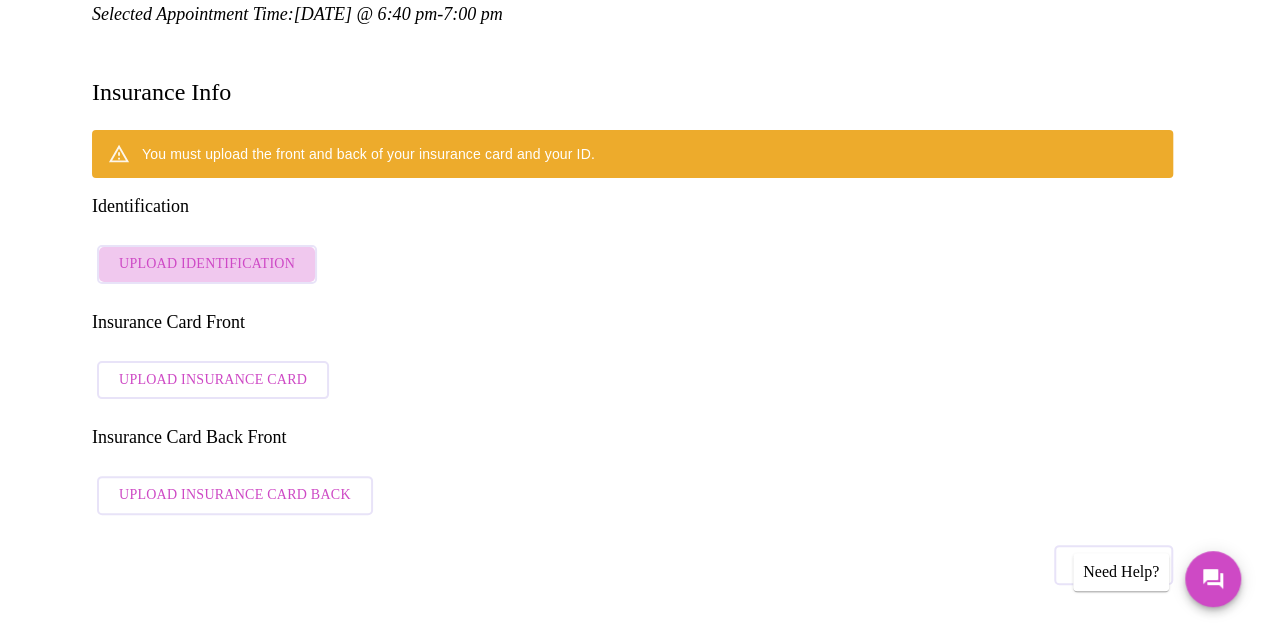 click on "Upload Identification" at bounding box center [207, 264] 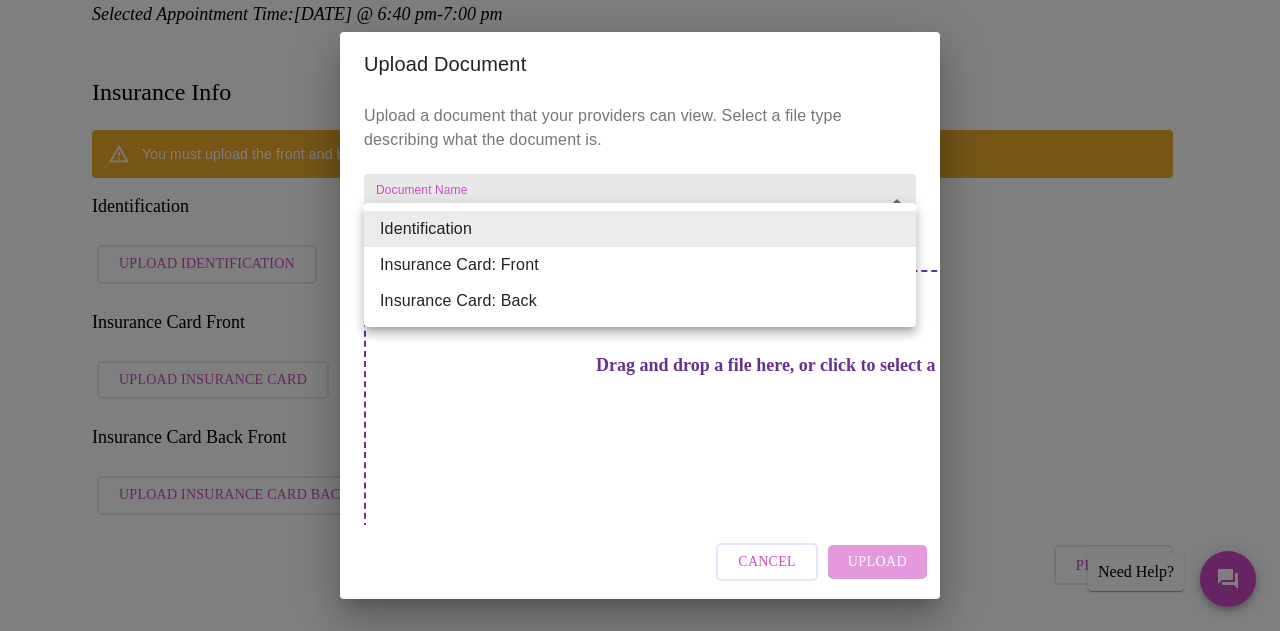 click on "MyMenopauseRx Appointments Messaging Labs Uploads Medications Community Refer a Friend Hi Mary   Payment 1 2 3 4 5 PAYMENT Confirm Insurance Information Selected Appointment Time:  Monday, August 4th @ 6:40 pm  -  7:00 pm Insurance Info You must upload the front and back of your insurance card and your ID. Identification Upload Identification Insurance Card Front Upload Insurance Card Insurance Card Back Front Upload Insurance Card Back Previous Finish and Book Now!   Patient Reviews "   Maria It was nice to speak to a physician who actually spent the time to explain and answer my questions. Dr Hanna made me feel very comfortable during this first visit. This was much better than any the doctor's office. "   Khalilah "   Kimberly "   Jenne "   Linda "   Terra "   Michelle "   Deb "   Alissa "   Jill Need Help? Settings Billing Invoices Log out Upload Document Upload a document that your providers can view. Select a file type describing what the document is. Document Name Identification Identification Cancel" at bounding box center (640, 1327) 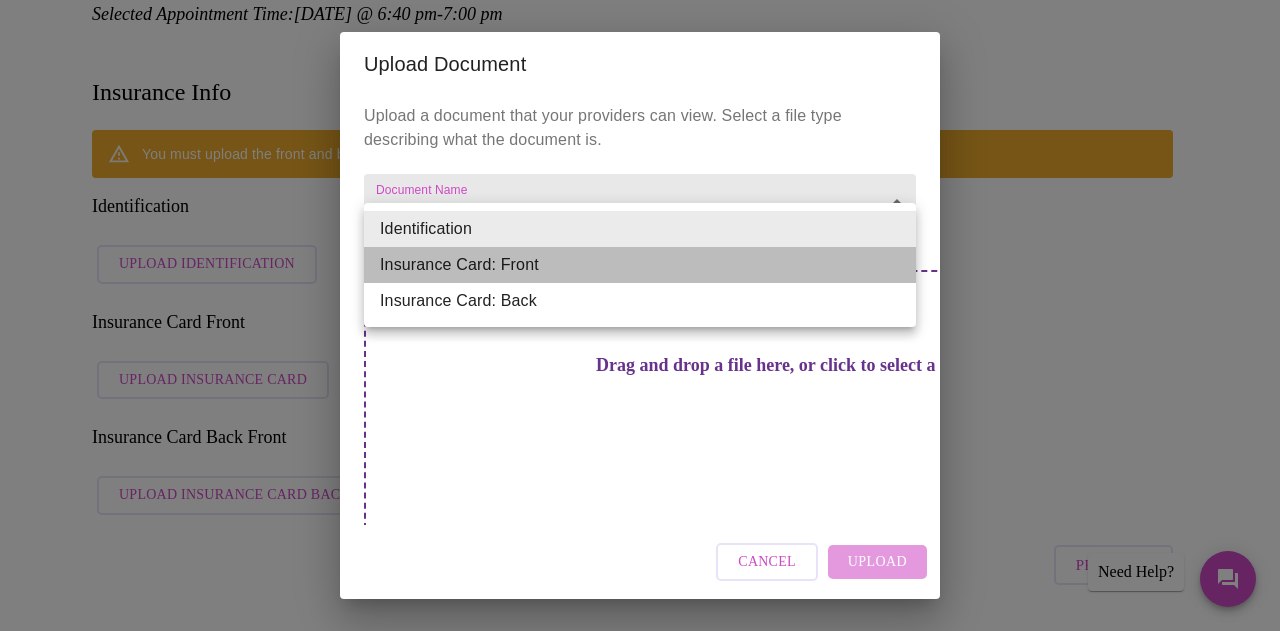 click on "Insurance Card: Front" at bounding box center [640, 265] 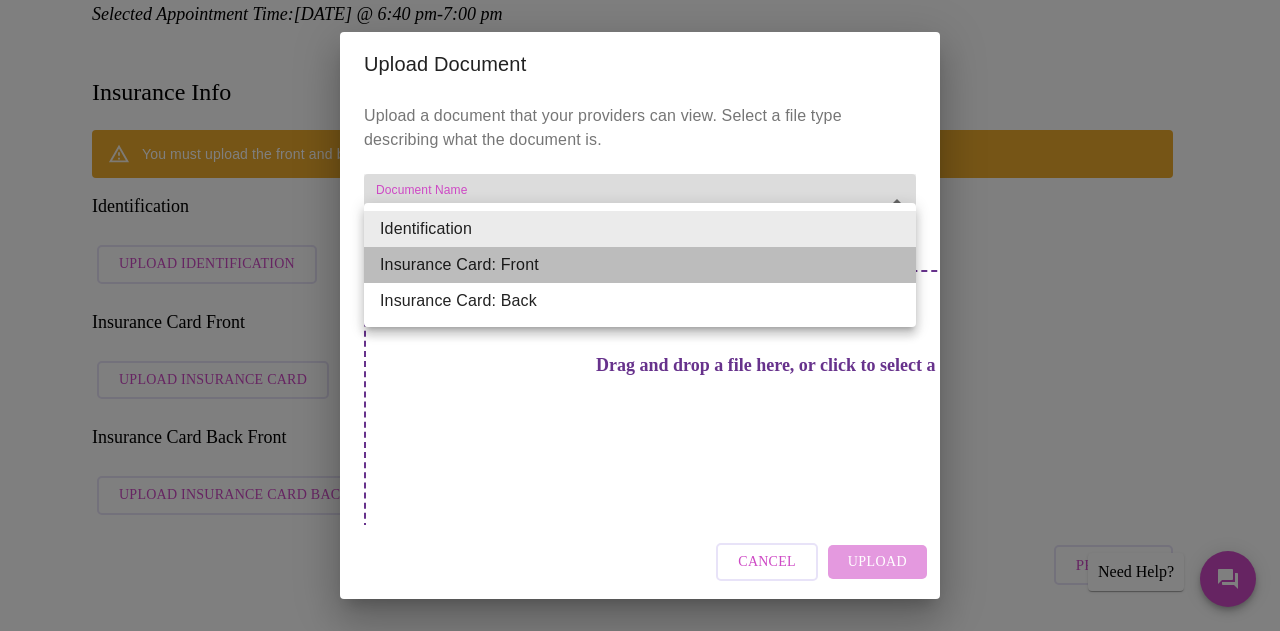 type on "Insurance Card: Front" 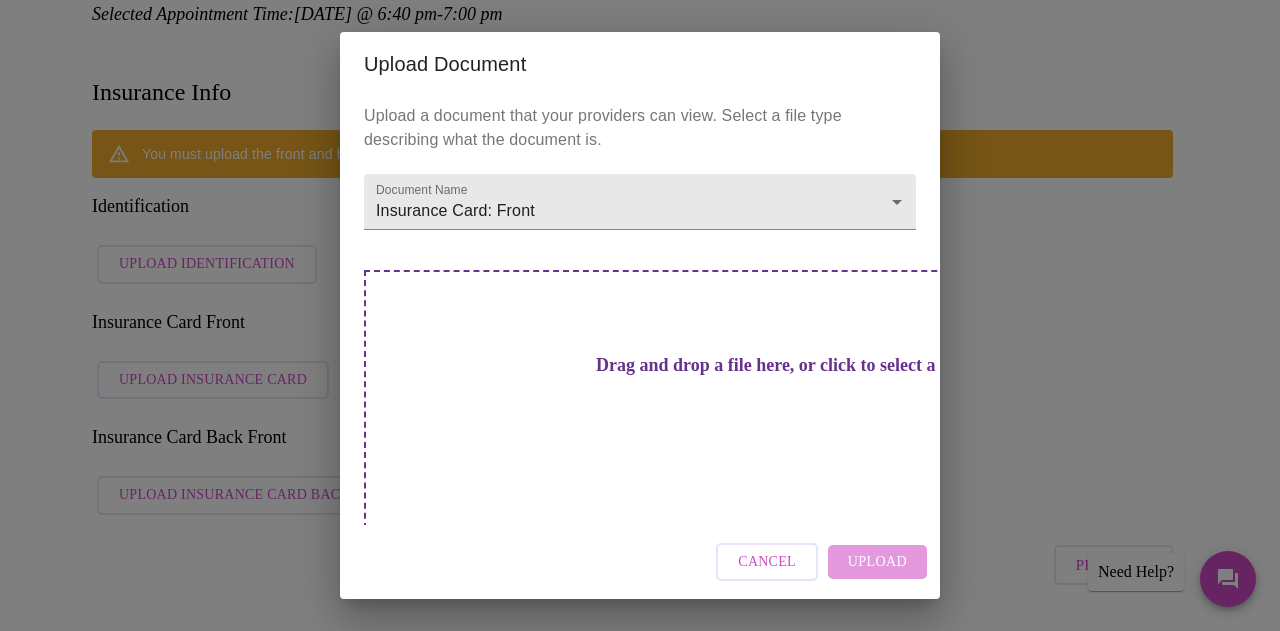 click on "Drag and drop a file here, or click to select a file" at bounding box center [780, 365] 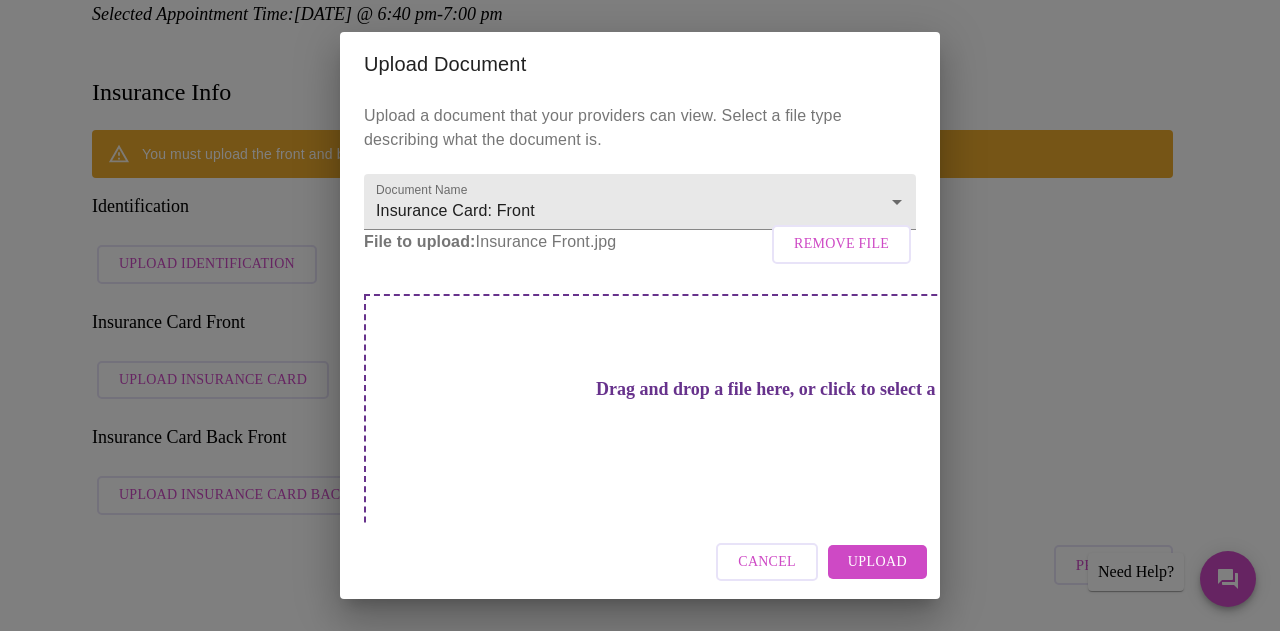 scroll, scrollTop: 34, scrollLeft: 0, axis: vertical 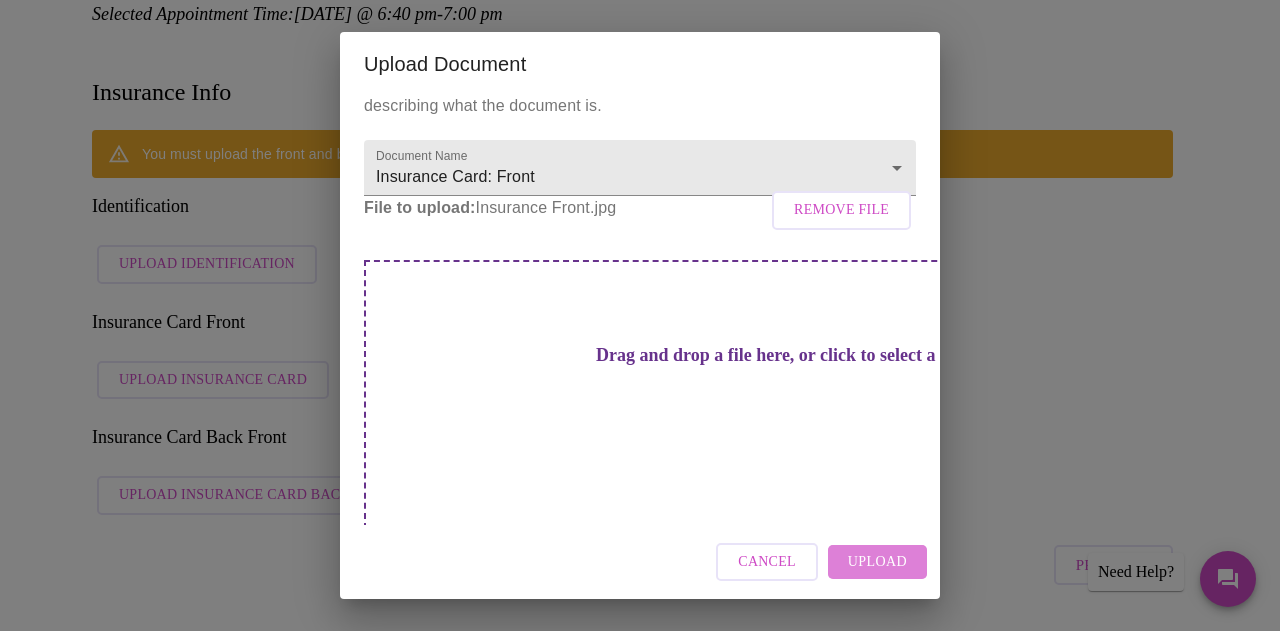 click on "Upload" at bounding box center (877, 562) 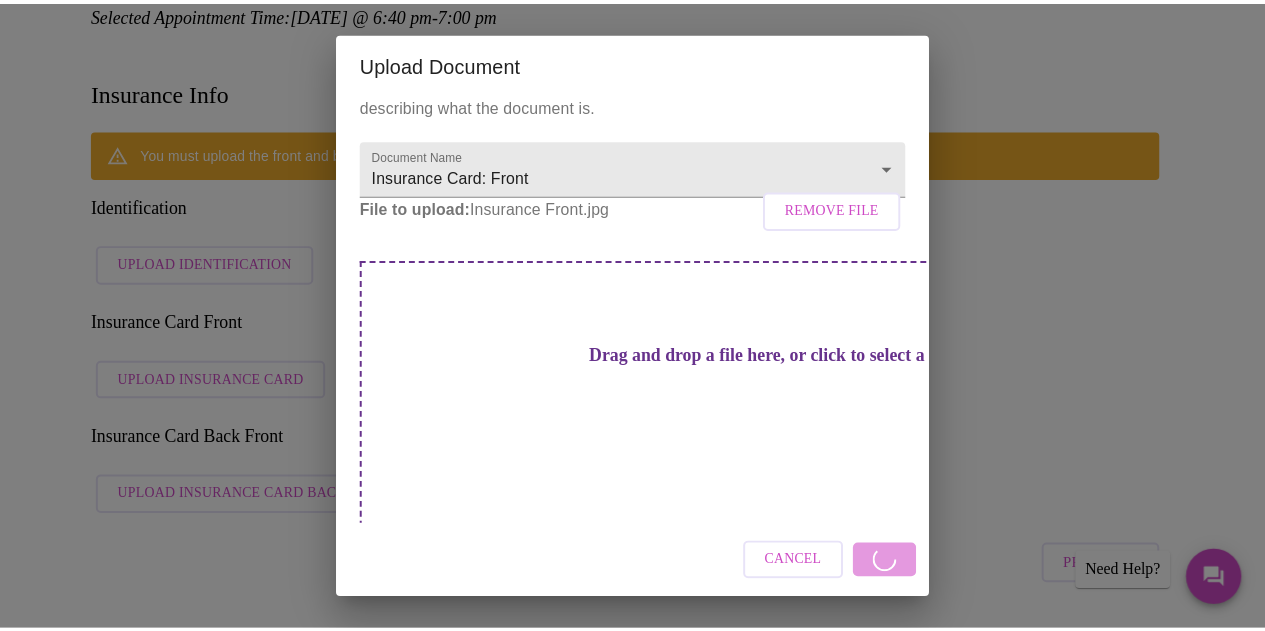 scroll, scrollTop: 0, scrollLeft: 0, axis: both 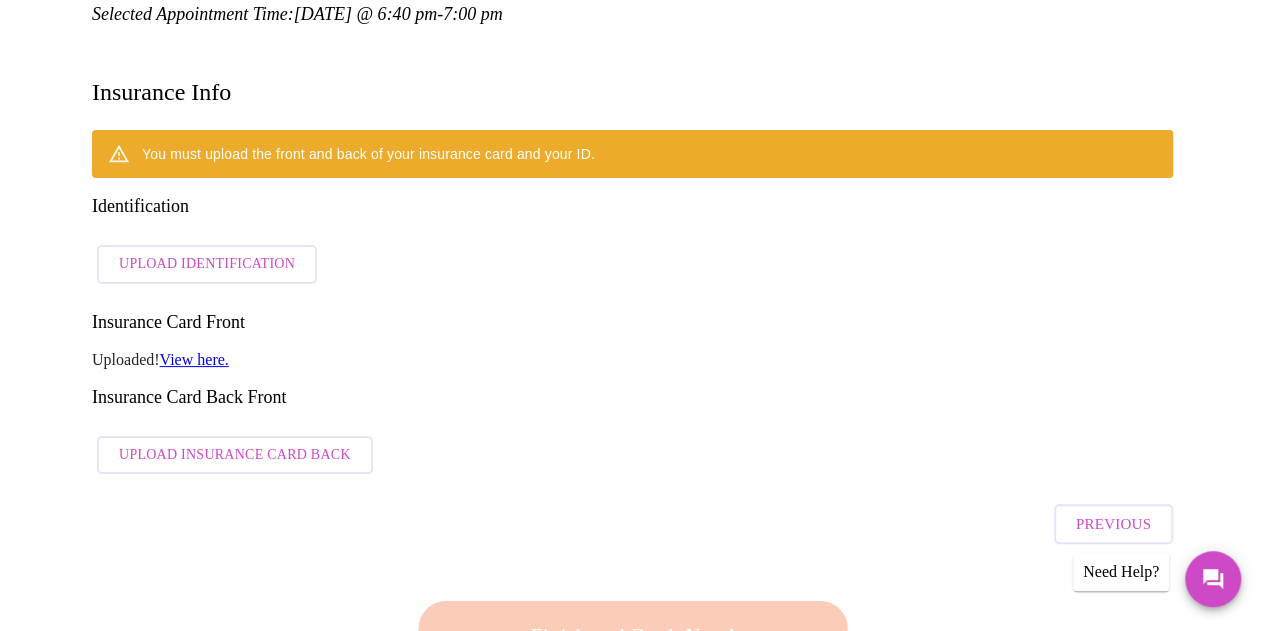 click on "Upload Identification" at bounding box center [207, 264] 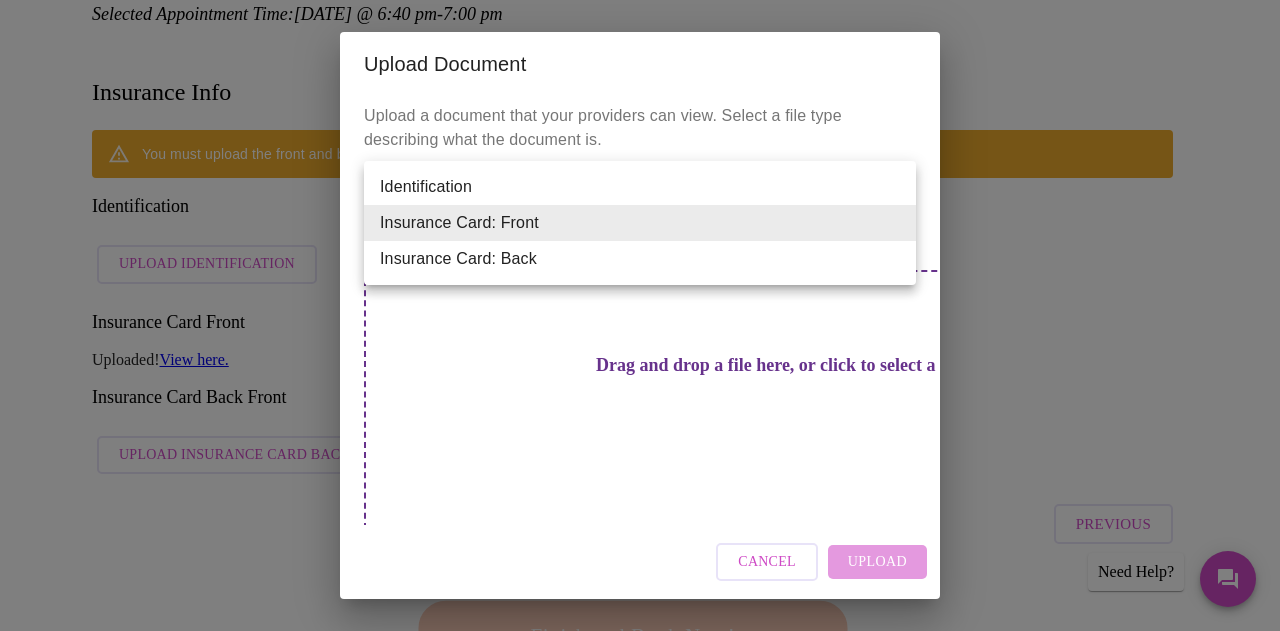 click on "MyMenopauseRx Appointments Messaging Labs Uploads Medications Community Refer a Friend Hi Mary   Payment 1 2 3 4 5 PAYMENT Confirm Insurance Information Selected Appointment Time:  Monday, August 4th @ 6:40 pm  -  7:00 pm Insurance Info You must upload the front and back of your insurance card and your ID. Identification Upload Identification Insurance Card Front Uploaded!  View here. Insurance Card Back Front Upload Insurance Card Back Previous Finish and Book Now!   Patient Reviews "   Maria It was nice to speak to a physician who actually spent the time to explain and answer my questions. Dr Hanna made me feel very comfortable during this first visit. This was much better than any the doctor's office. "   Khalilah "   Kimberly "   Jenne "   Linda "   Terra "   Michelle "   Deb "   Alissa "   Jill Need Help? Settings Billing Invoices Log out Upload Document Upload a document that your providers can view. Select a file type describing what the document is. Document Name Insurance Card: Front Cancel Upload" at bounding box center [640, 1307] 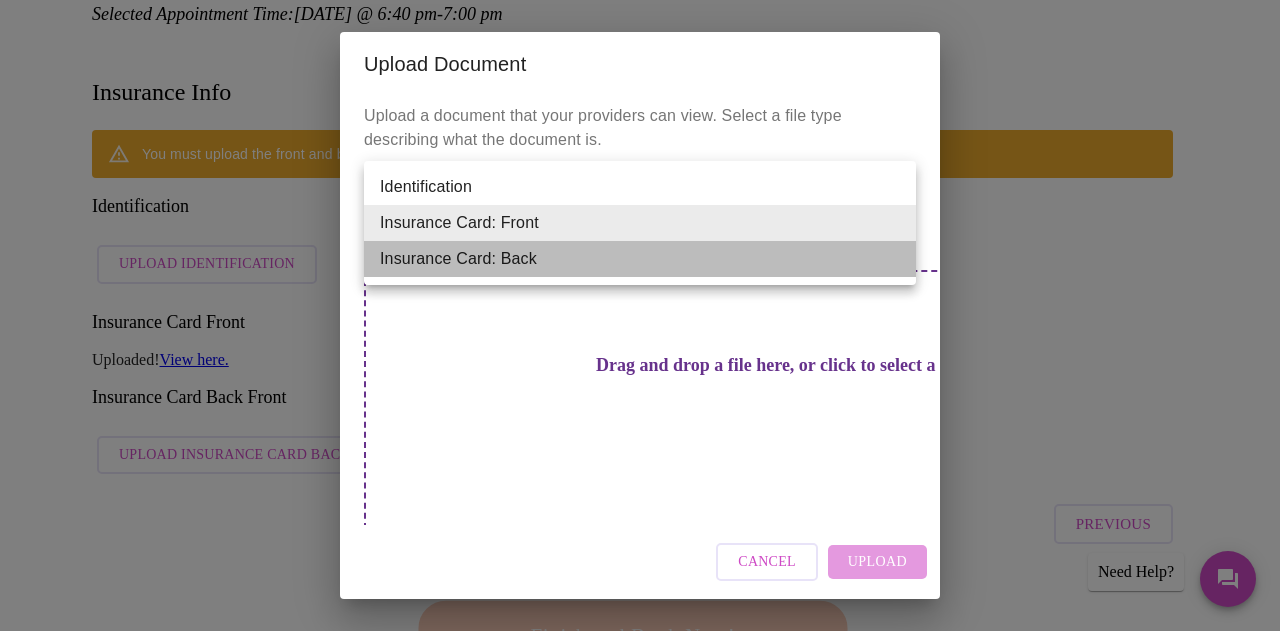 click on "Insurance Card: Back" at bounding box center (640, 259) 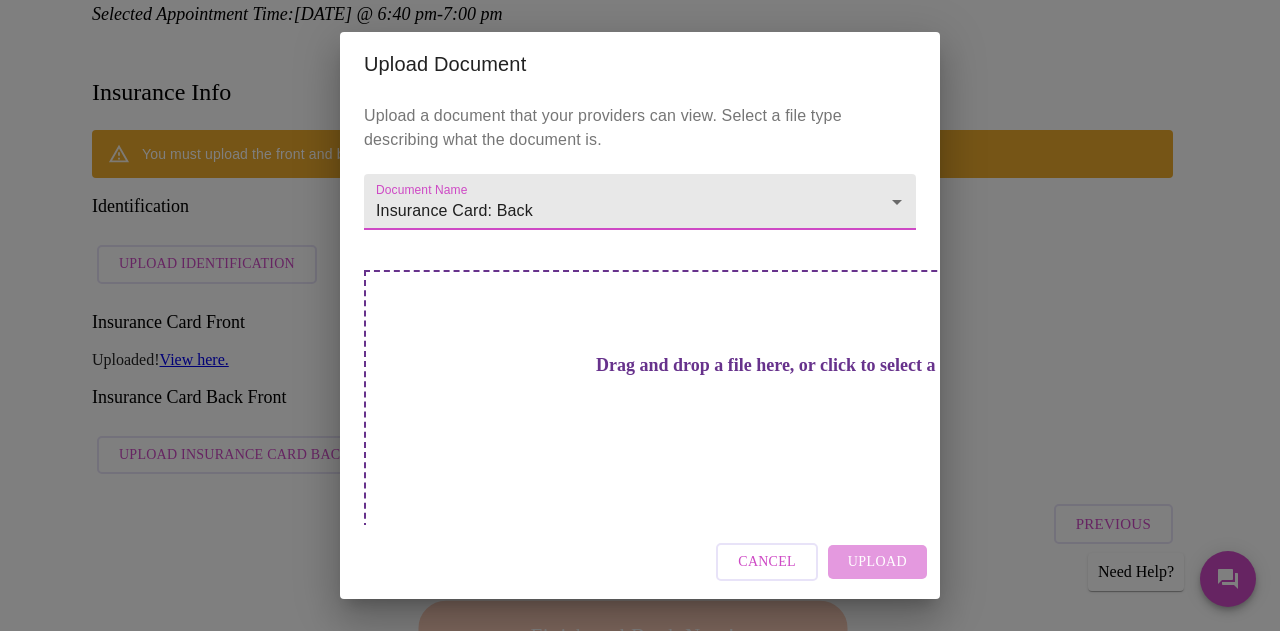 click on "Drag and drop a file here, or click to select a file" at bounding box center [780, 404] 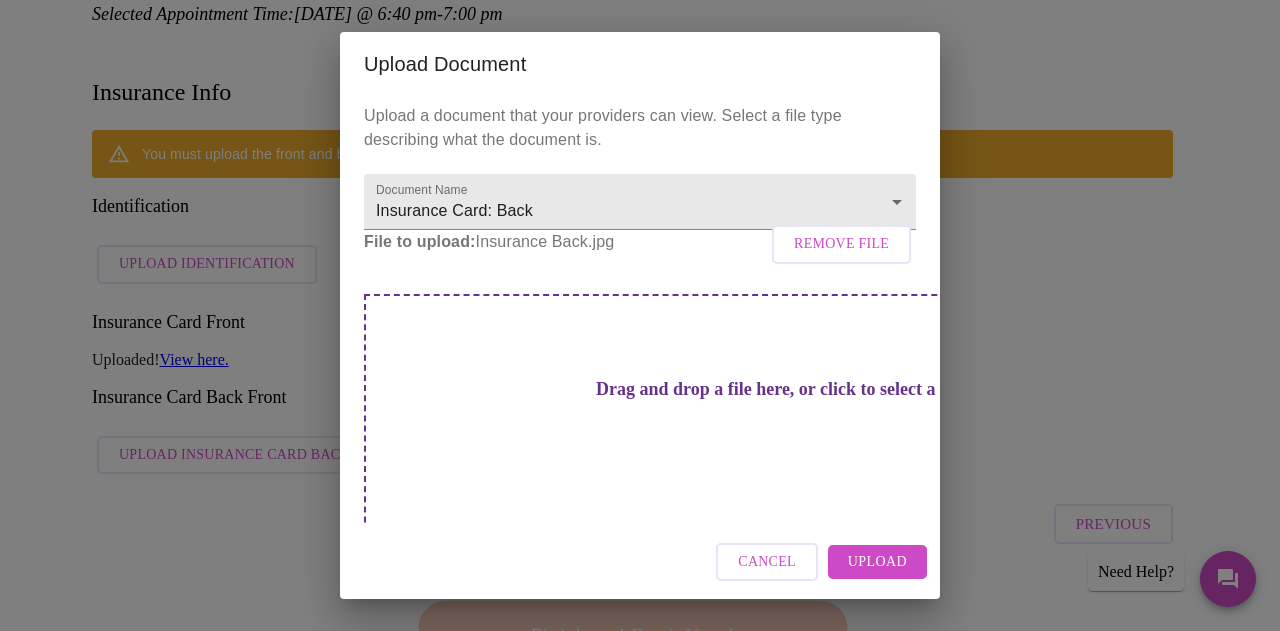 click on "Upload" at bounding box center (877, 562) 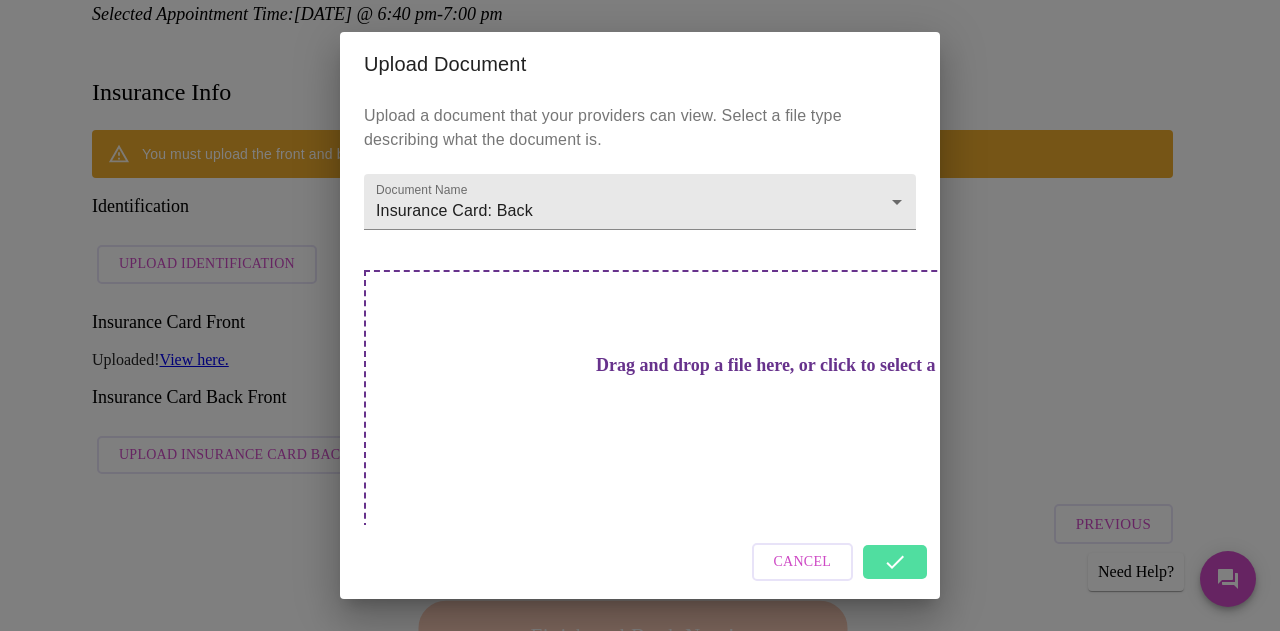 click on "Cancel" at bounding box center (640, 562) 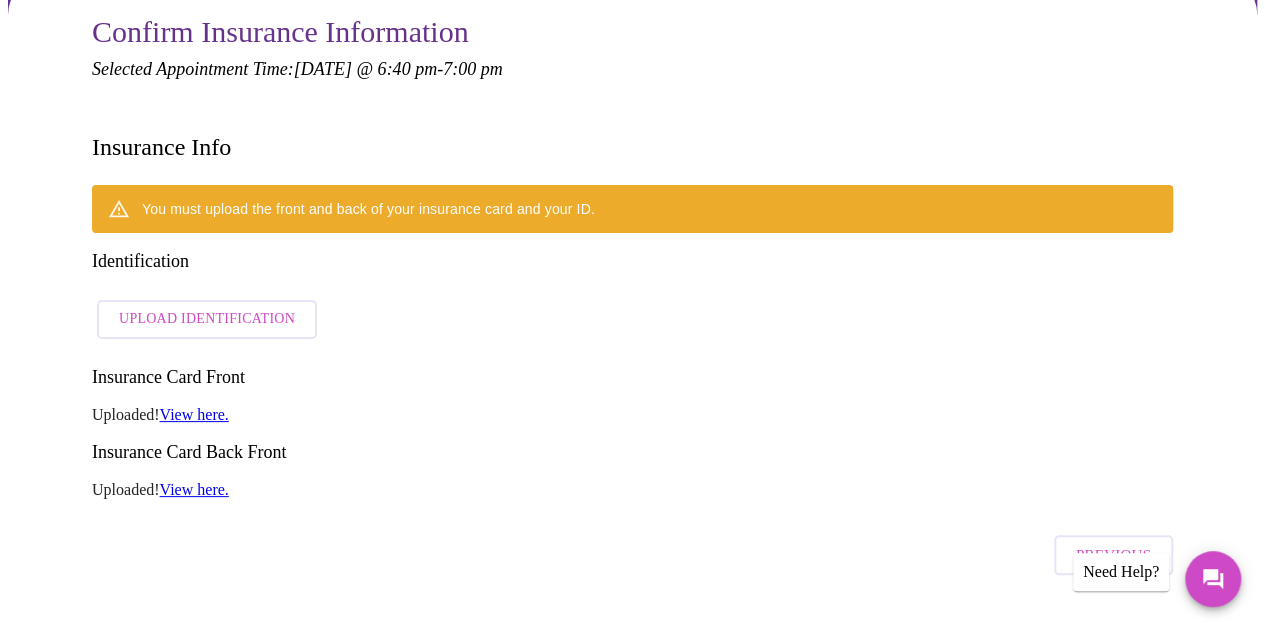 scroll, scrollTop: 214, scrollLeft: 0, axis: vertical 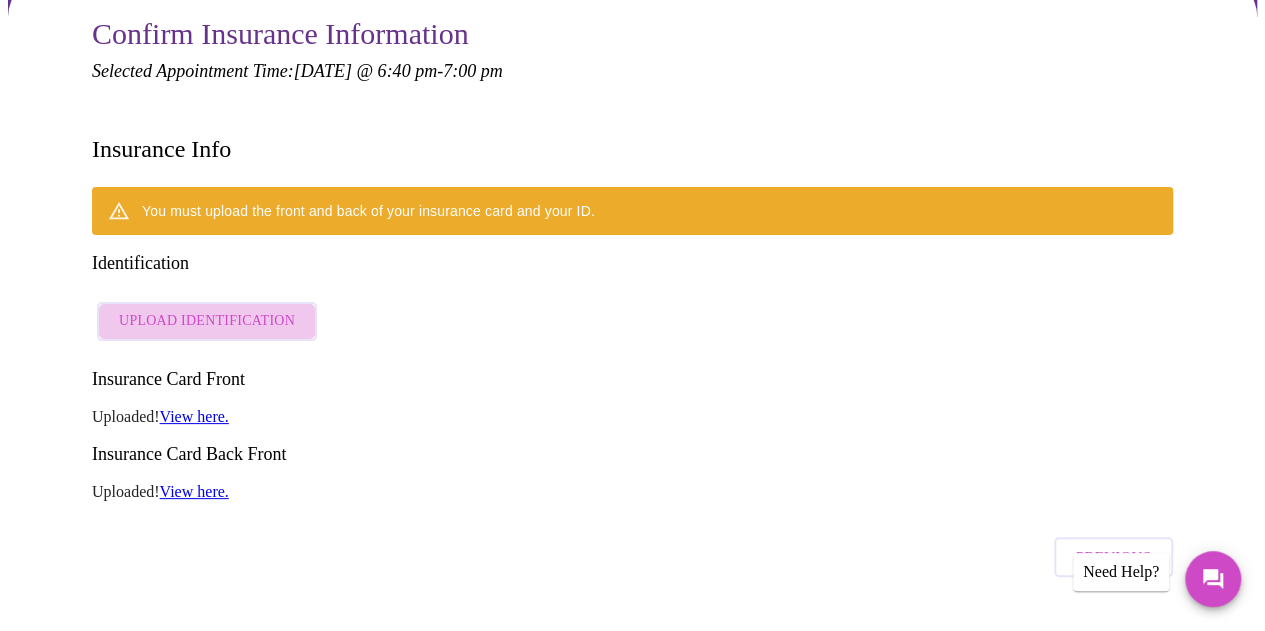 click on "Upload Identification" at bounding box center [207, 321] 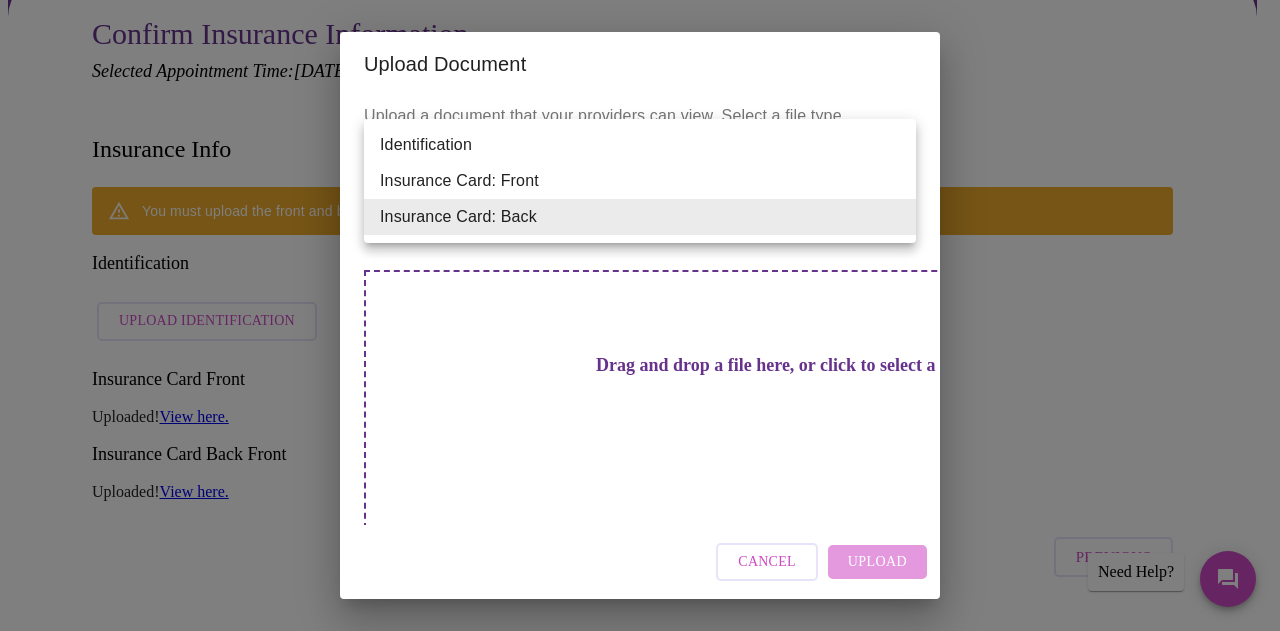 click on "MyMenopauseRx Appointments Messaging Labs Uploads Medications Community Refer a Friend Hi Mary   Payment 1 2 3 4 5 PAYMENT Confirm Insurance Information Selected Appointment Time:  Monday, August 4th @ 6:40 pm  -  7:00 pm Insurance Info You must upload the front and back of your insurance card and your ID. Identification Upload Identification Insurance Card Front Uploaded!  View here. Insurance Card Back Front Uploaded!  View here. Previous Finish and Book Now!   Patient Reviews "   Maria It was nice to speak to a physician who actually spent the time to explain and answer my questions. Dr Hanna made me feel very comfortable during this first visit. This was much better than any the doctor's office. "   Khalilah "   Kimberly "   Jenne "   Linda "   Terra "   Michelle "   Deb "   Alissa "   Jill Need Help? Settings Billing Invoices Log out Upload Document Upload a document that your providers can view. Select a file type describing what the document is. Document Name Insurance Card: Back Insurance Card: Back" at bounding box center [640, 1352] 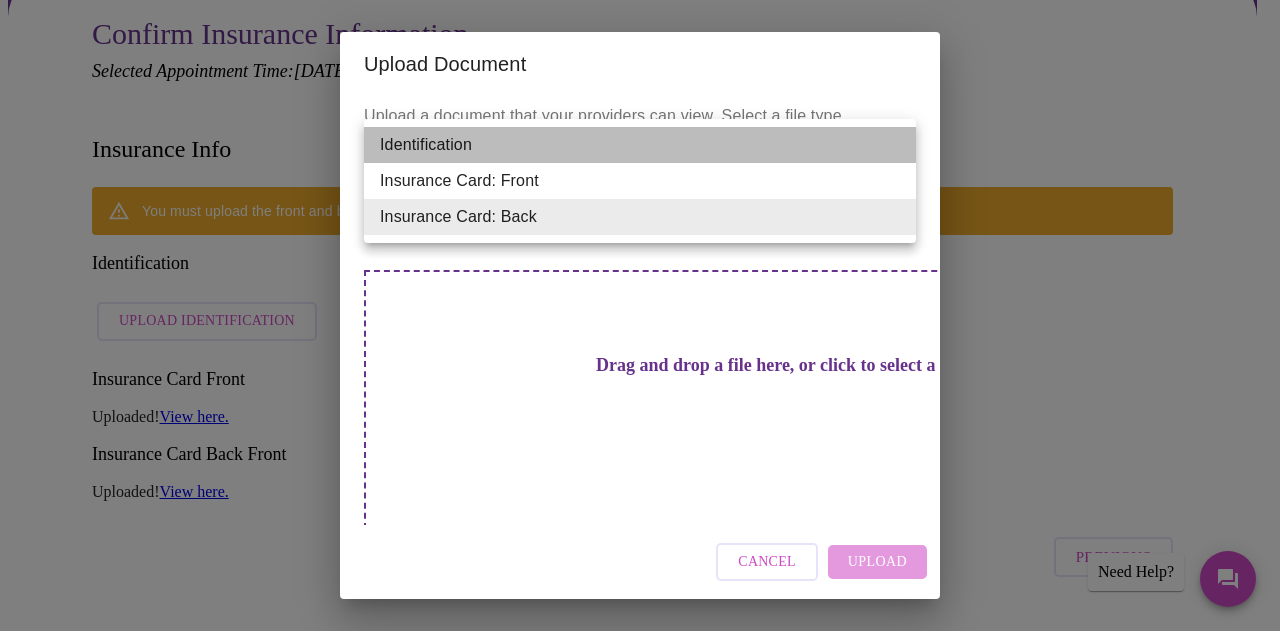 click on "Identification" at bounding box center (640, 145) 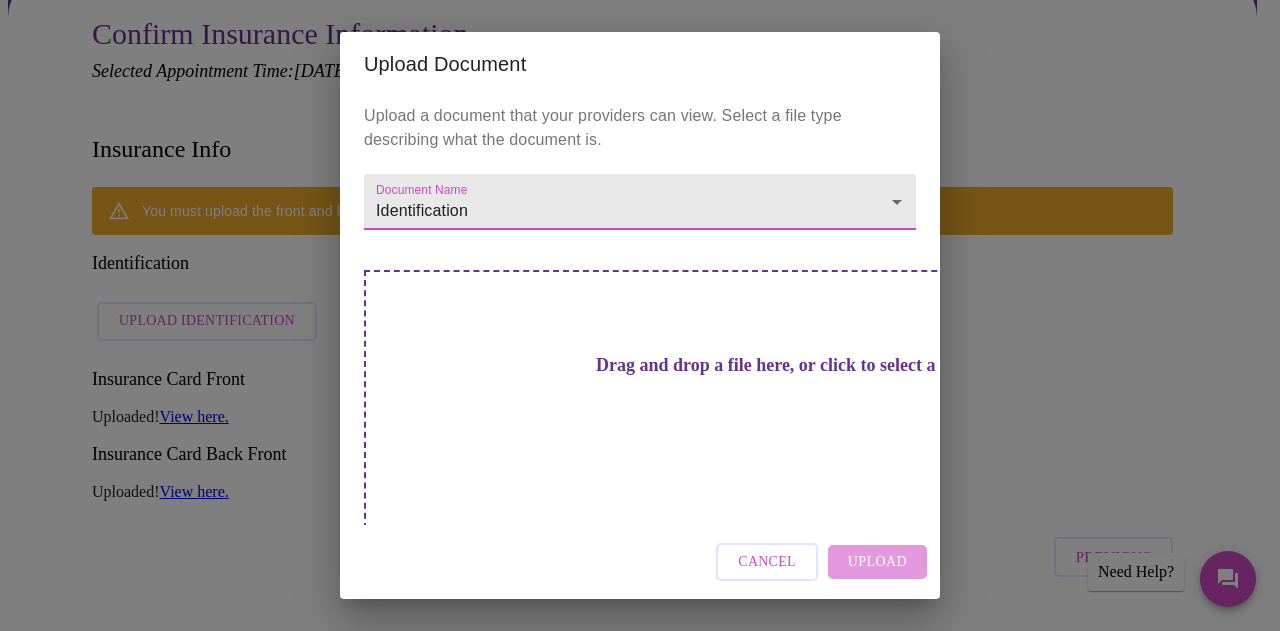 click on "Drag and drop a file here, or click to select a file" at bounding box center (780, 365) 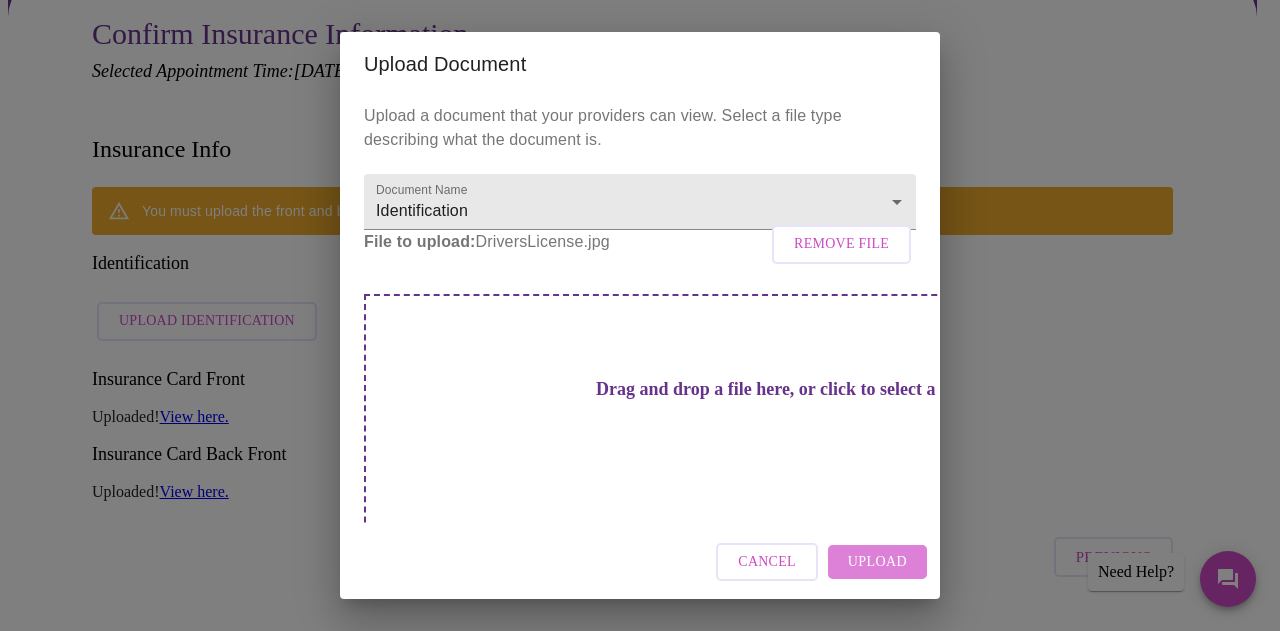 click on "Upload" at bounding box center [877, 562] 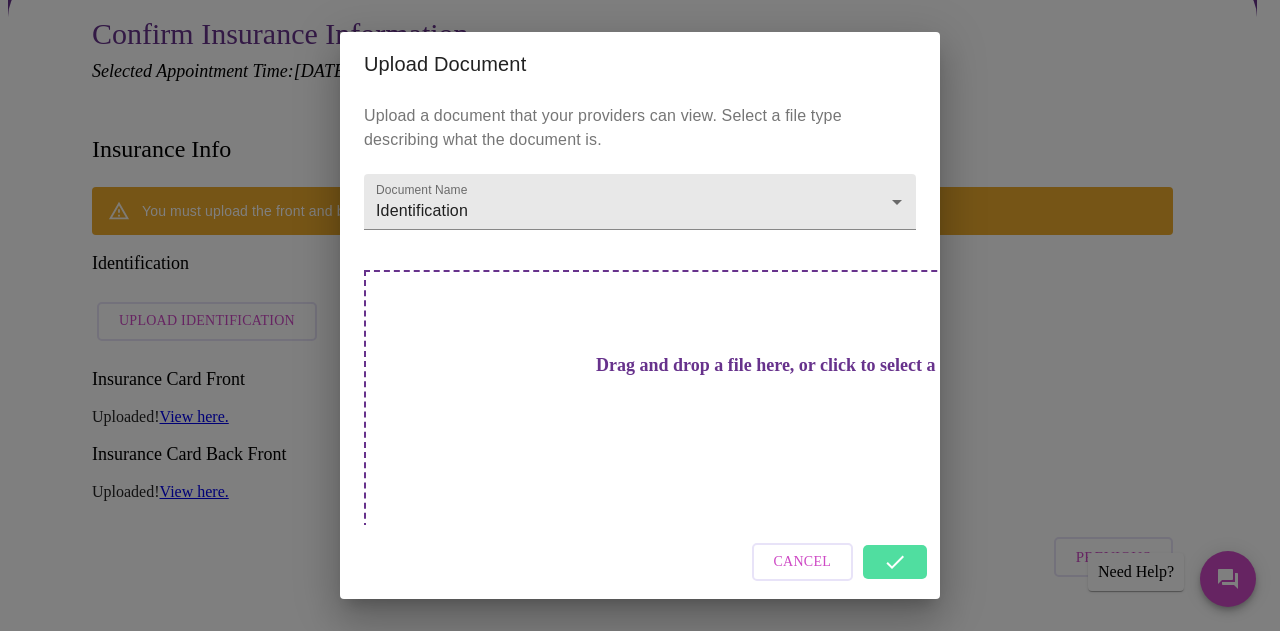 click on "Cancel" at bounding box center [640, 562] 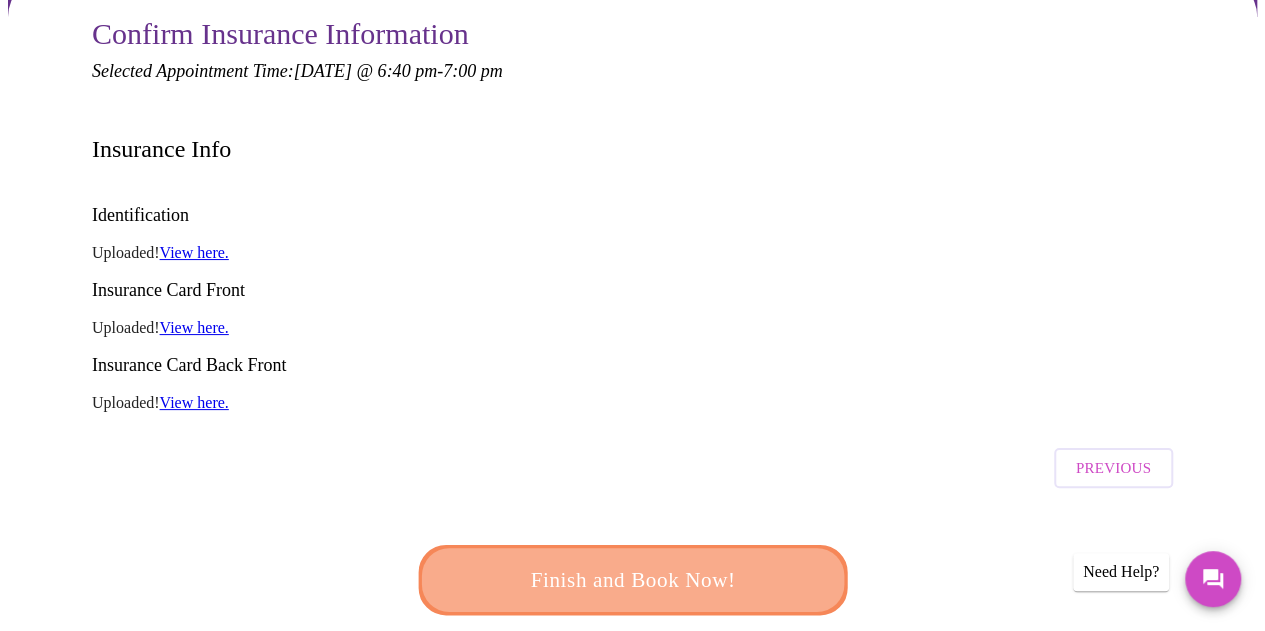click on "Finish and Book Now!" at bounding box center (633, 580) 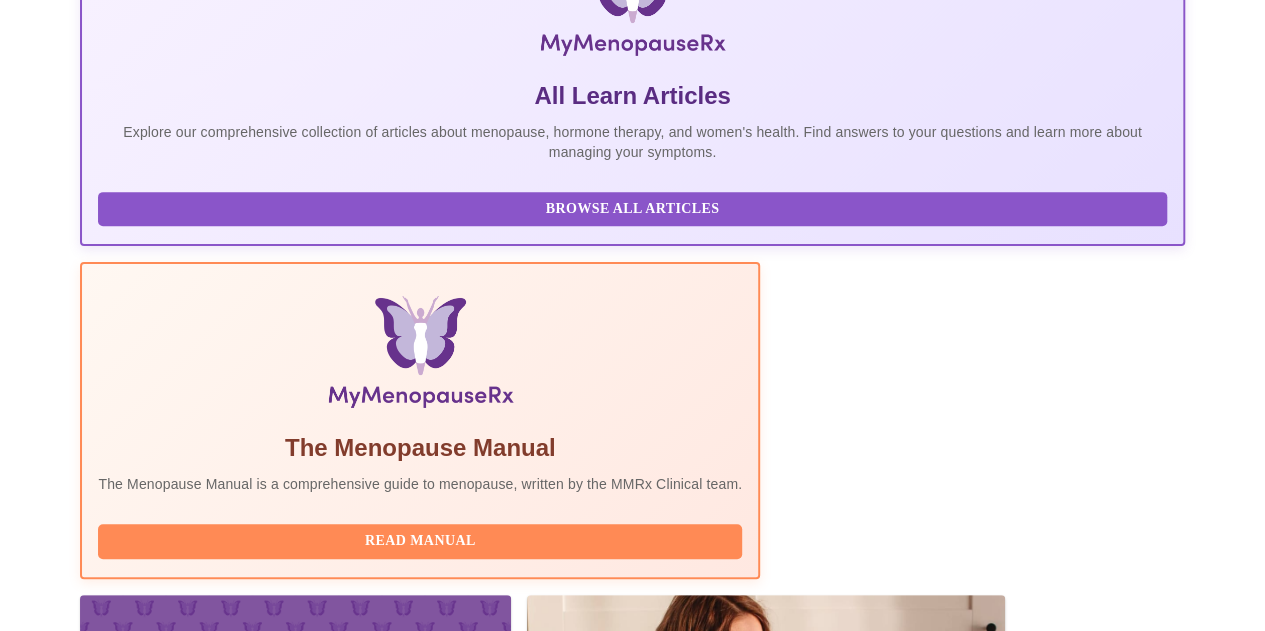 scroll, scrollTop: 580, scrollLeft: 0, axis: vertical 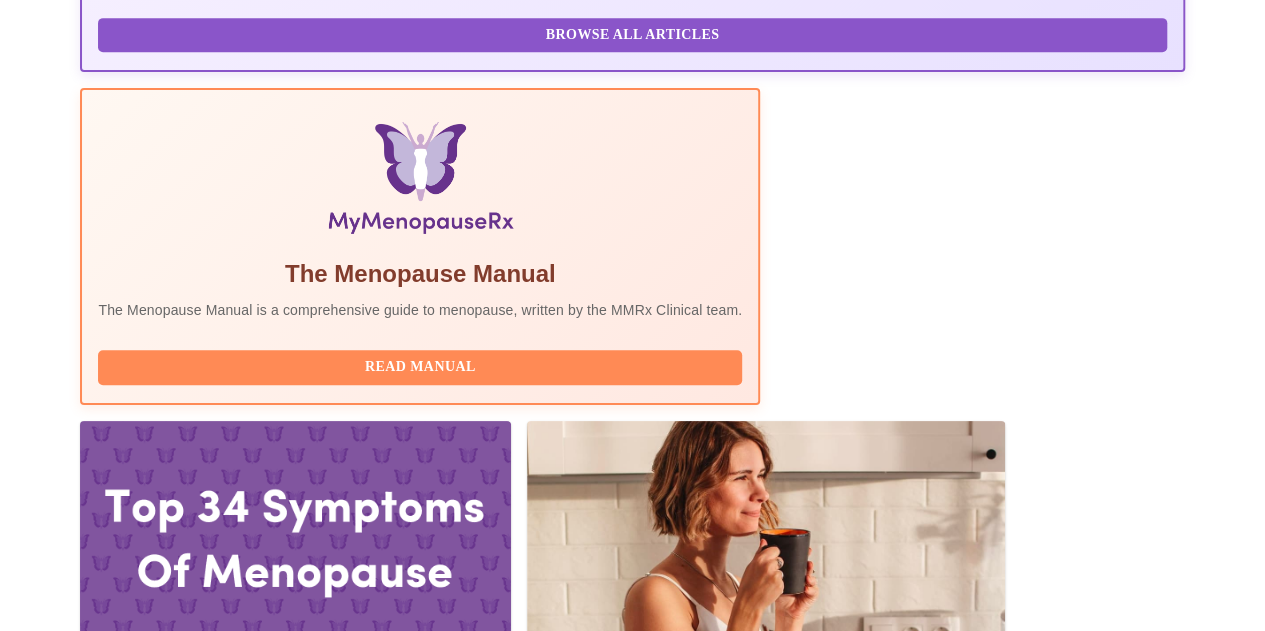 click on "Pre-Assessment" at bounding box center [632, 1928] 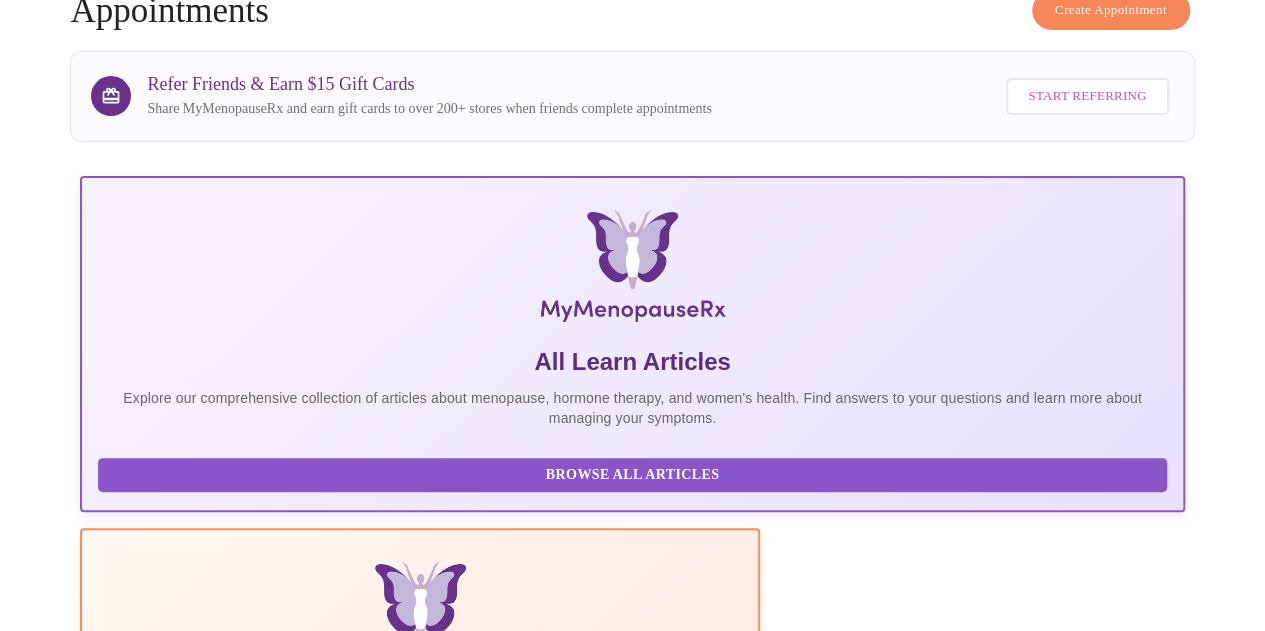 scroll, scrollTop: 144, scrollLeft: 0, axis: vertical 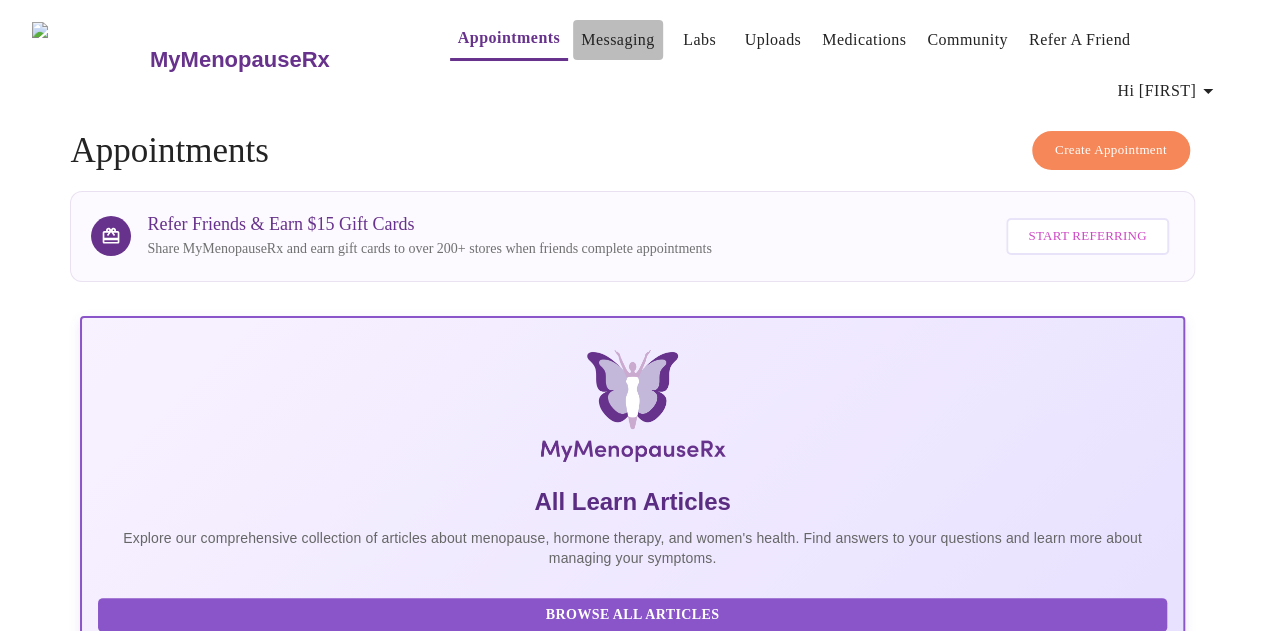 click on "Messaging" at bounding box center (617, 40) 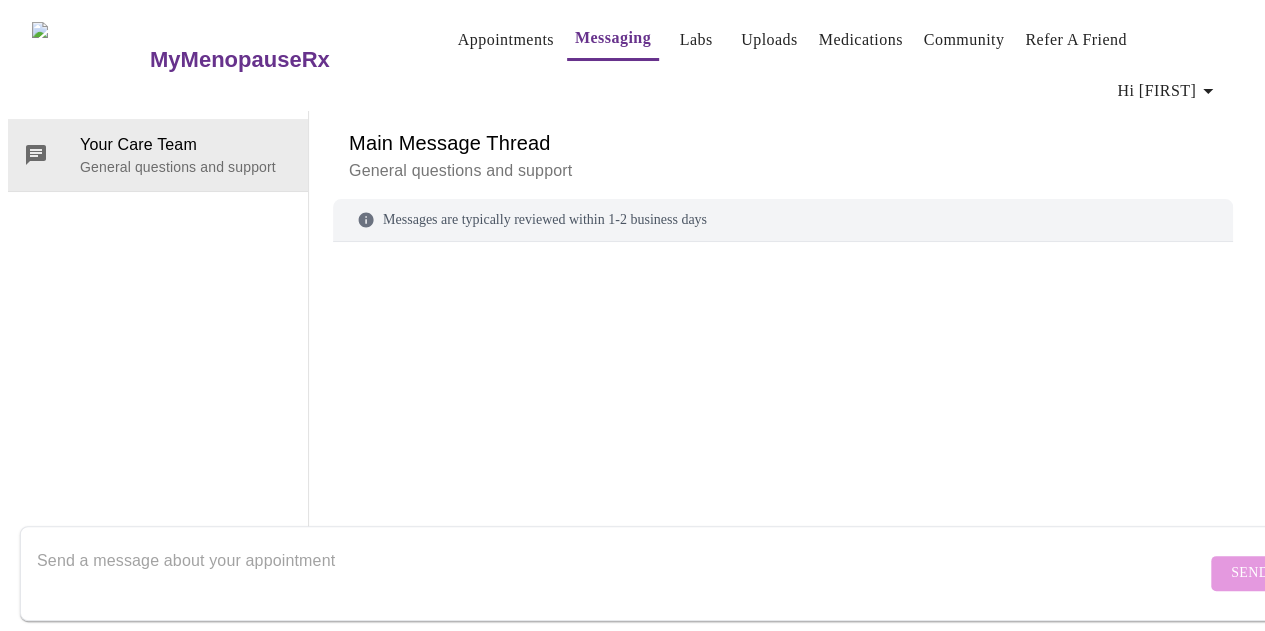 scroll, scrollTop: 75, scrollLeft: 0, axis: vertical 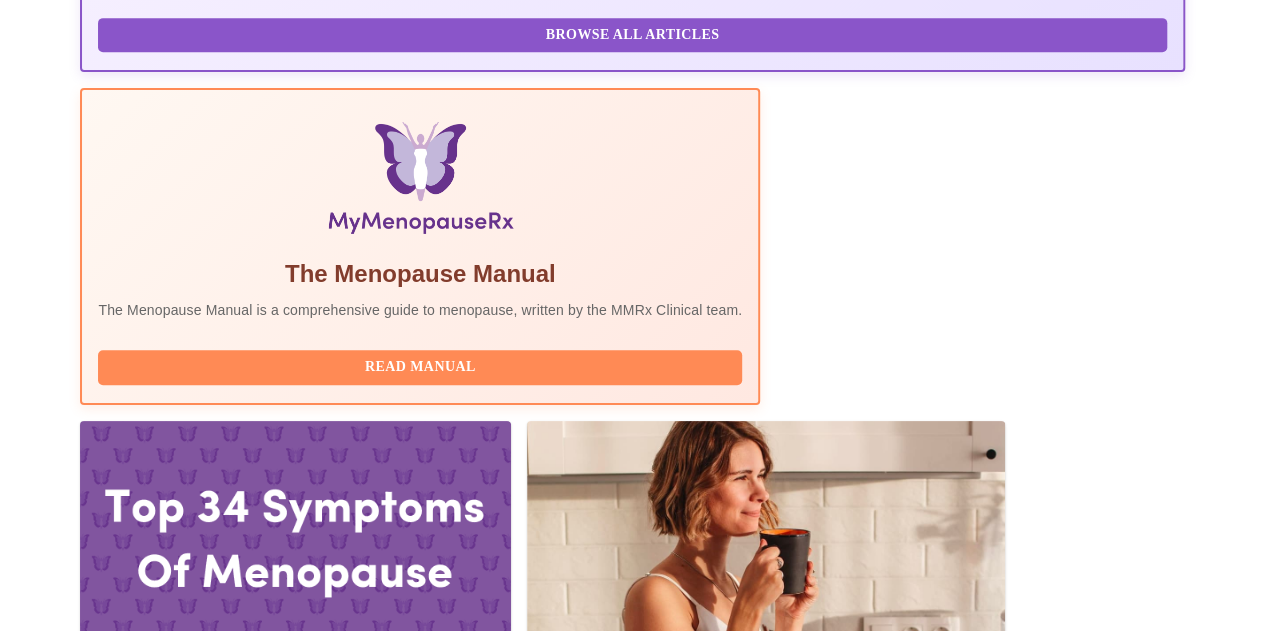 click on "Pre-Assessment" at bounding box center [632, 1936] 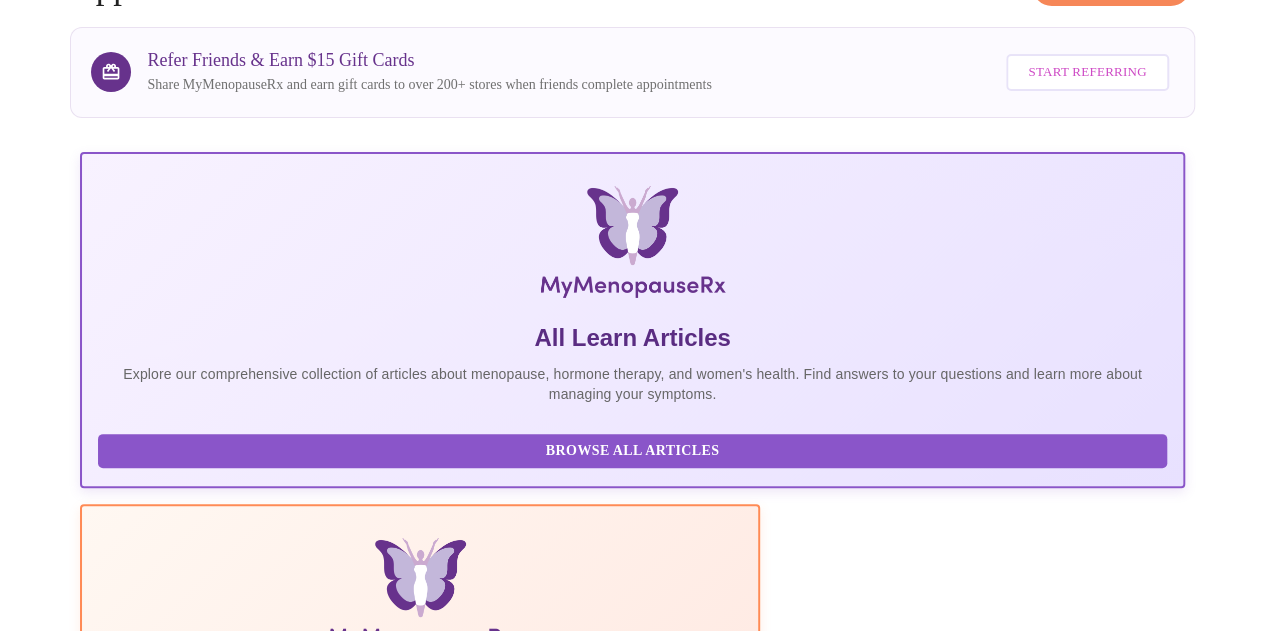 scroll, scrollTop: 164, scrollLeft: 0, axis: vertical 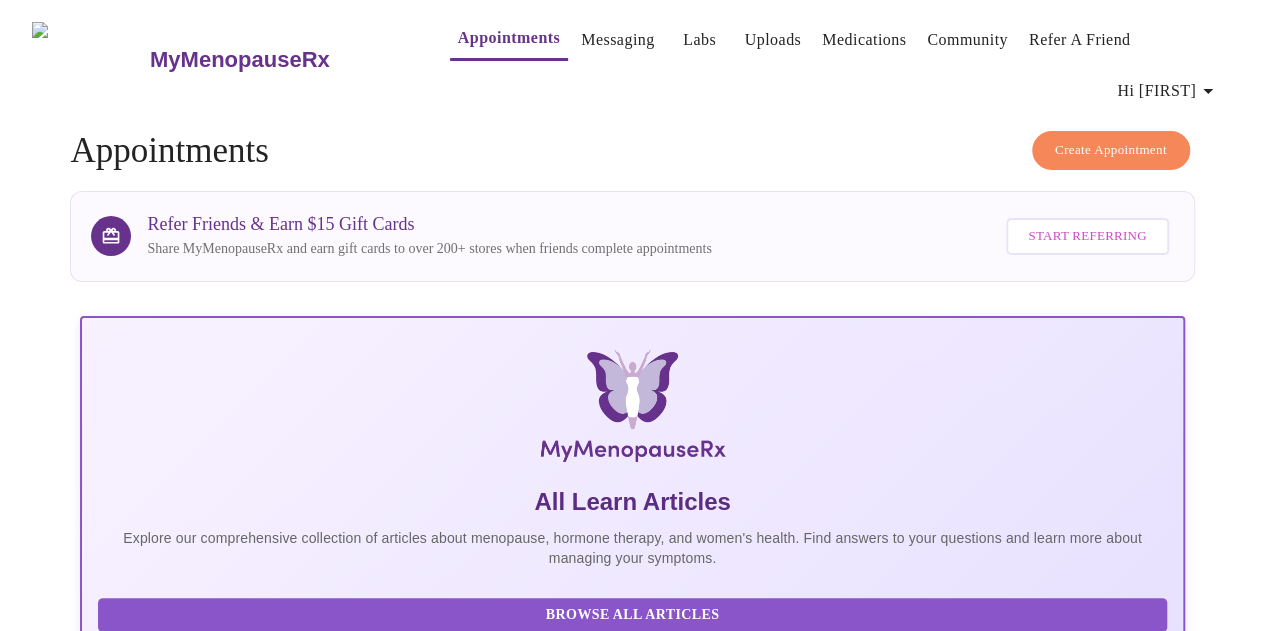 click on "MyMenopauseRx" at bounding box center (240, 60) 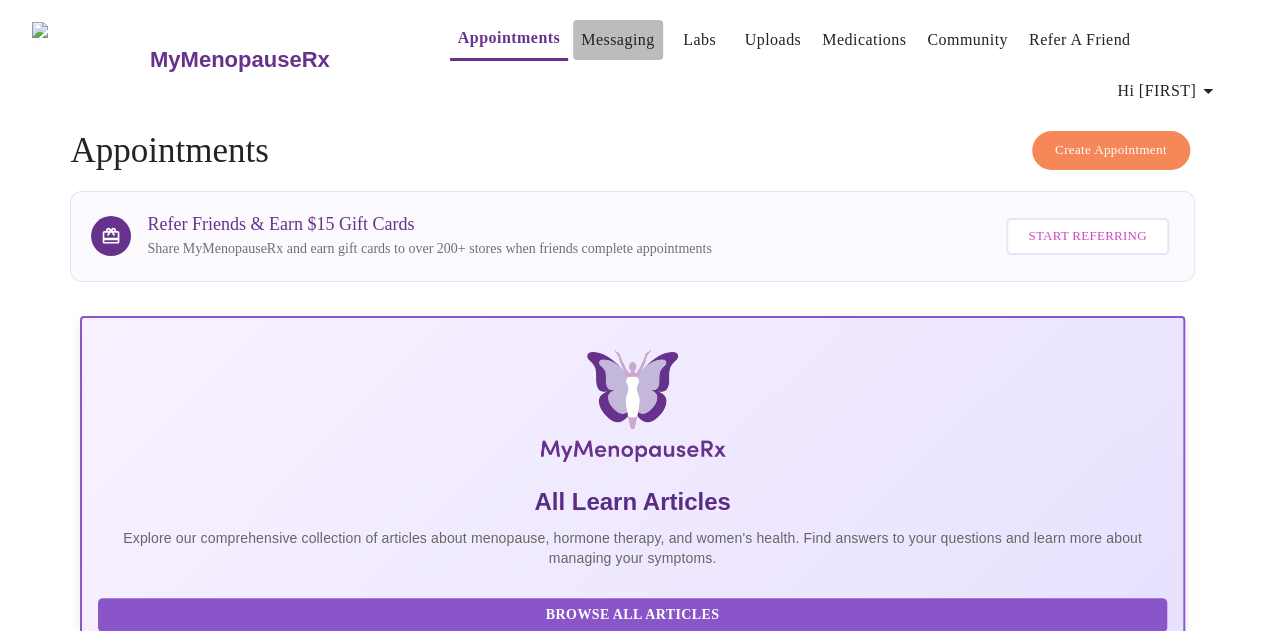 click on "Messaging" at bounding box center [617, 40] 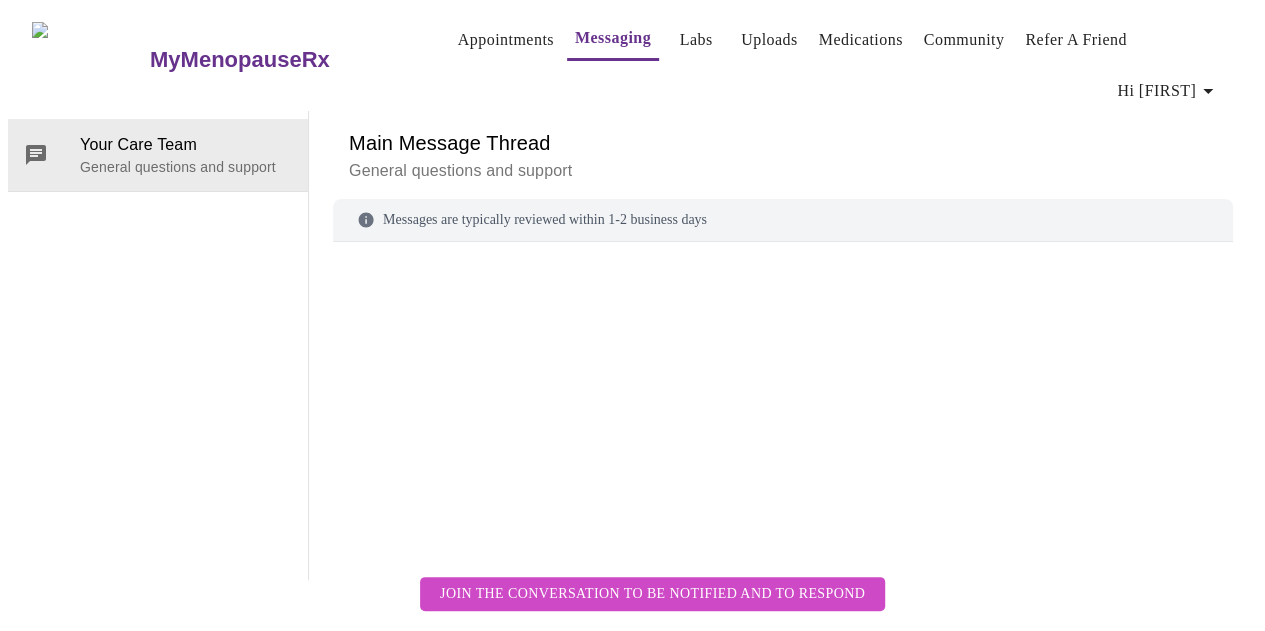 scroll, scrollTop: 75, scrollLeft: 0, axis: vertical 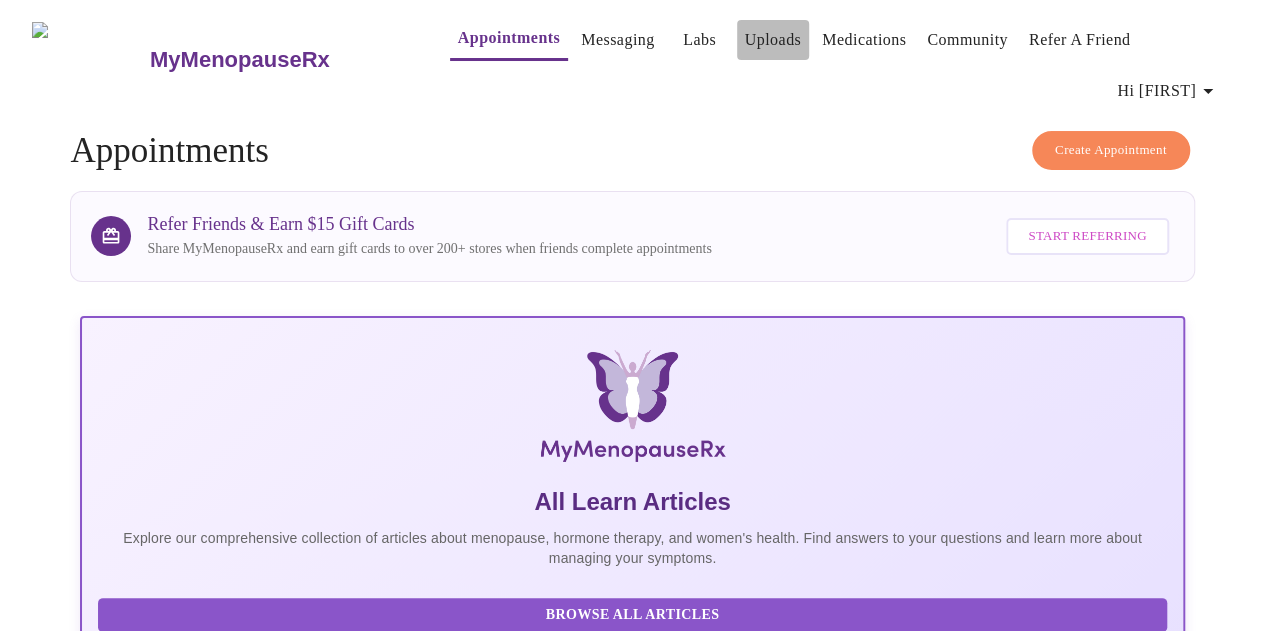 click on "Uploads" at bounding box center (773, 40) 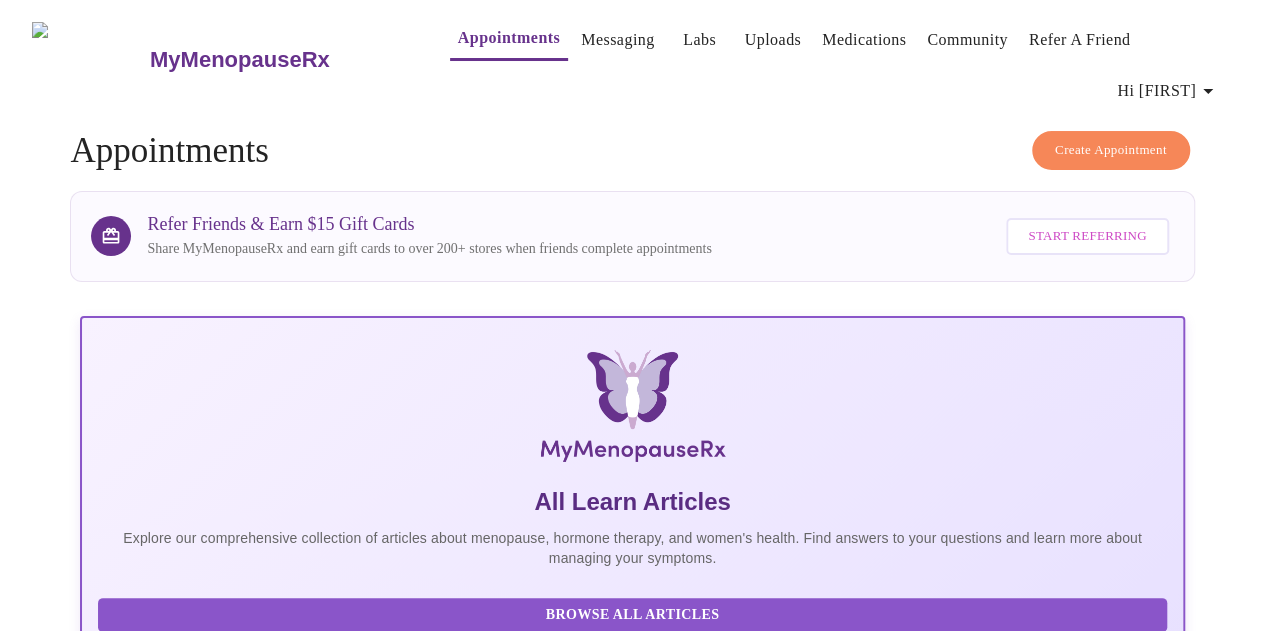 click on "MyMenopauseRx" at bounding box center [240, 60] 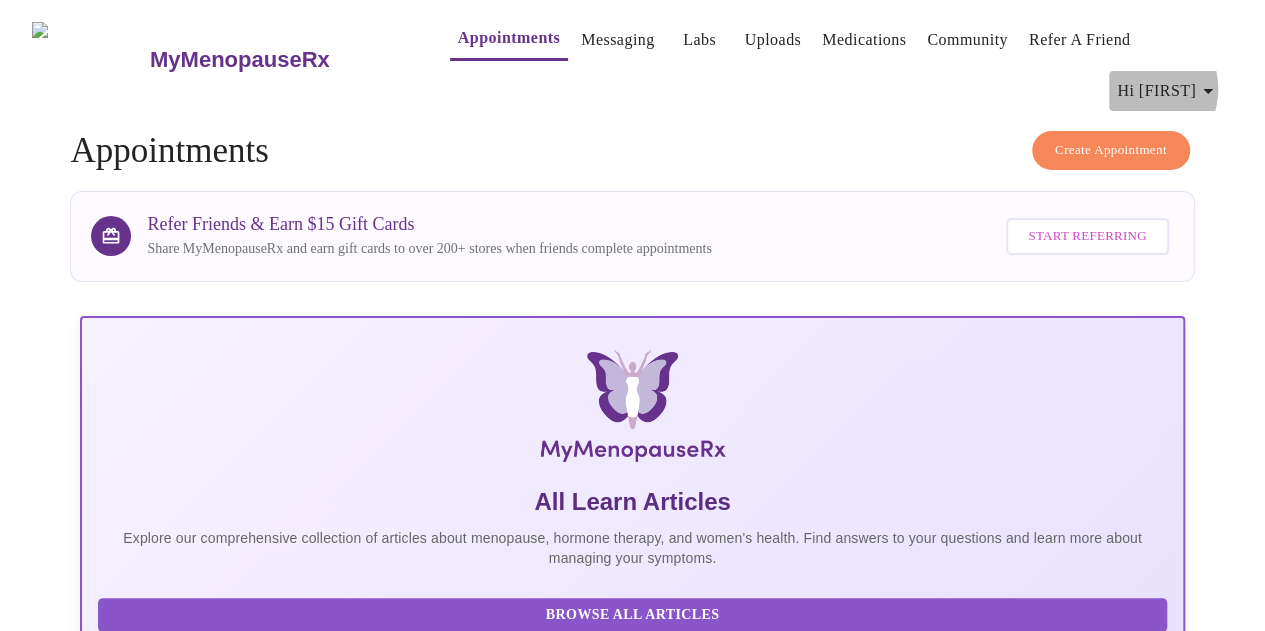 click on "Hi [FIRST]" at bounding box center (1168, 91) 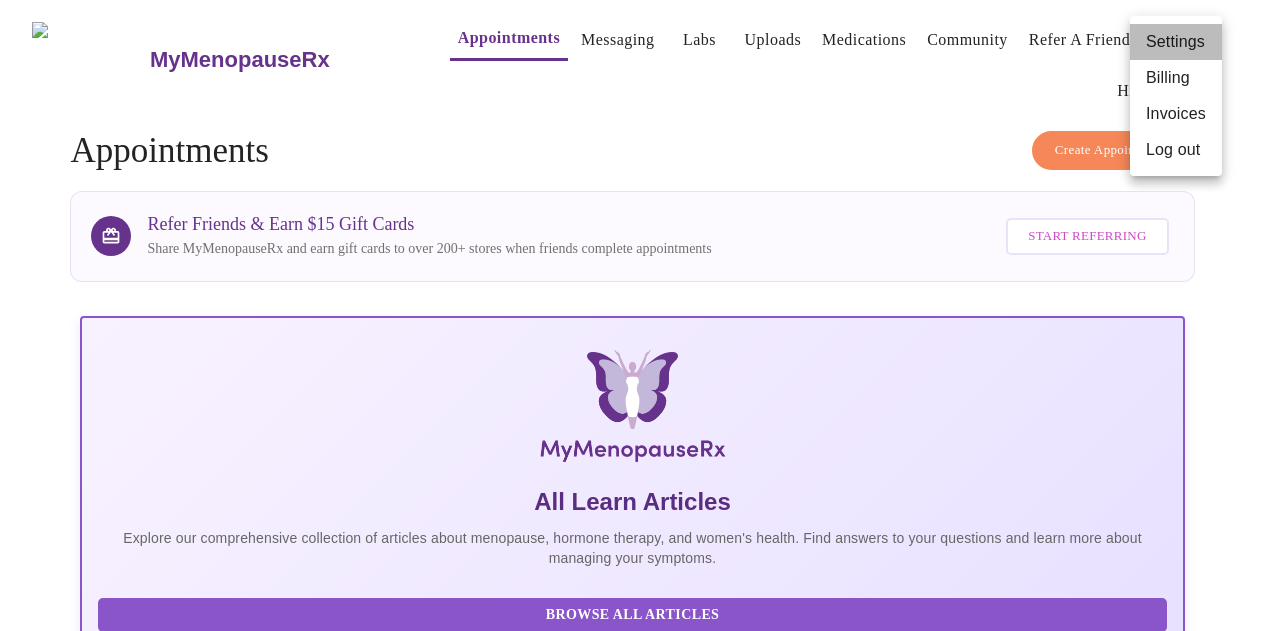 click on "Settings" at bounding box center (1176, 42) 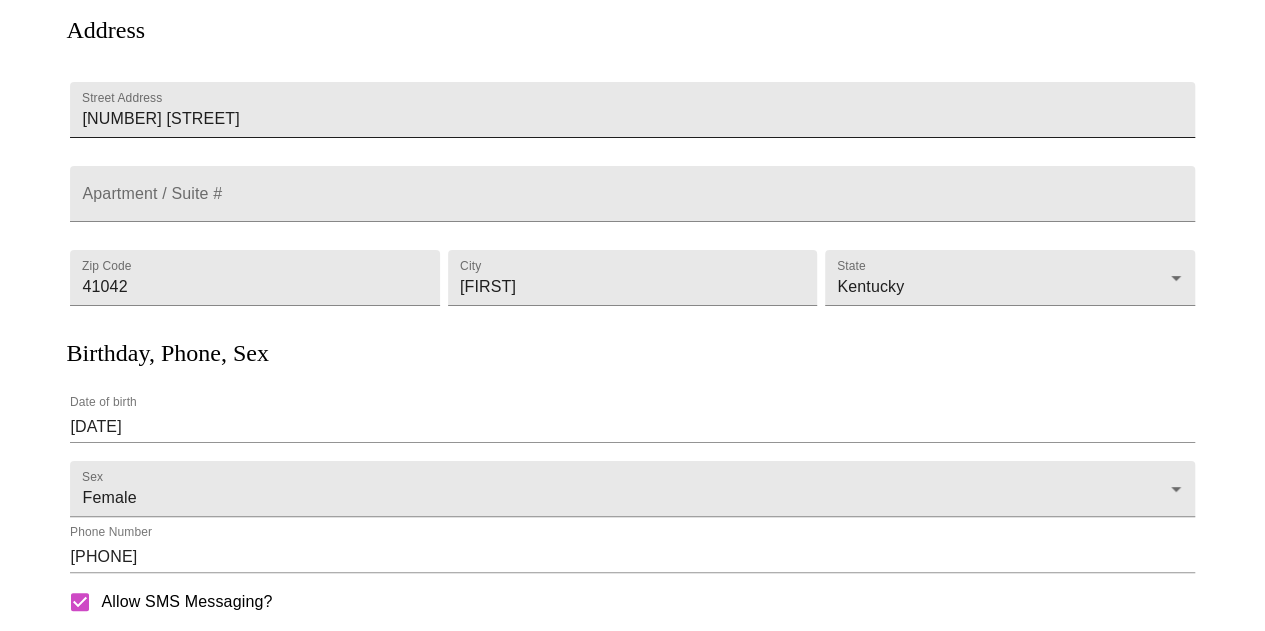 scroll, scrollTop: 511, scrollLeft: 0, axis: vertical 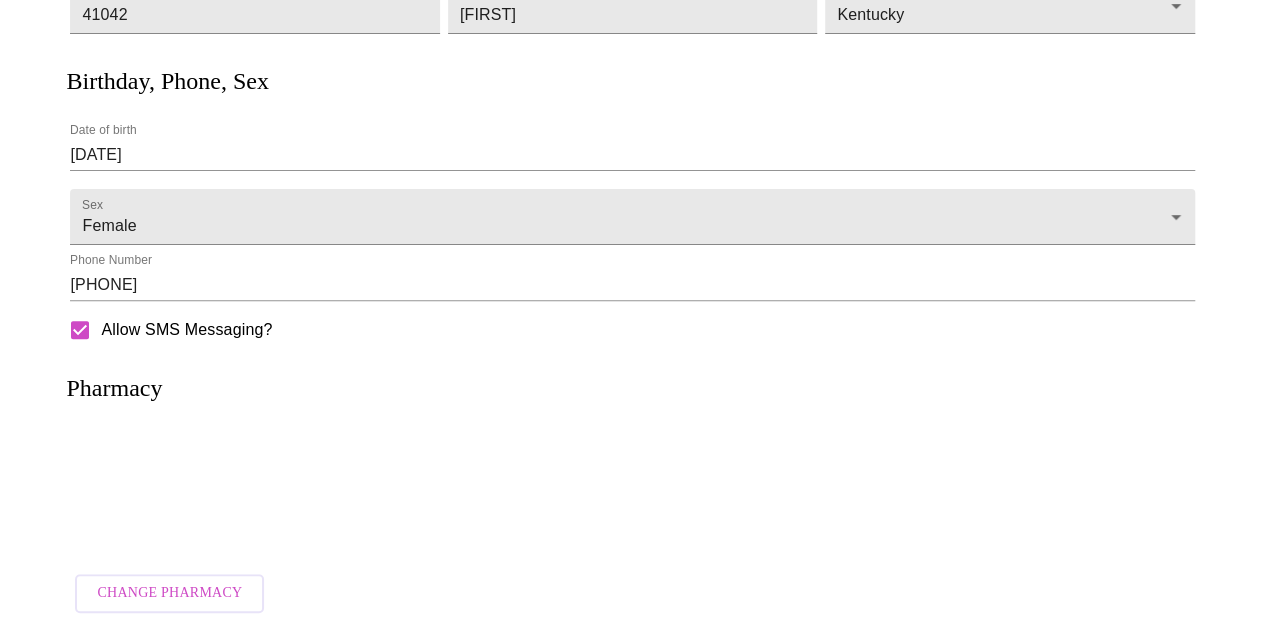 click on "Pharmacy" at bounding box center [114, 388] 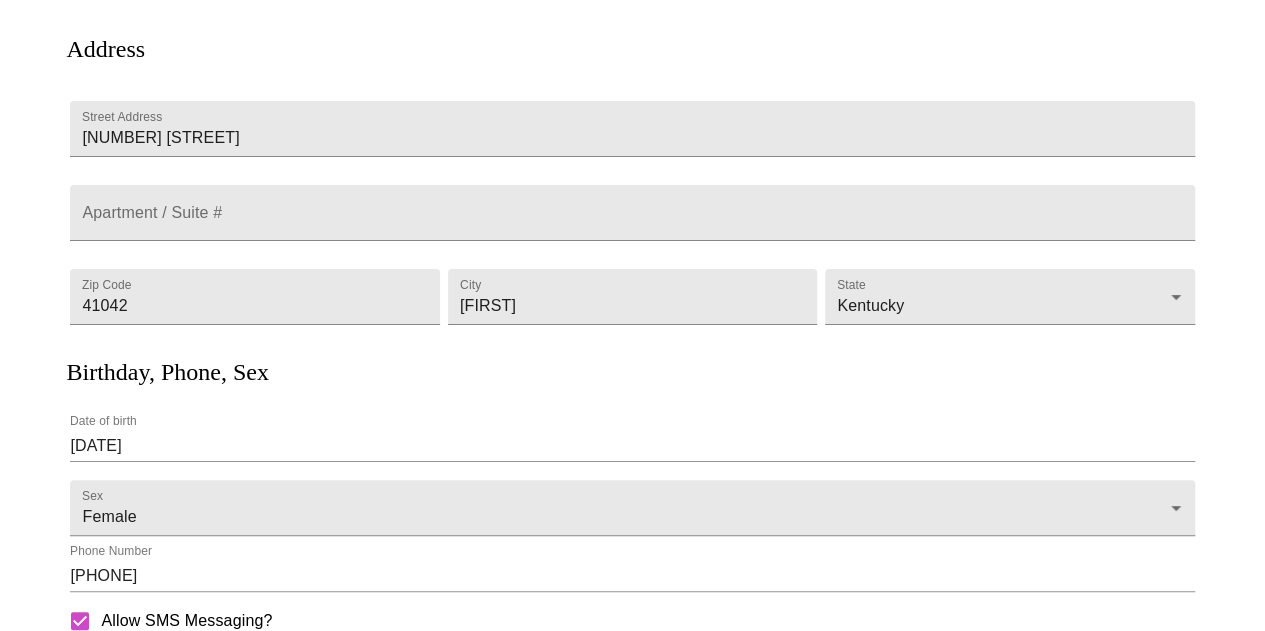 scroll, scrollTop: 0, scrollLeft: 0, axis: both 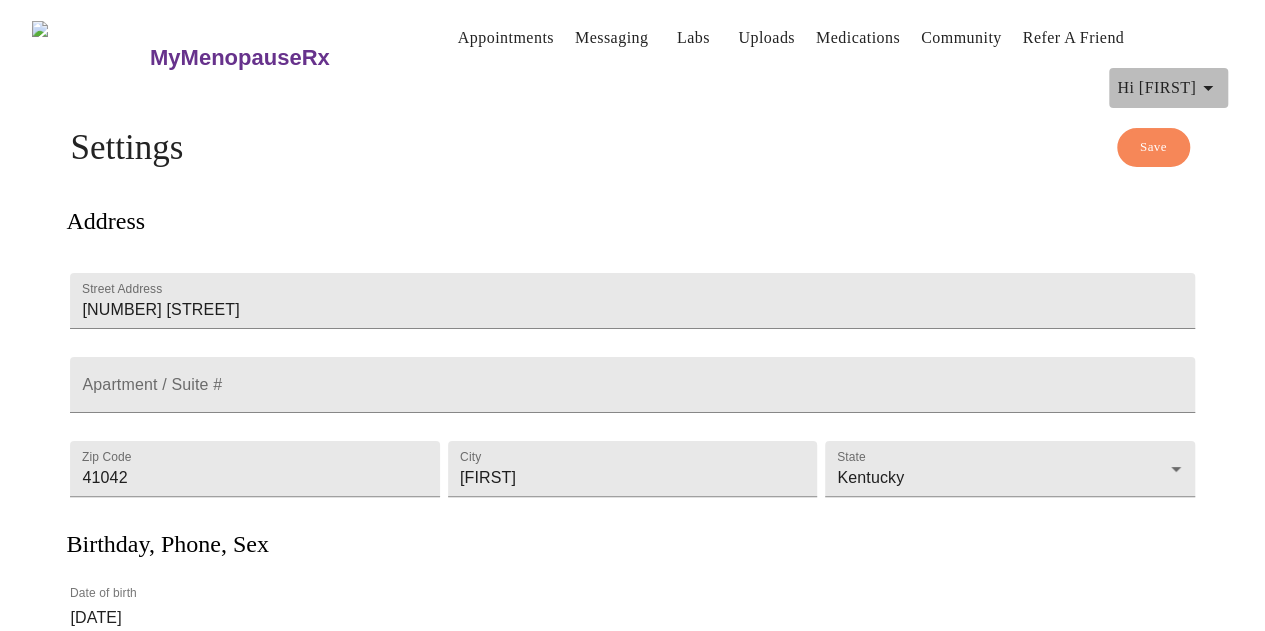 click 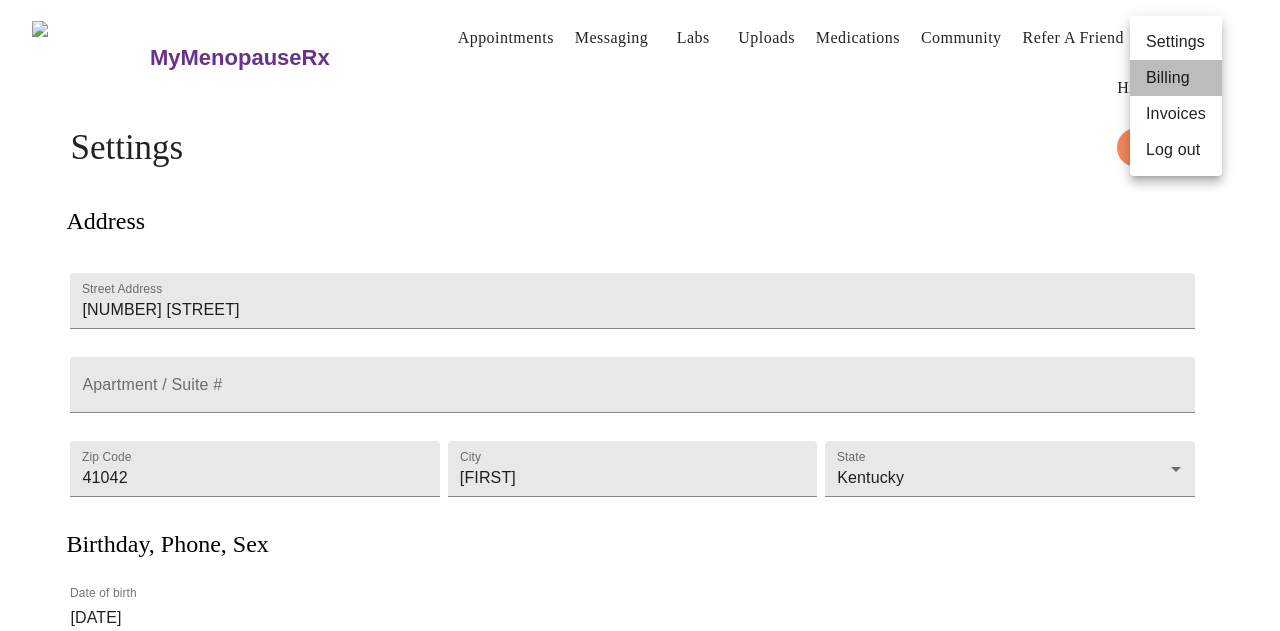 click on "Billing" at bounding box center [1176, 78] 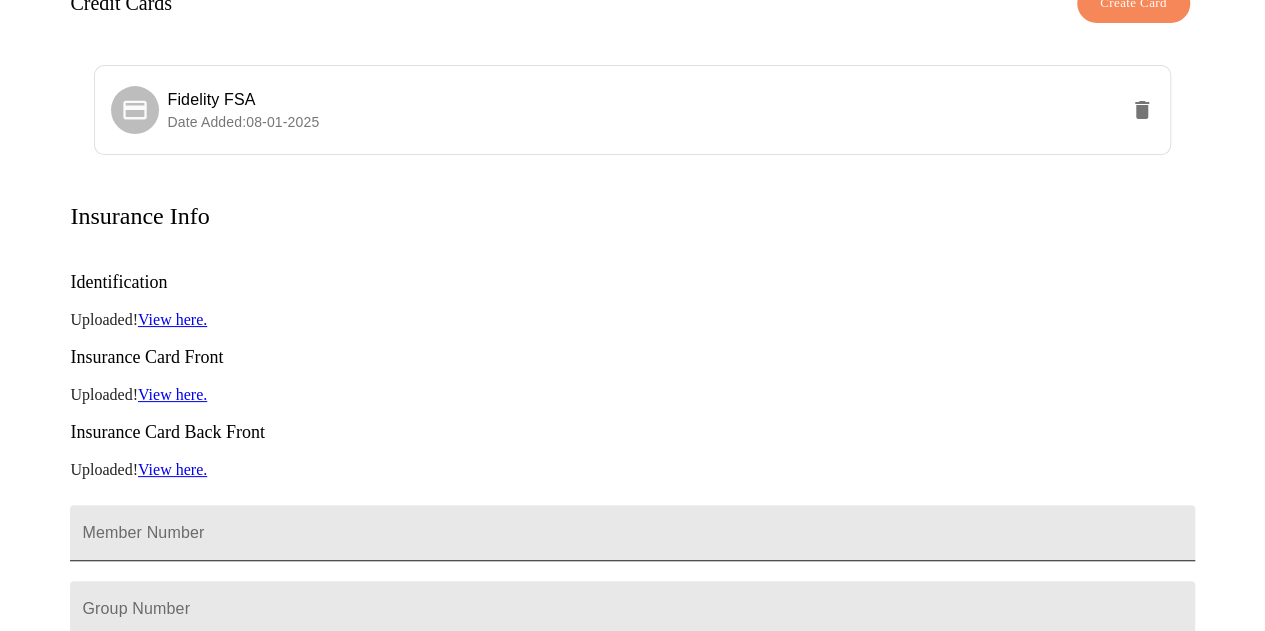 scroll, scrollTop: 0, scrollLeft: 0, axis: both 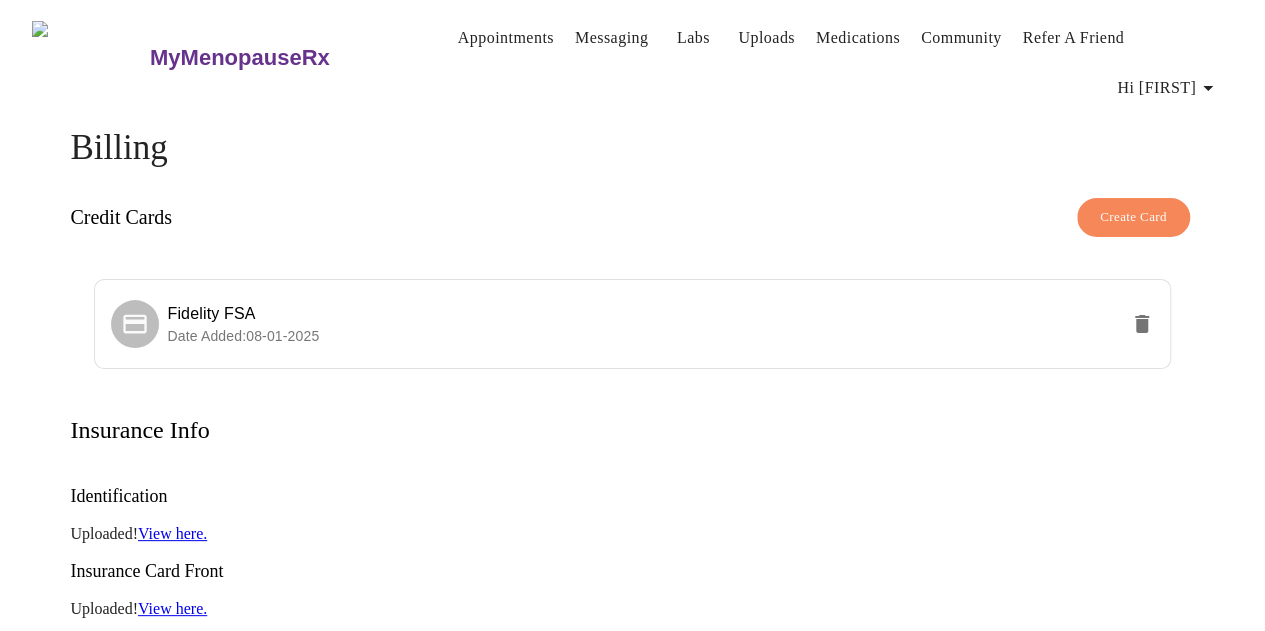 click on "MyMenopauseRx" at bounding box center [240, 58] 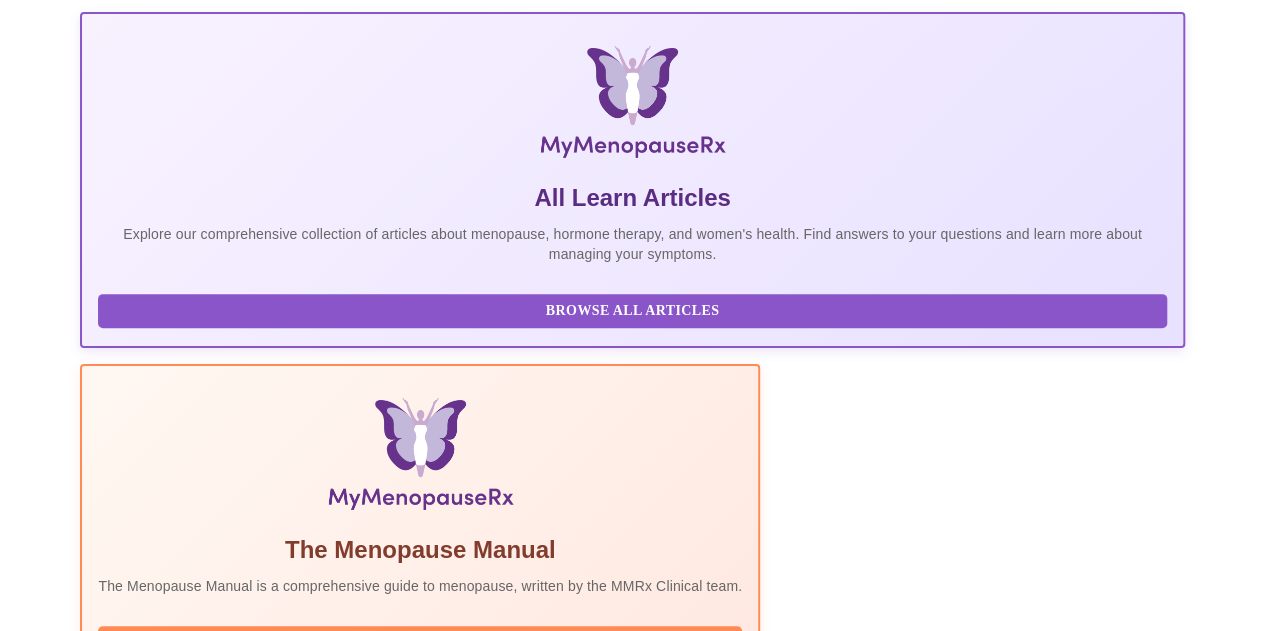scroll, scrollTop: 580, scrollLeft: 0, axis: vertical 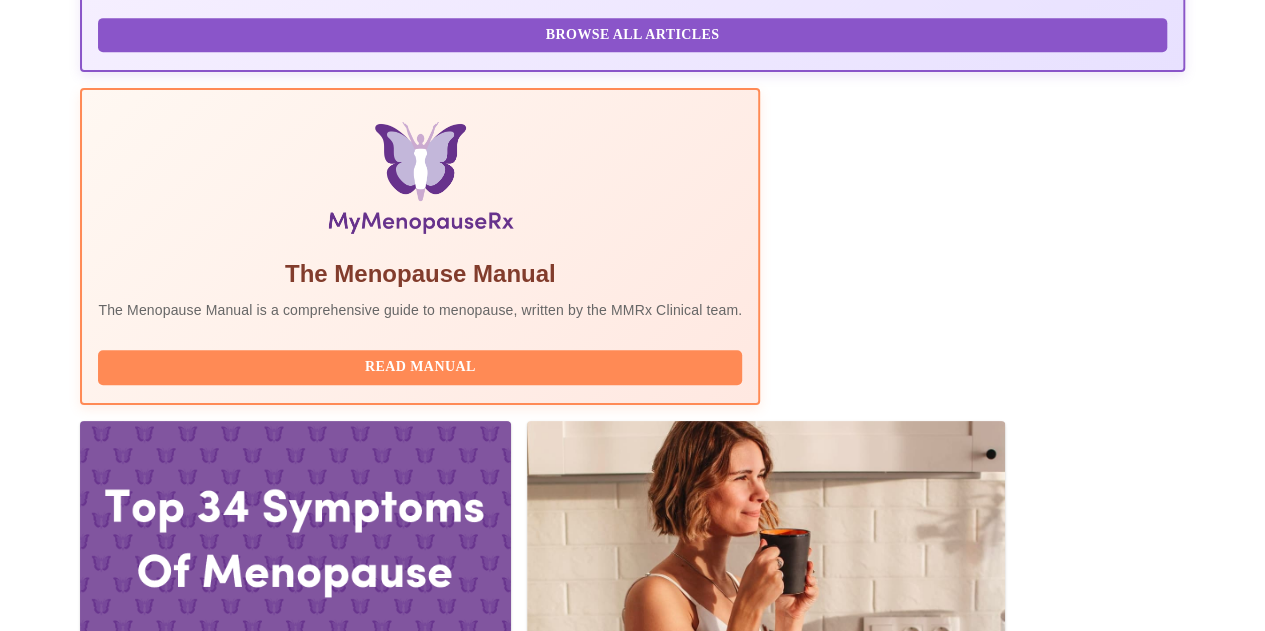 click on "You're all set for now. Please revisit 72 hours before your virtual visit to complete your pre-assessment" at bounding box center [632, 1855] 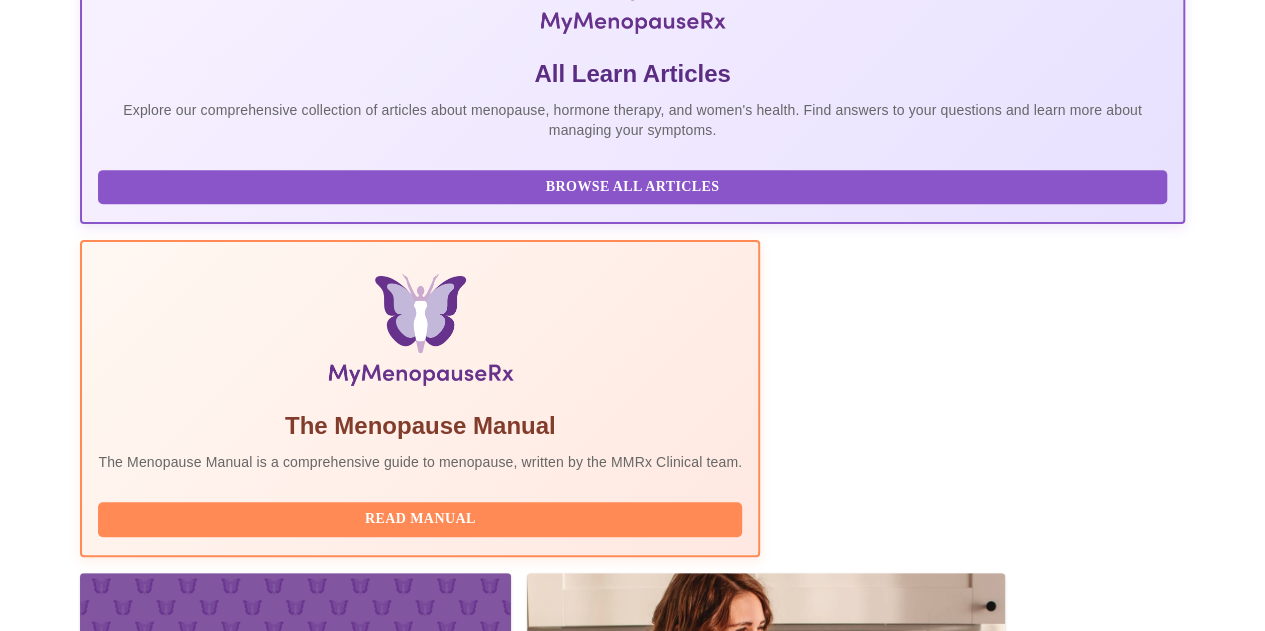 scroll, scrollTop: 406, scrollLeft: 0, axis: vertical 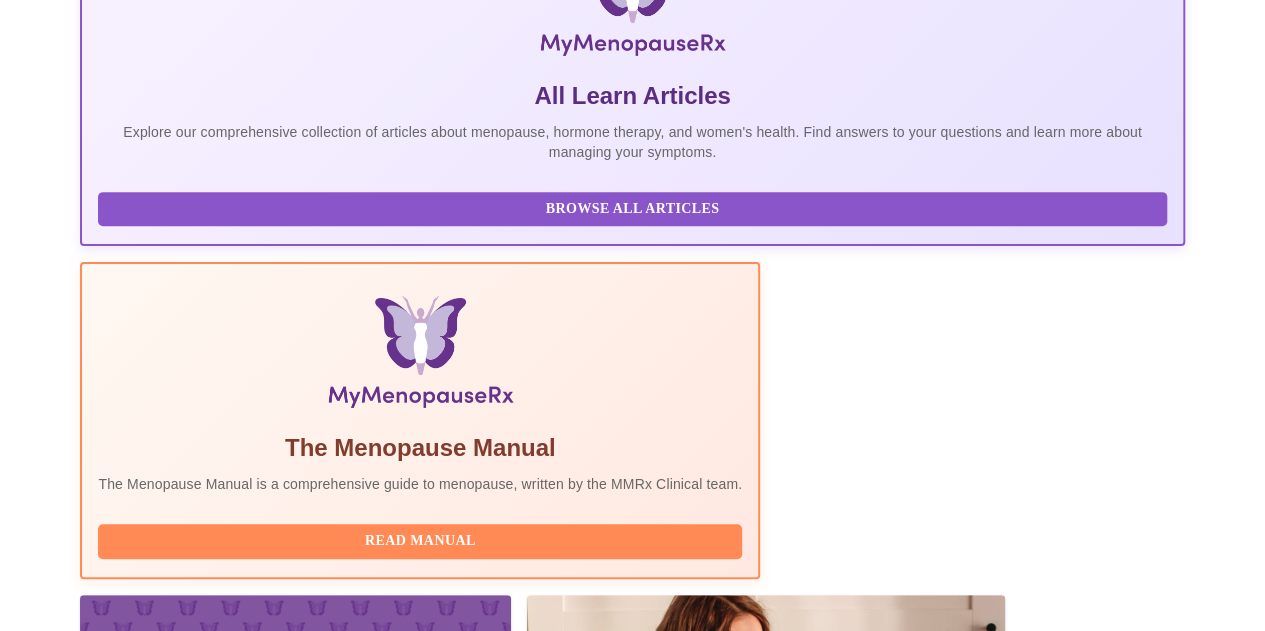 click on "Perimenopause / Menopause Symptoms  :  Monday, August 4th 2025 @ 6:40pm - 7:00pm EDT   with  Meghan Matz, WHNP-BC You're all set for now. Please revisit 72 hours before your virtual visit to complete your pre-assessment" at bounding box center [579, 1958] 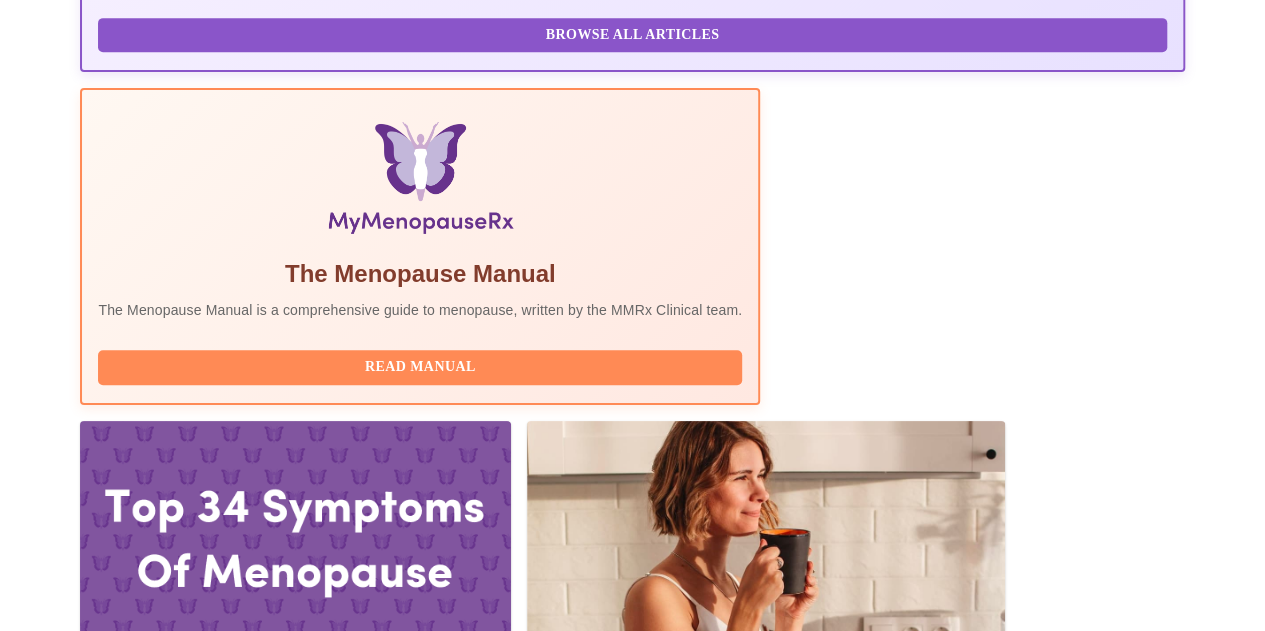 scroll, scrollTop: 0, scrollLeft: 0, axis: both 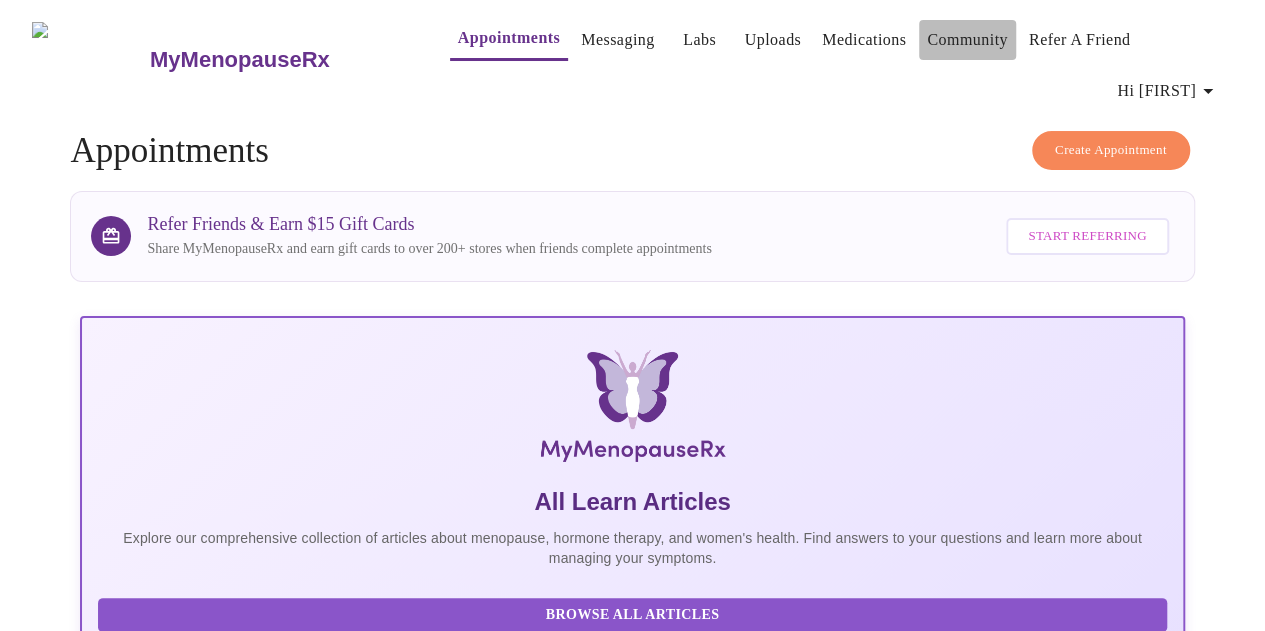 click on "Community" at bounding box center [967, 40] 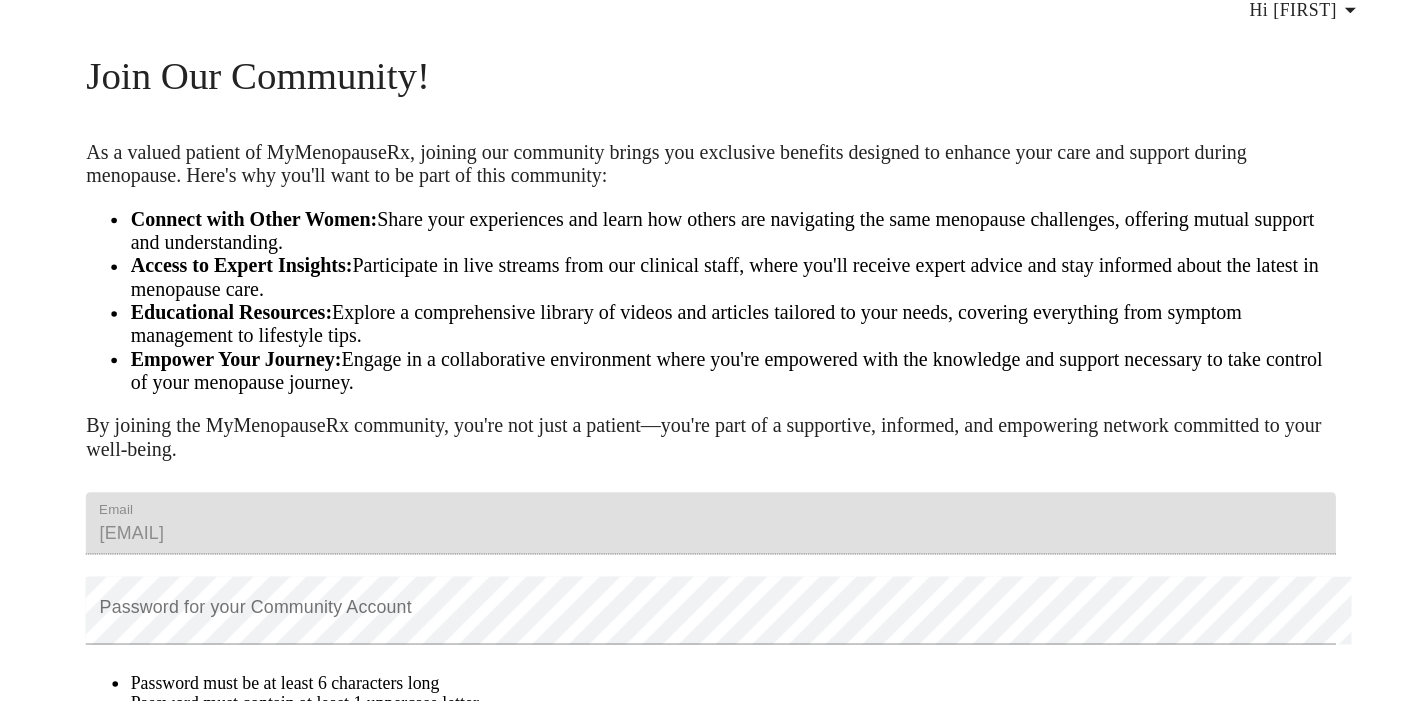 scroll, scrollTop: 0, scrollLeft: 0, axis: both 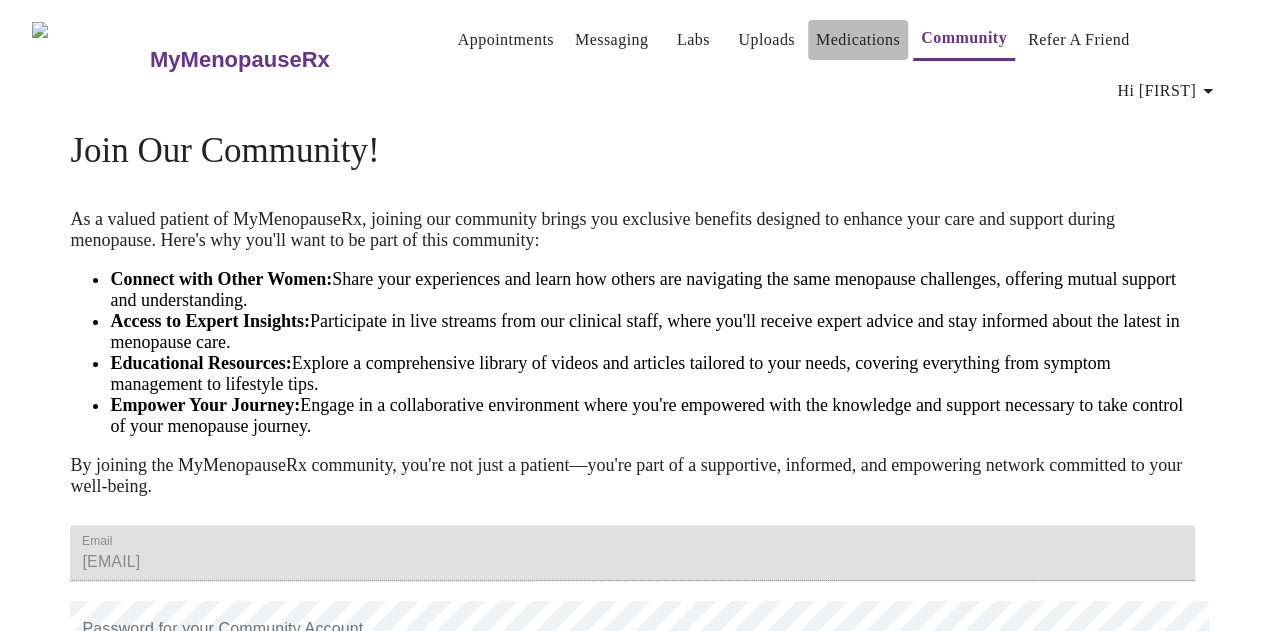 click on "Medications" at bounding box center (858, 40) 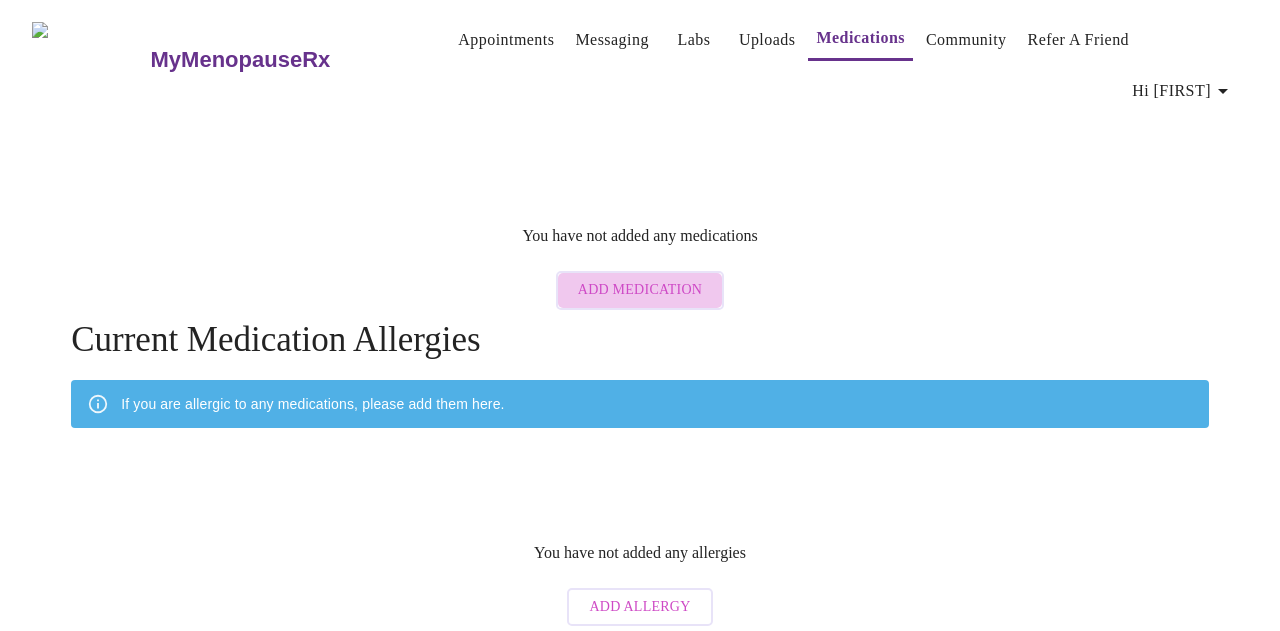 click on "Add Medication" at bounding box center [640, 290] 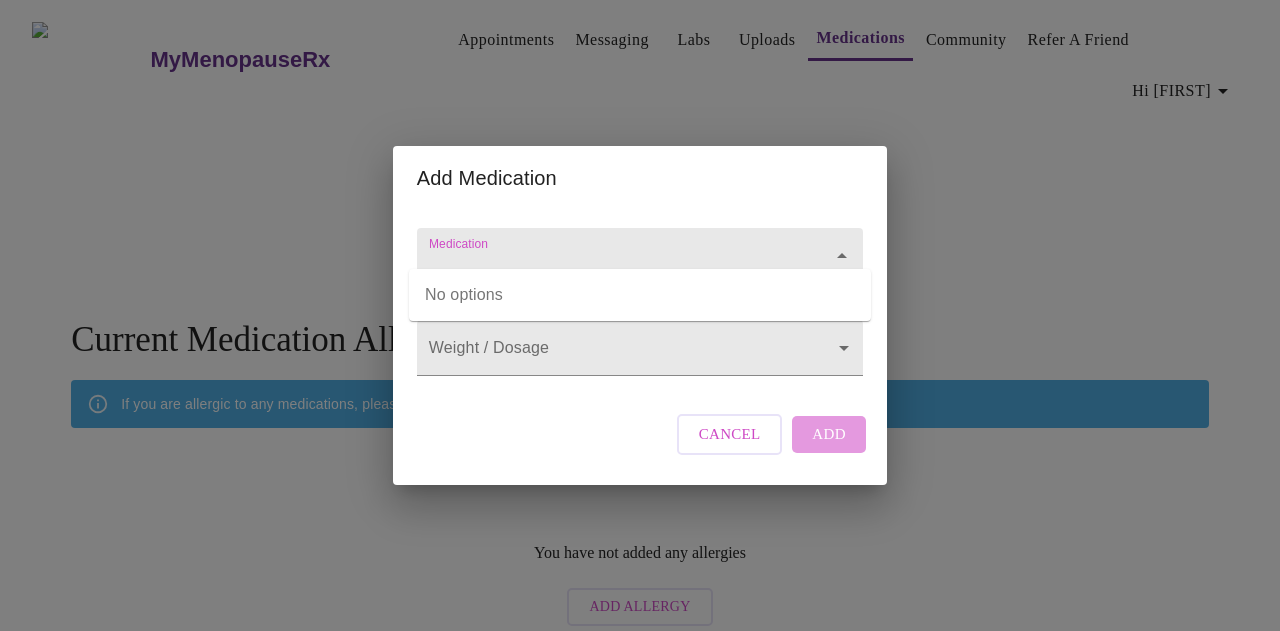 click on "Medication" at bounding box center (611, 265) 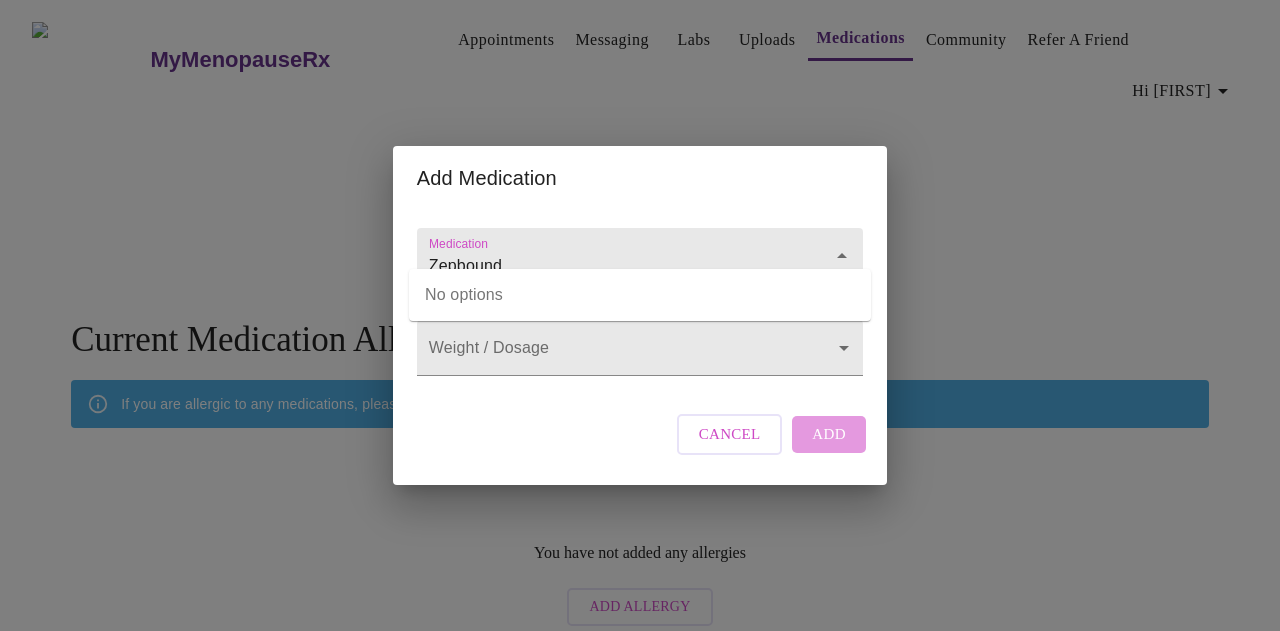 type on "Zepbound" 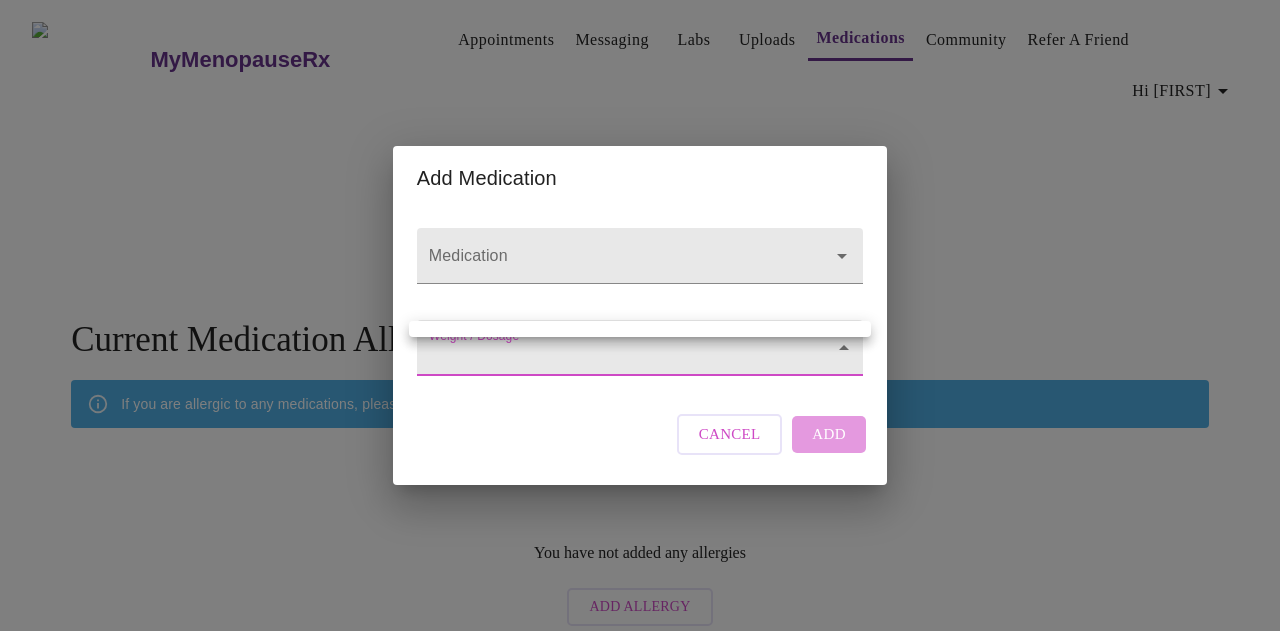 click on "MyMenopauseRx Appointments Messaging Labs Uploads Medications Community Refer a Friend Hi Mary   You have not added any medications Add Medication Current Medication Allergies If you are allergic to any medications, please add them here. You have not added any allergies Add Allergy Settings Billing Invoices Log out Add Medication Medication Weight / Dosage ​ Cancel Add" at bounding box center [640, 322] 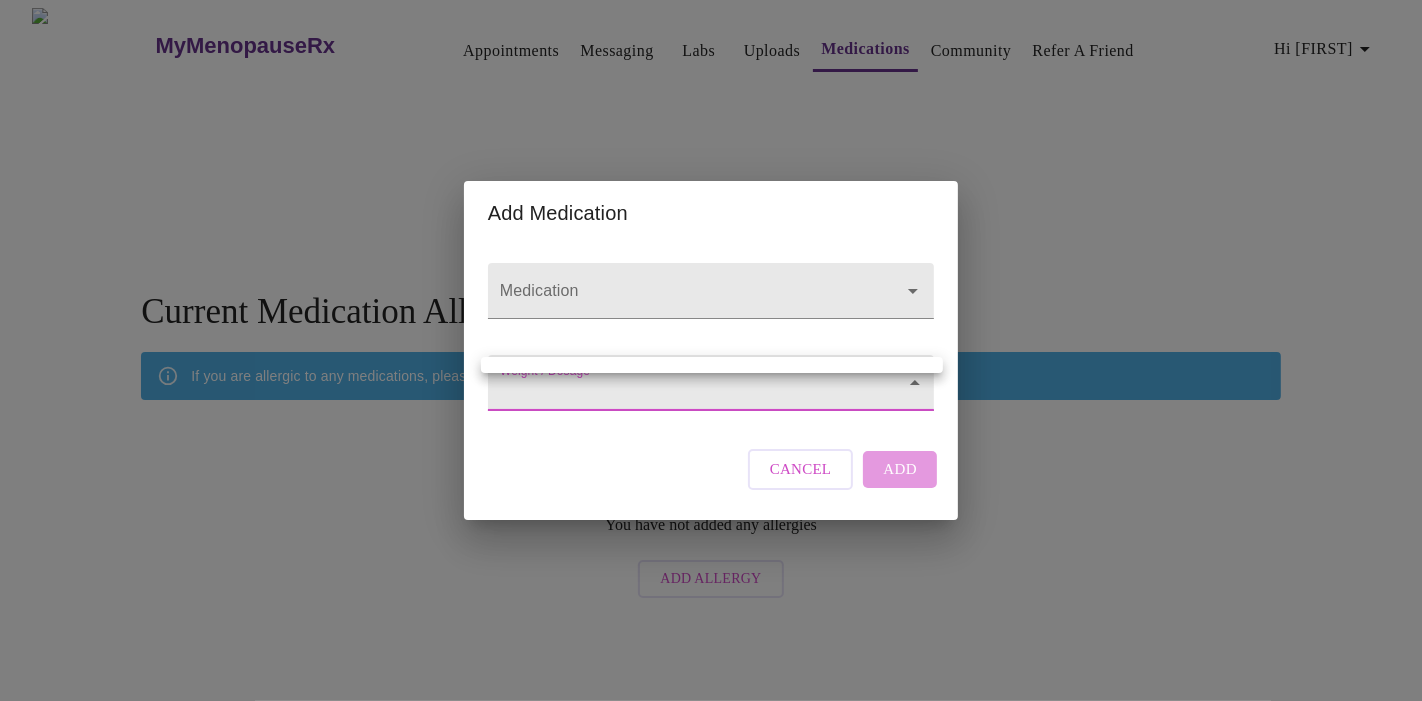drag, startPoint x: 1149, startPoint y: 7, endPoint x: 725, endPoint y: 300, distance: 515.3882 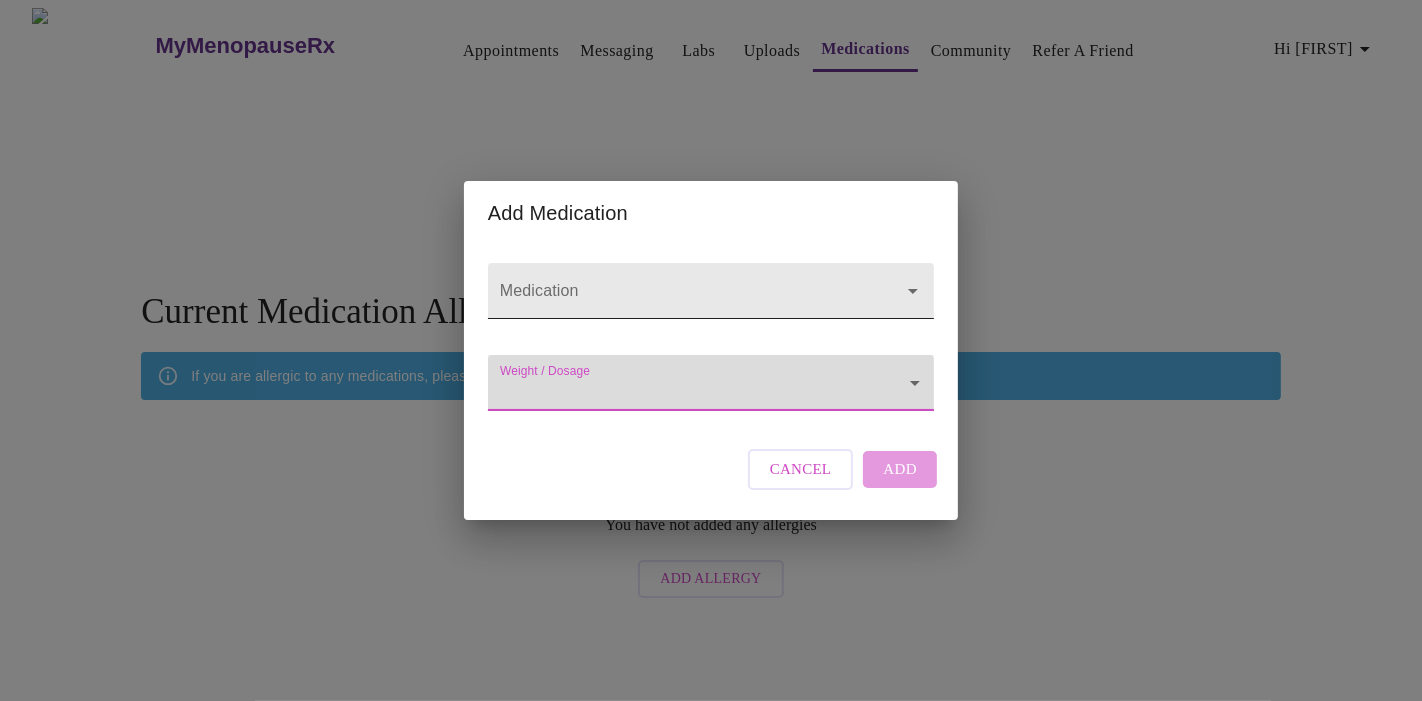 click 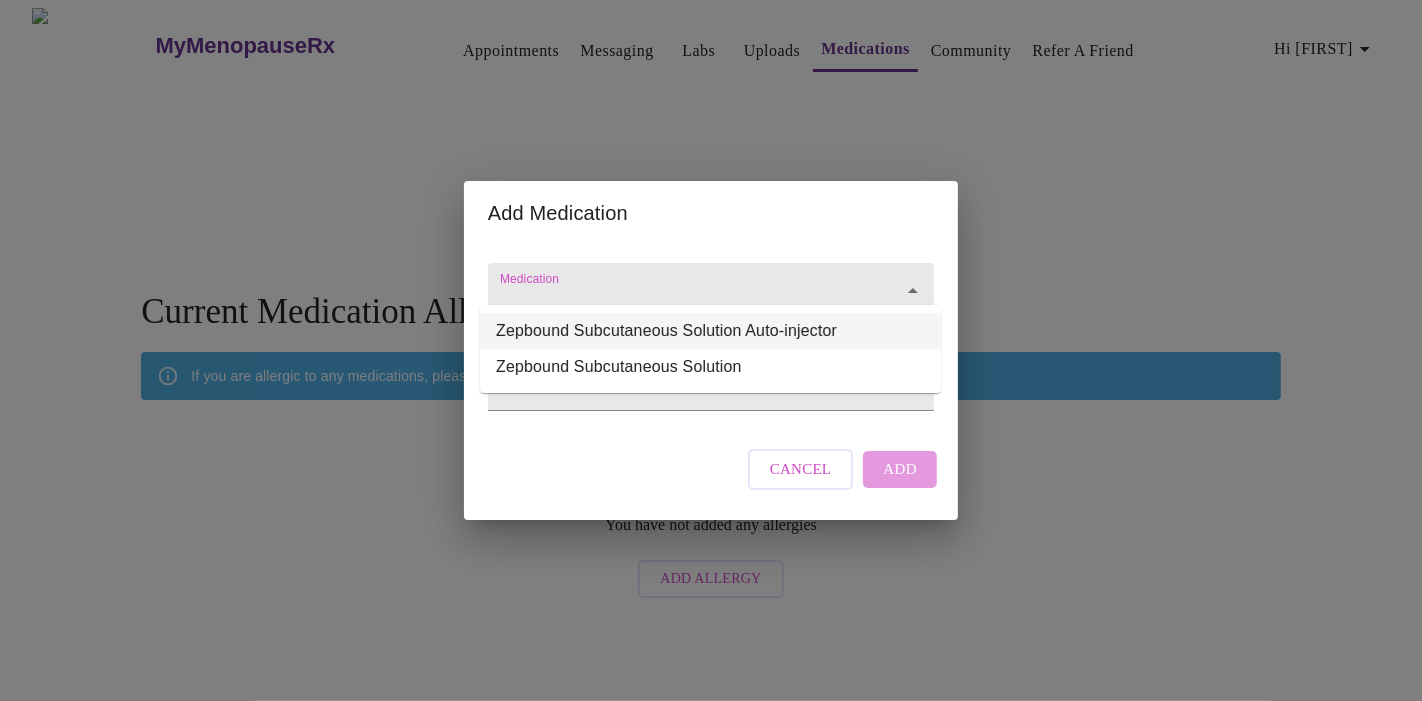 click on "Zepbound Subcutaneous Solution Auto-injector" at bounding box center [710, 331] 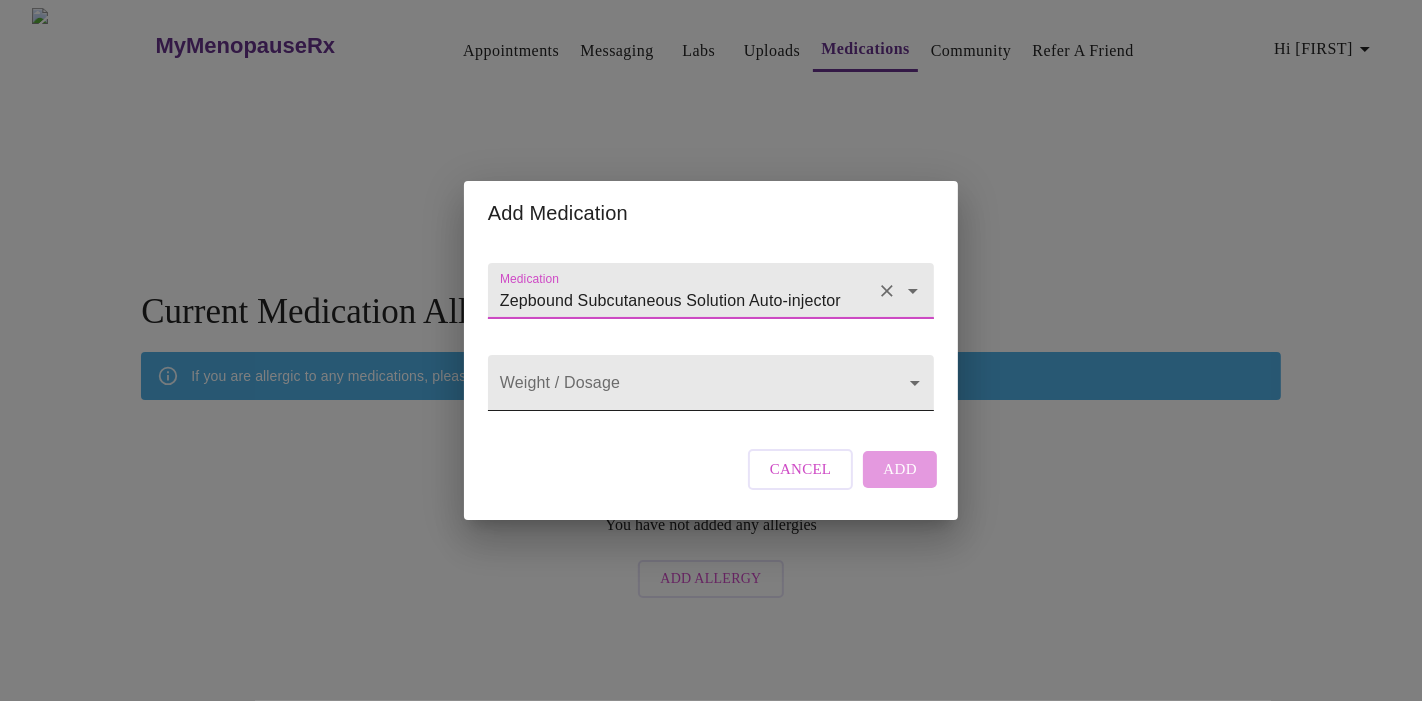 click on "MyMenopauseRx Appointments Messaging Labs Uploads Medications Community Refer a Friend Hi Mary   You have not added any medications Add Medication Current Medication Allergies If you are allergic to any medications, please add them here. You have not added any allergies Add Allergy Settings Billing Invoices Log out Add Medication Medication Zepbound Subcutaneous Solution Auto-injector Weight / Dosage ​ Cancel Add" at bounding box center [711, 308] 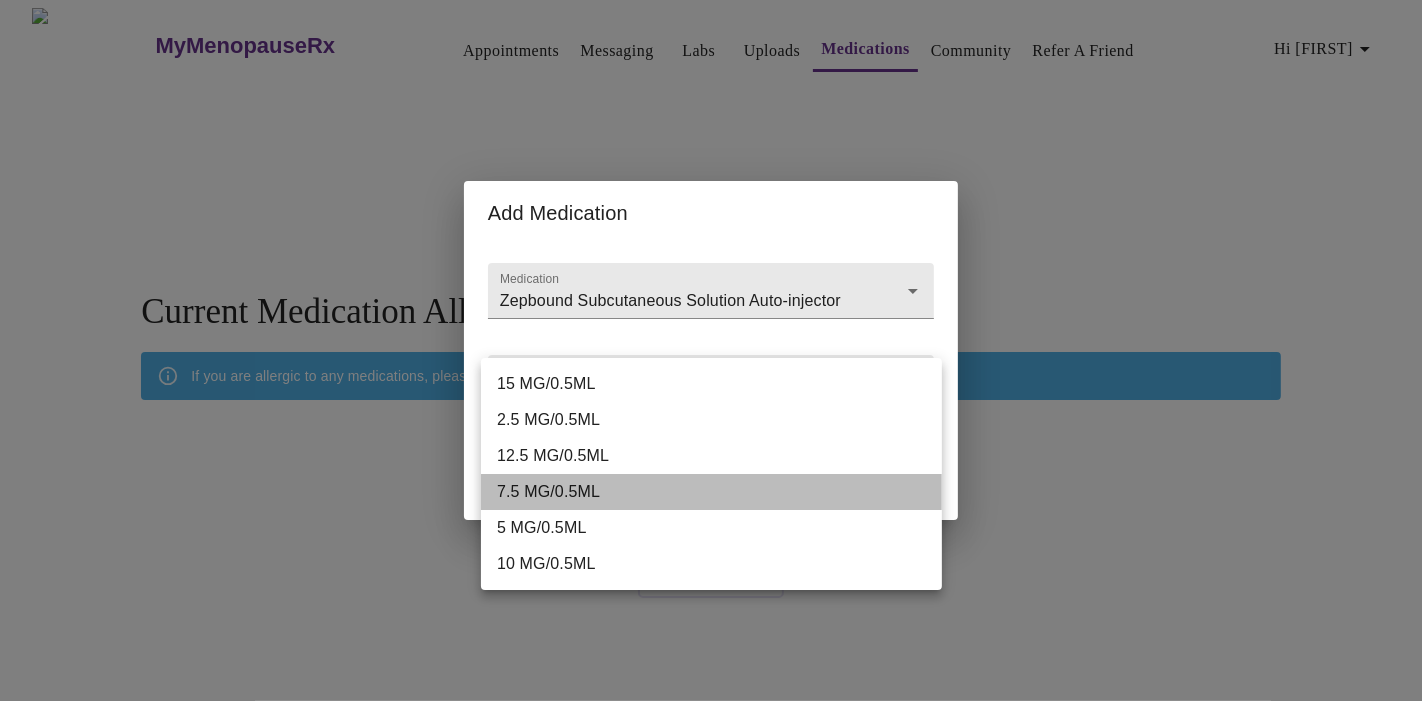 click on "7.5 MG/0.5ML" at bounding box center [711, 492] 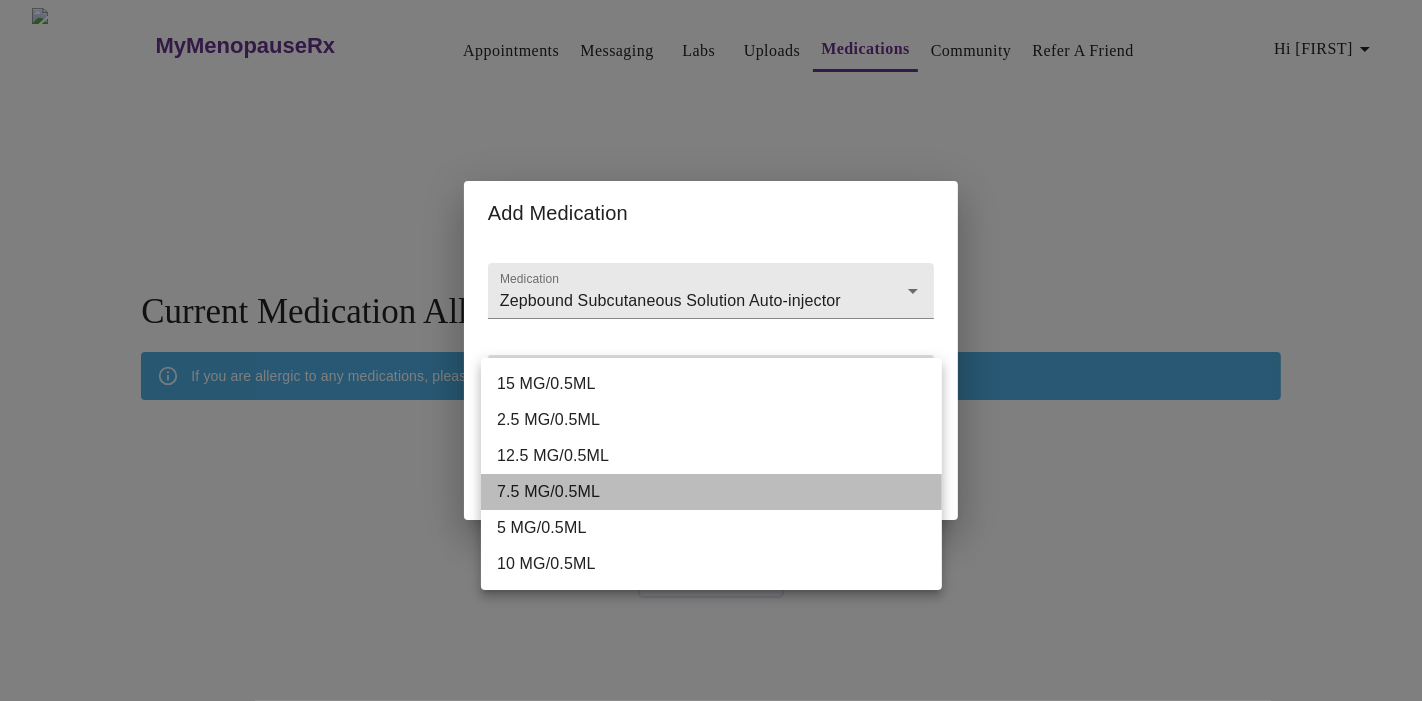 type on "7.5 MG/0.5ML" 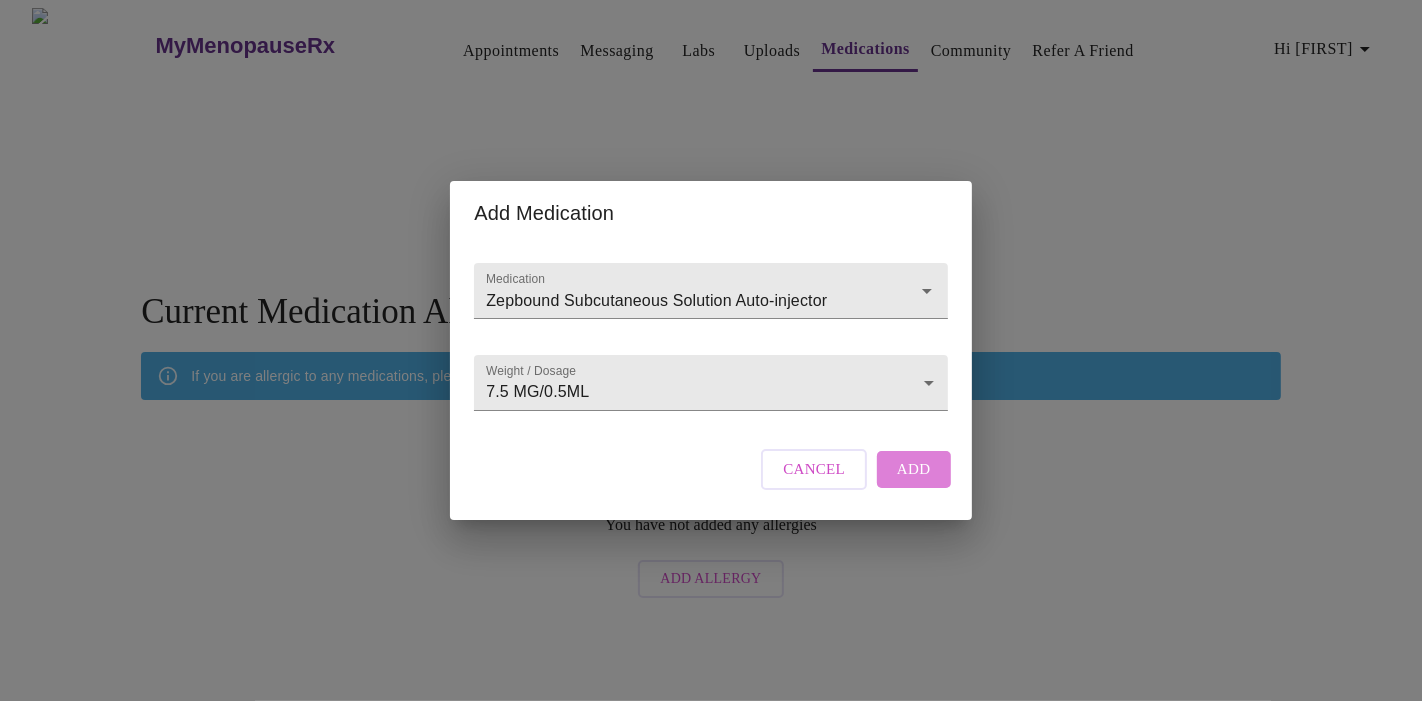 click on "Add" at bounding box center [914, 469] 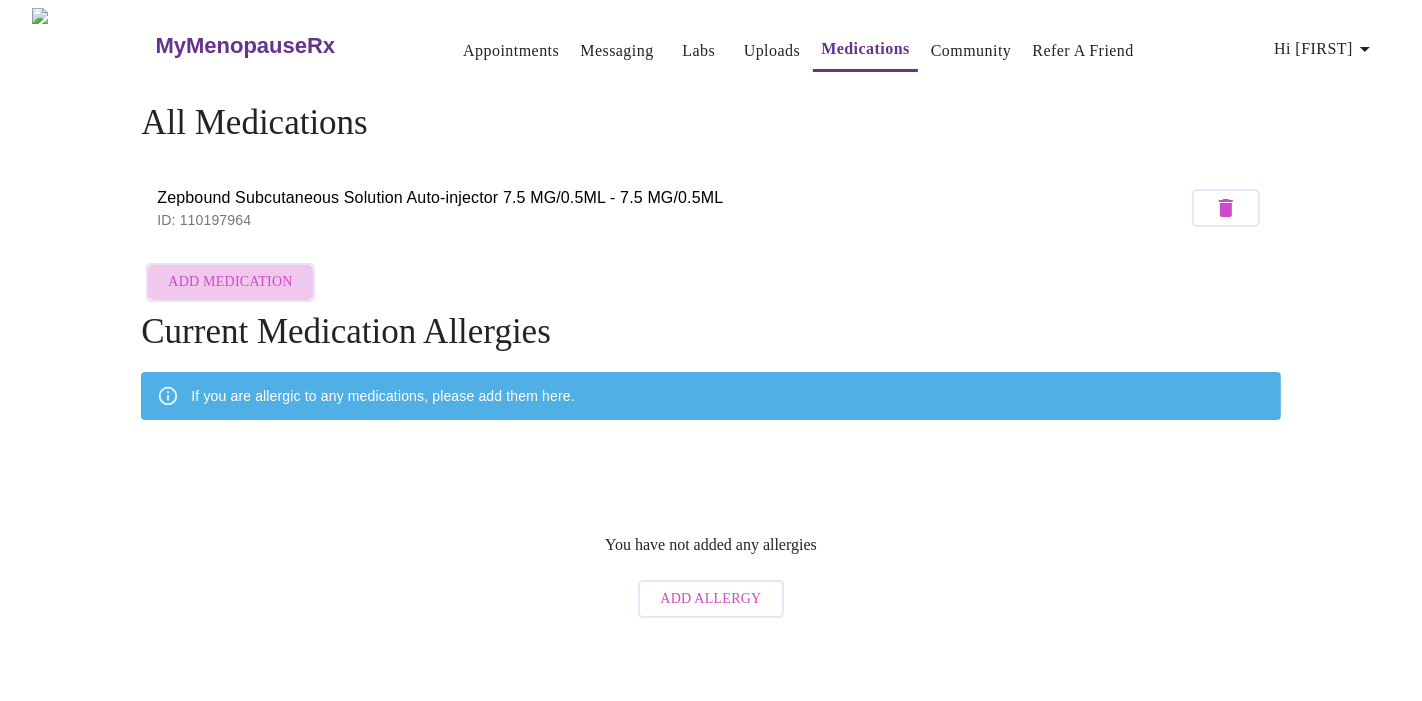 click on "Add Medication" at bounding box center (230, 282) 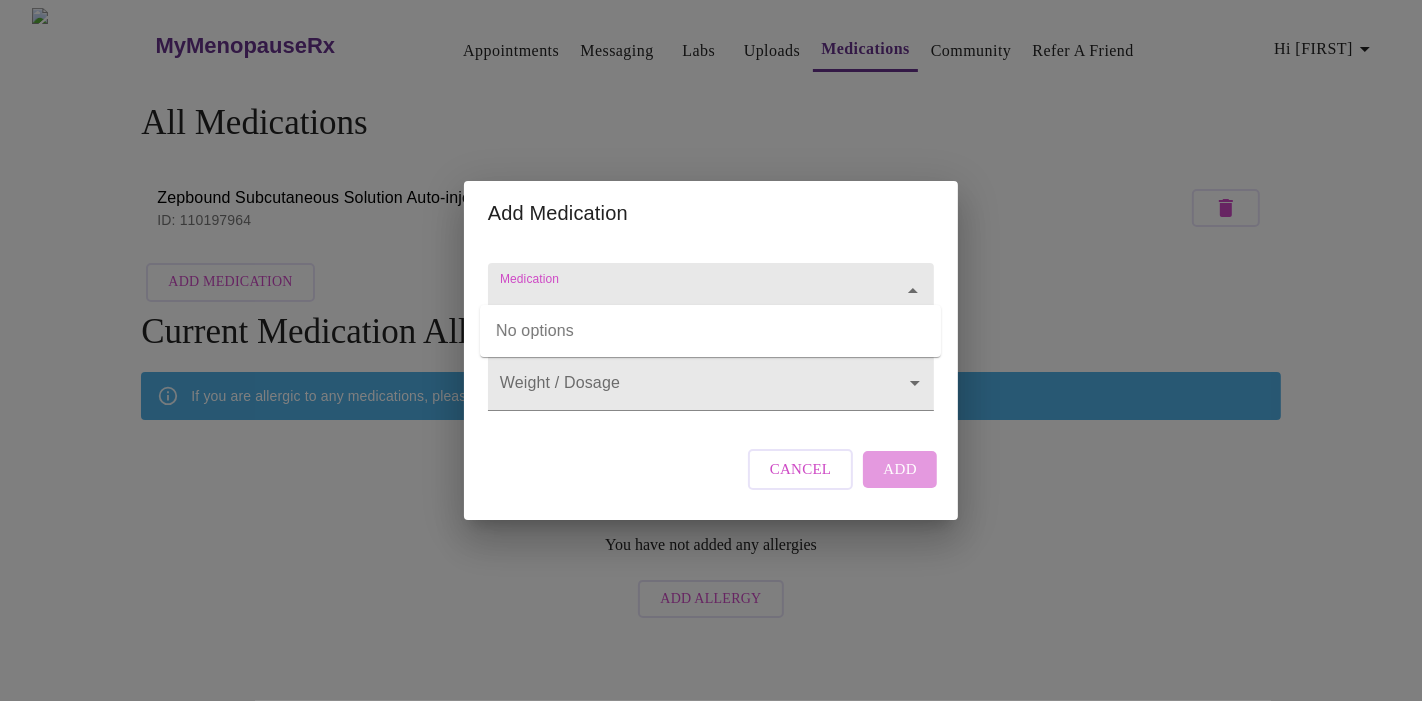 click on "Medication" at bounding box center (682, 300) 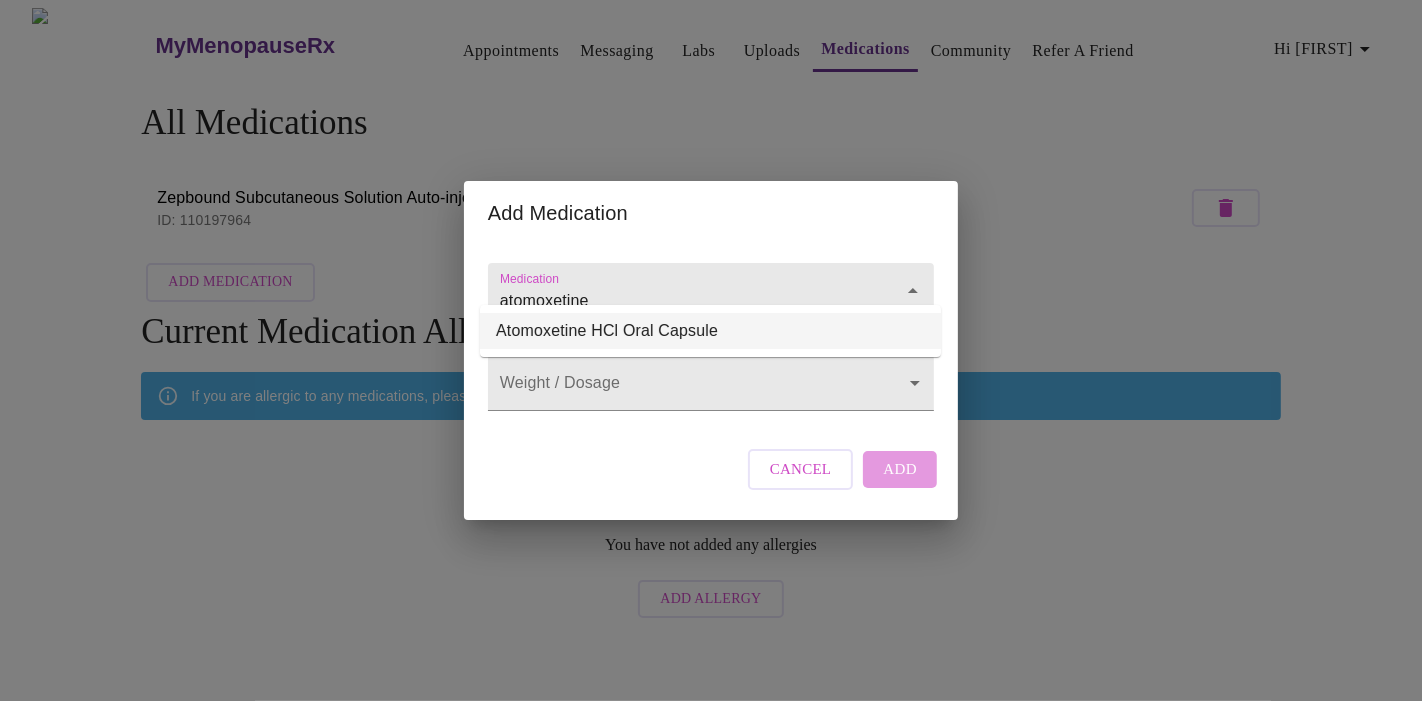 click on "Atomoxetine HCl Oral Capsule" at bounding box center (710, 331) 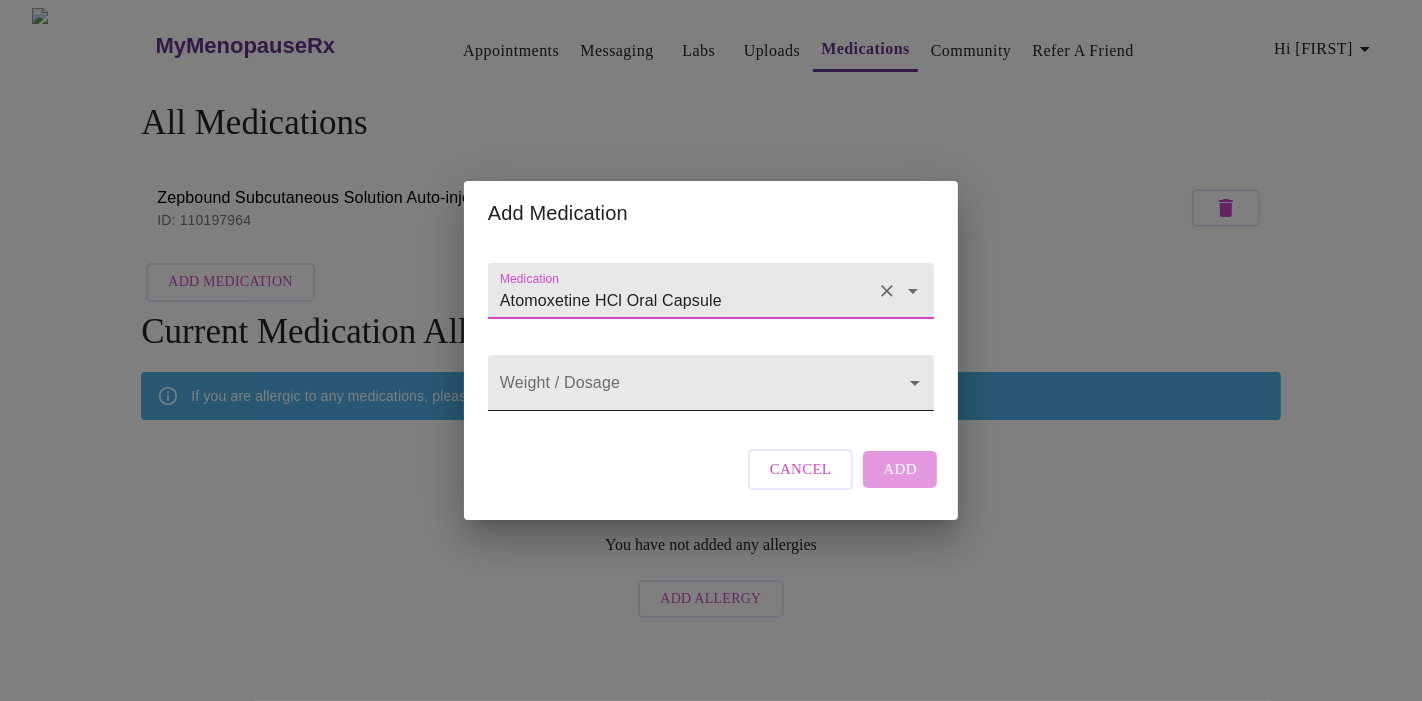type on "Atomoxetine HCl Oral Capsule" 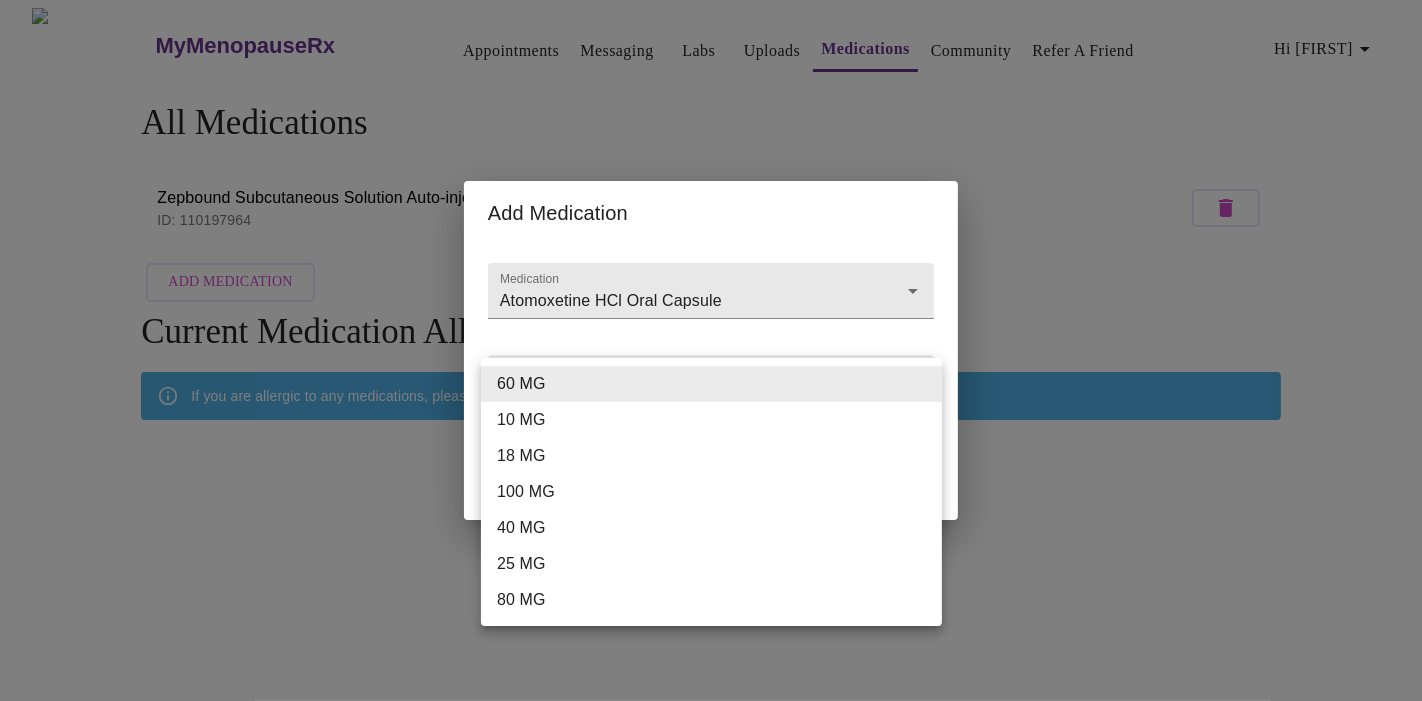 click on "MyMenopauseRx Appointments Messaging Labs Uploads Medications Community Refer a Friend Hi Mary   All Medications Zepbound Subcutaneous Solution Auto-injector 7.5 MG/0.5ML - 7.5 MG/0.5ML ID: 110197964 Add Medication Current Medication Allergies If you are allergic to any medications, please add them here. You have not added any allergies Add Allergy Settings Billing Invoices Log out Add Medication Medication Atomoxetine HCl Oral Capsule Weight / Dosage ​ Cancel Add 60 MG 10 MG 18 MG 100 MG 40 MG 25 MG 80 MG" at bounding box center (711, 318) 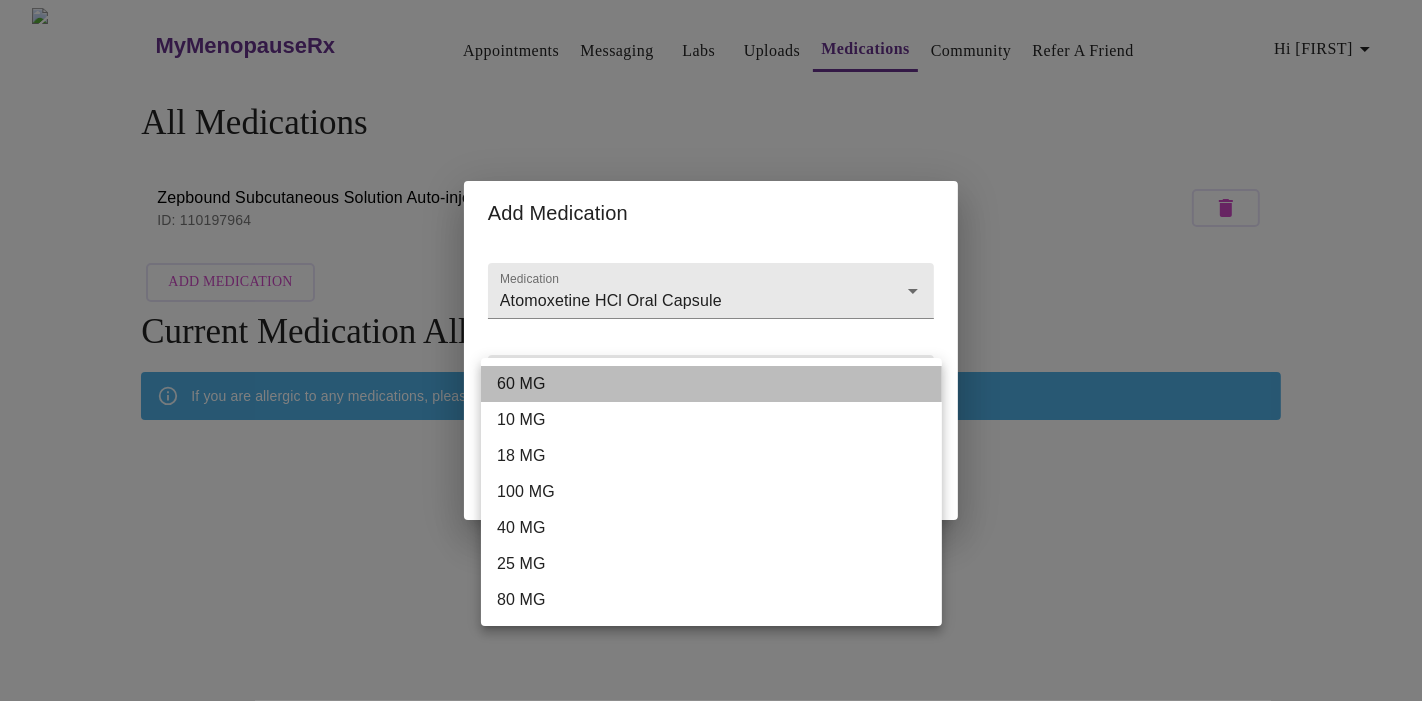click on "60 MG" at bounding box center (711, 384) 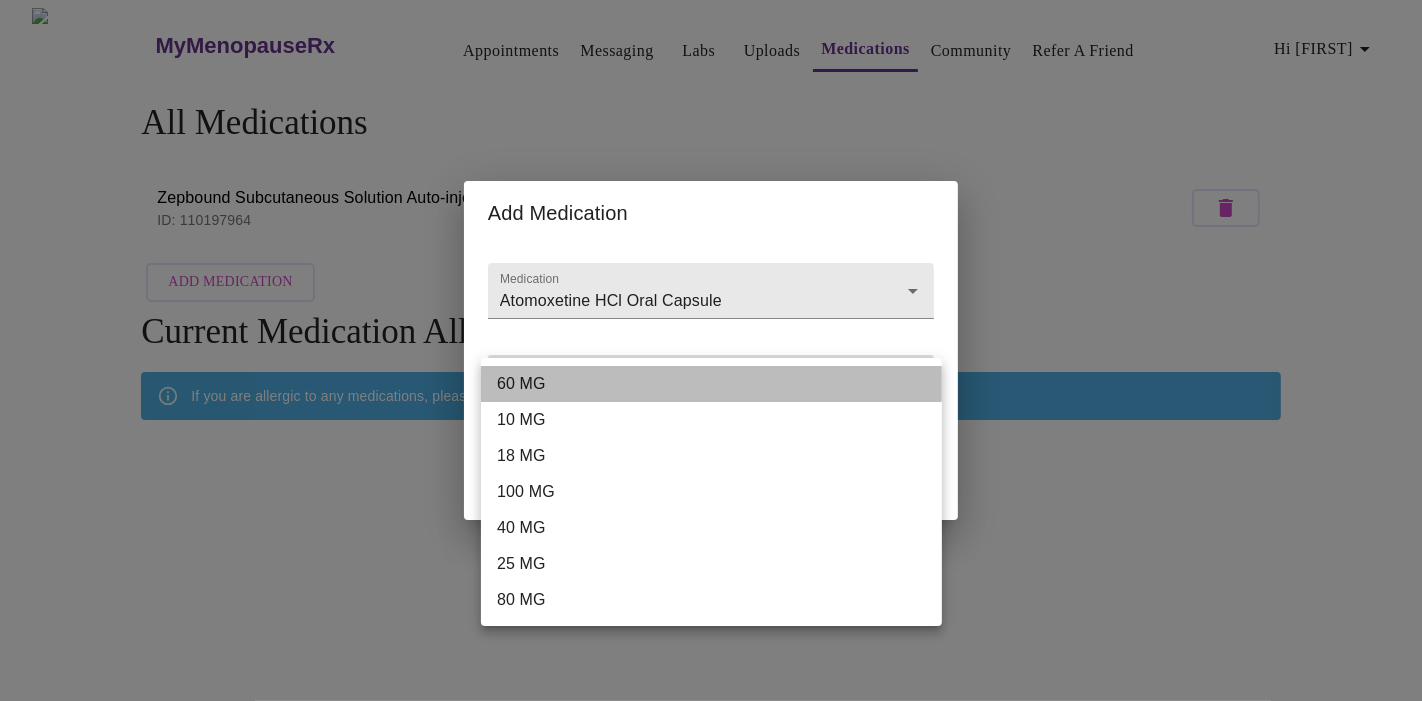 type on "60 MG" 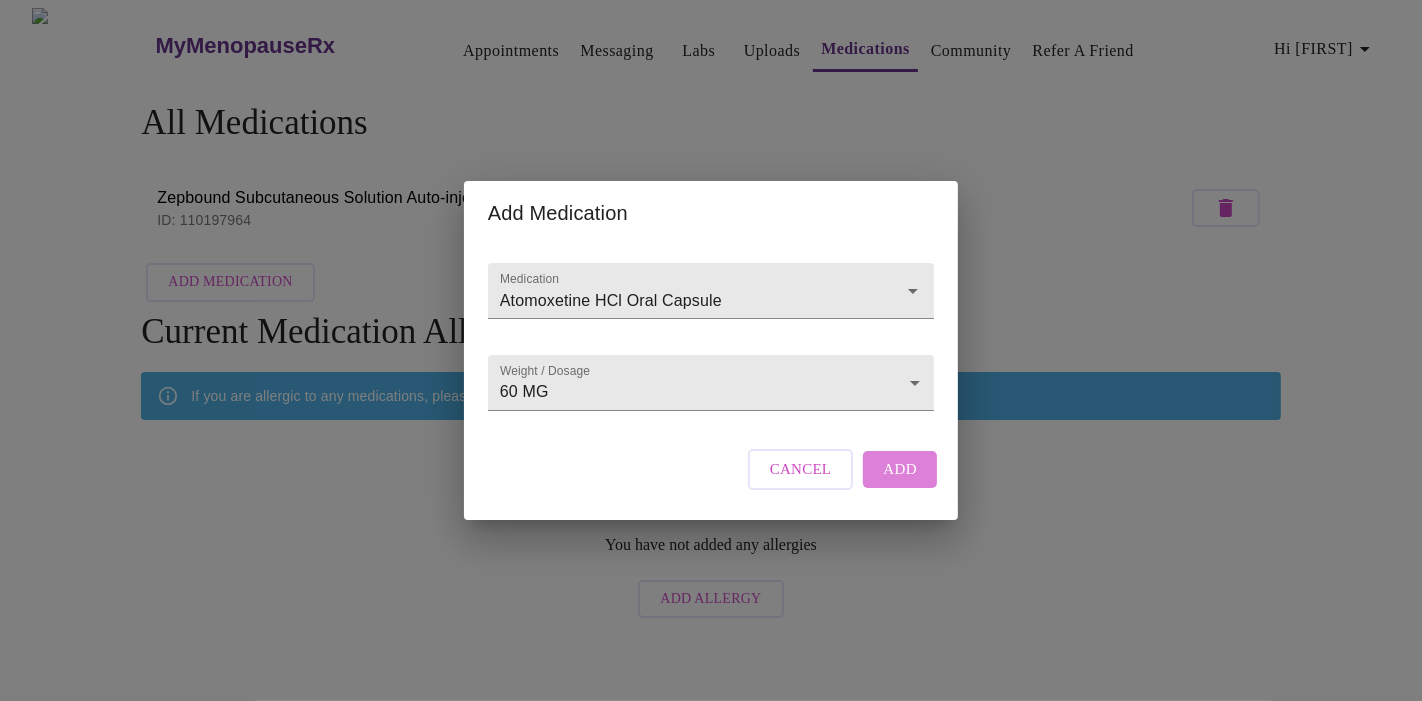click on "Add" at bounding box center (900, 469) 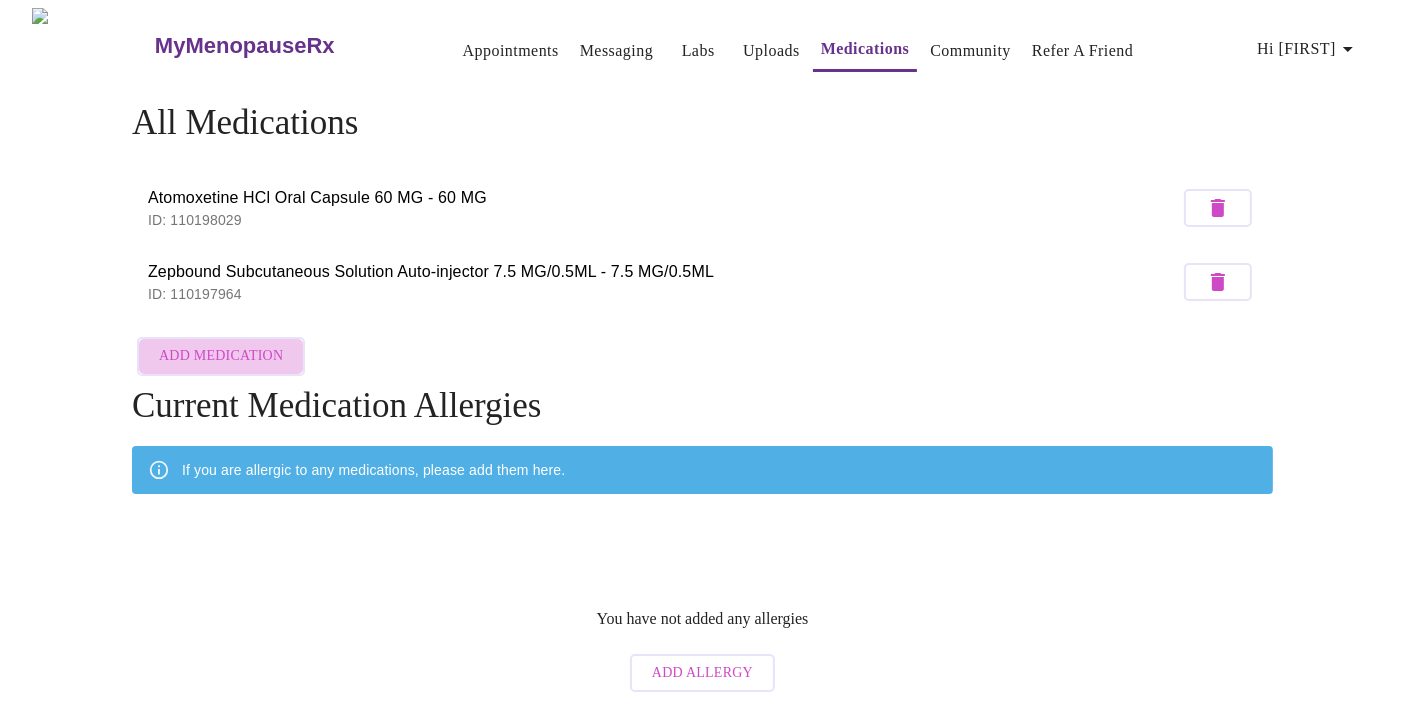 click on "Add Medication" at bounding box center (221, 356) 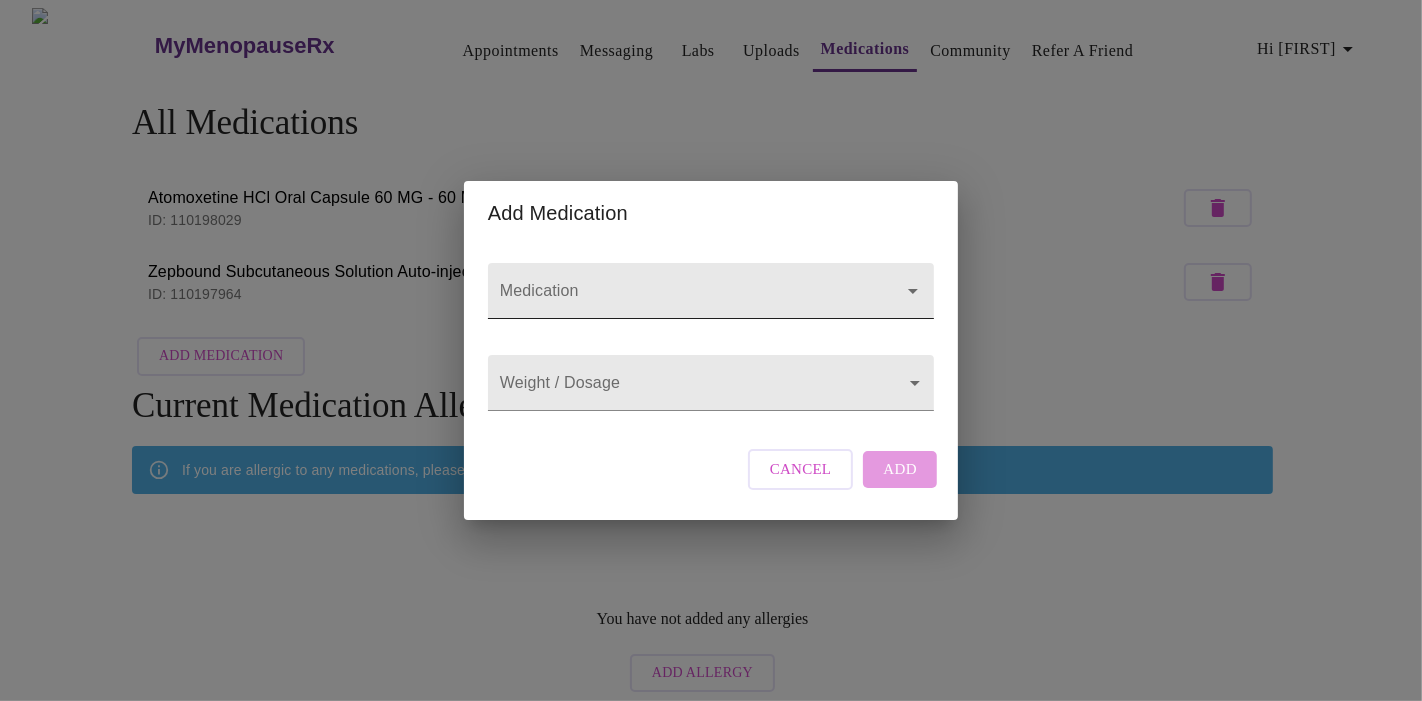 click at bounding box center (899, 291) 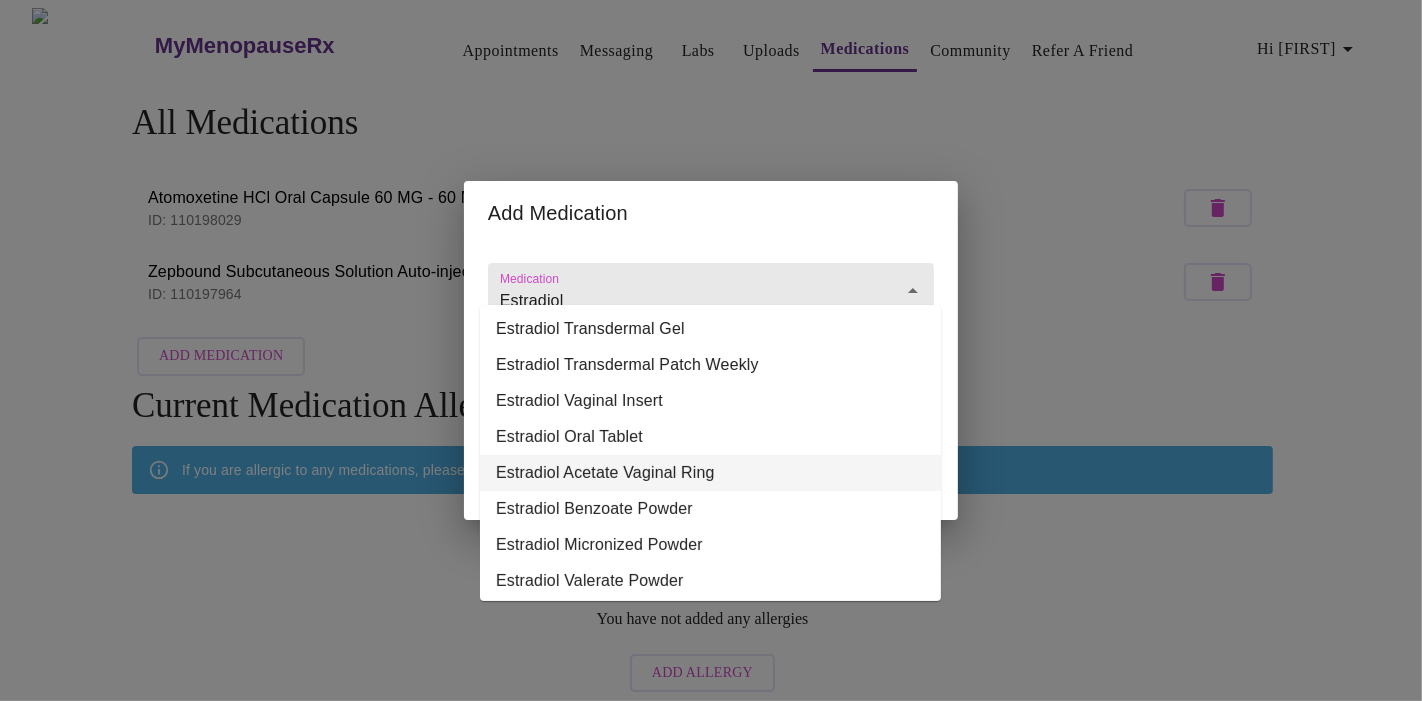 scroll, scrollTop: 0, scrollLeft: 0, axis: both 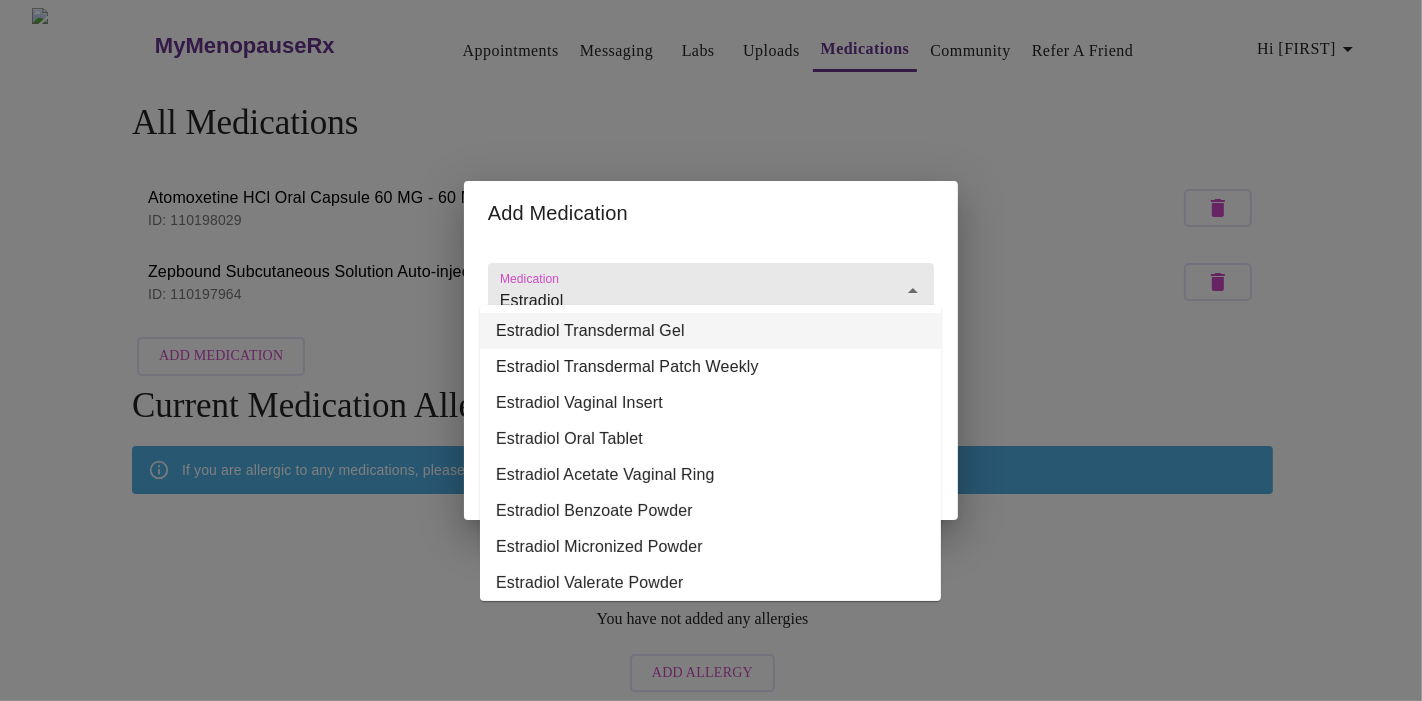 click on "Estradiol" at bounding box center (682, 300) 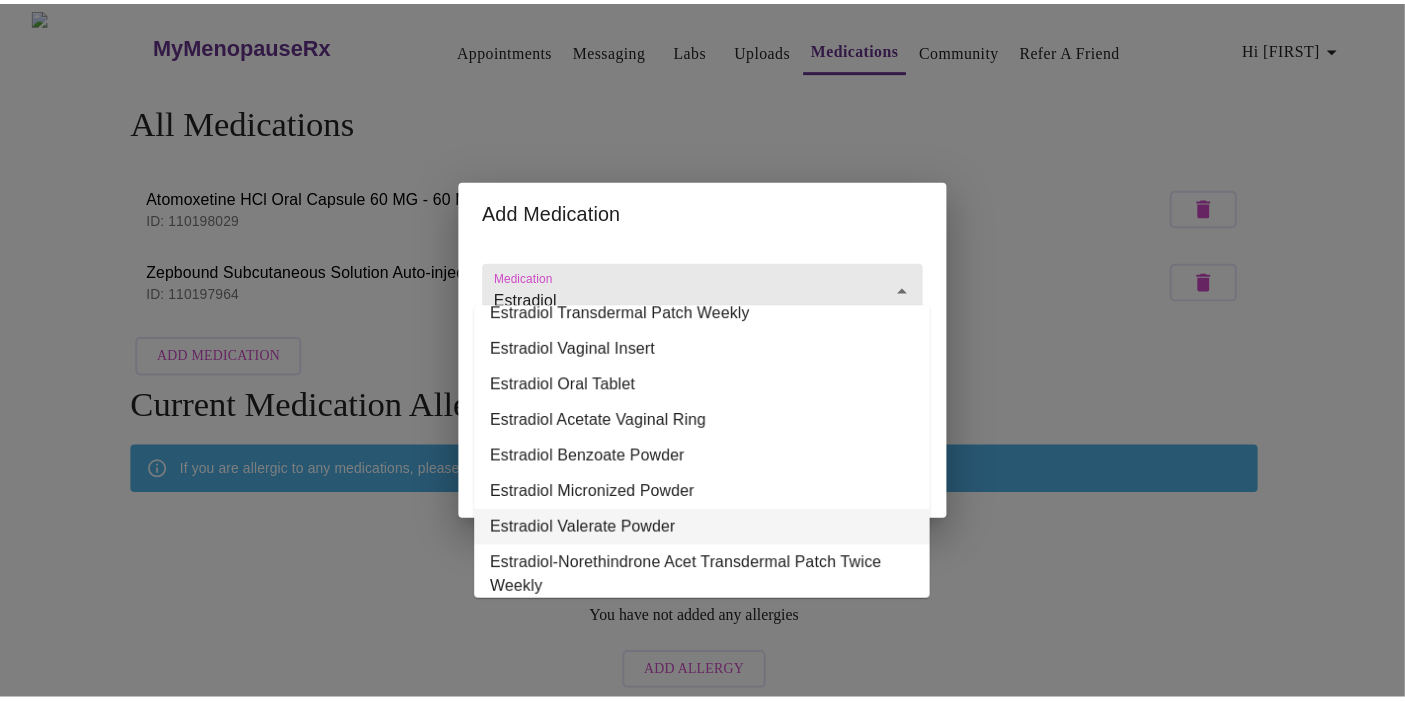 scroll, scrollTop: 0, scrollLeft: 0, axis: both 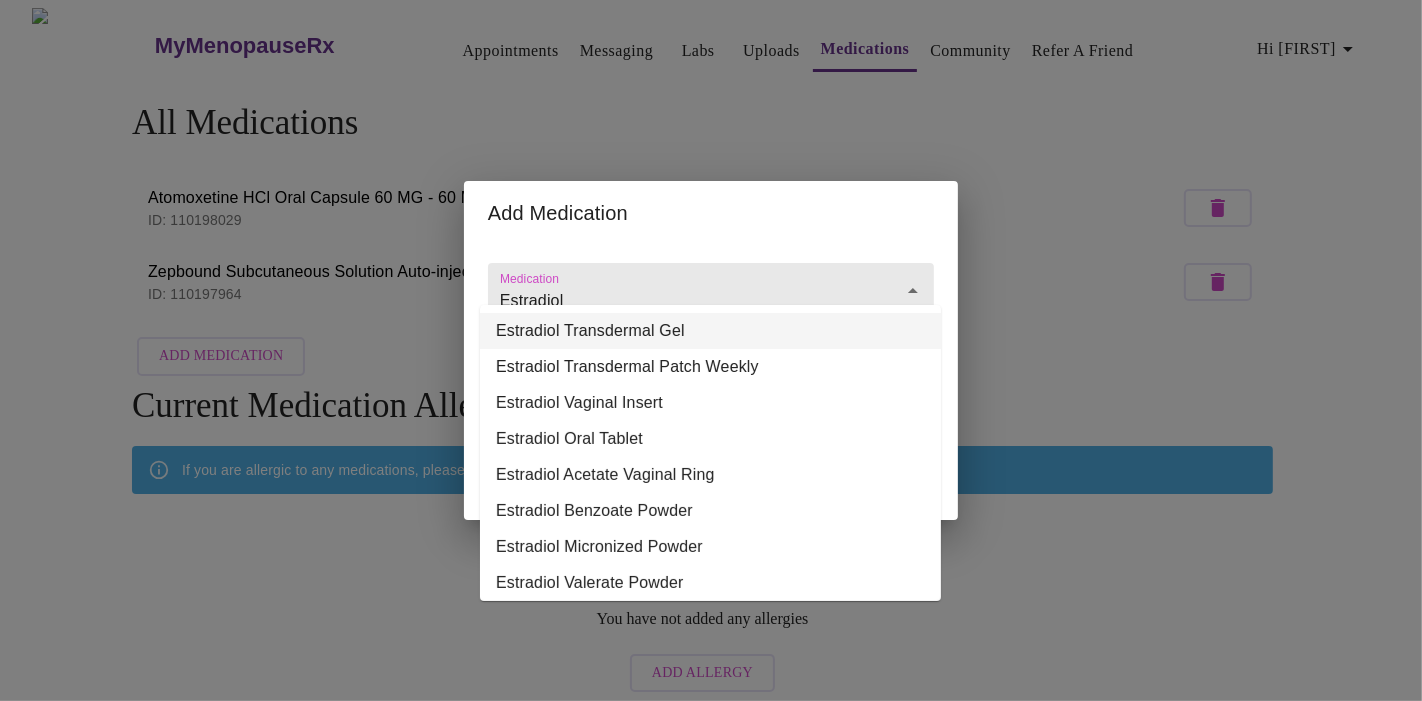 click on "Estradiol Transdermal Gel" at bounding box center [710, 331] 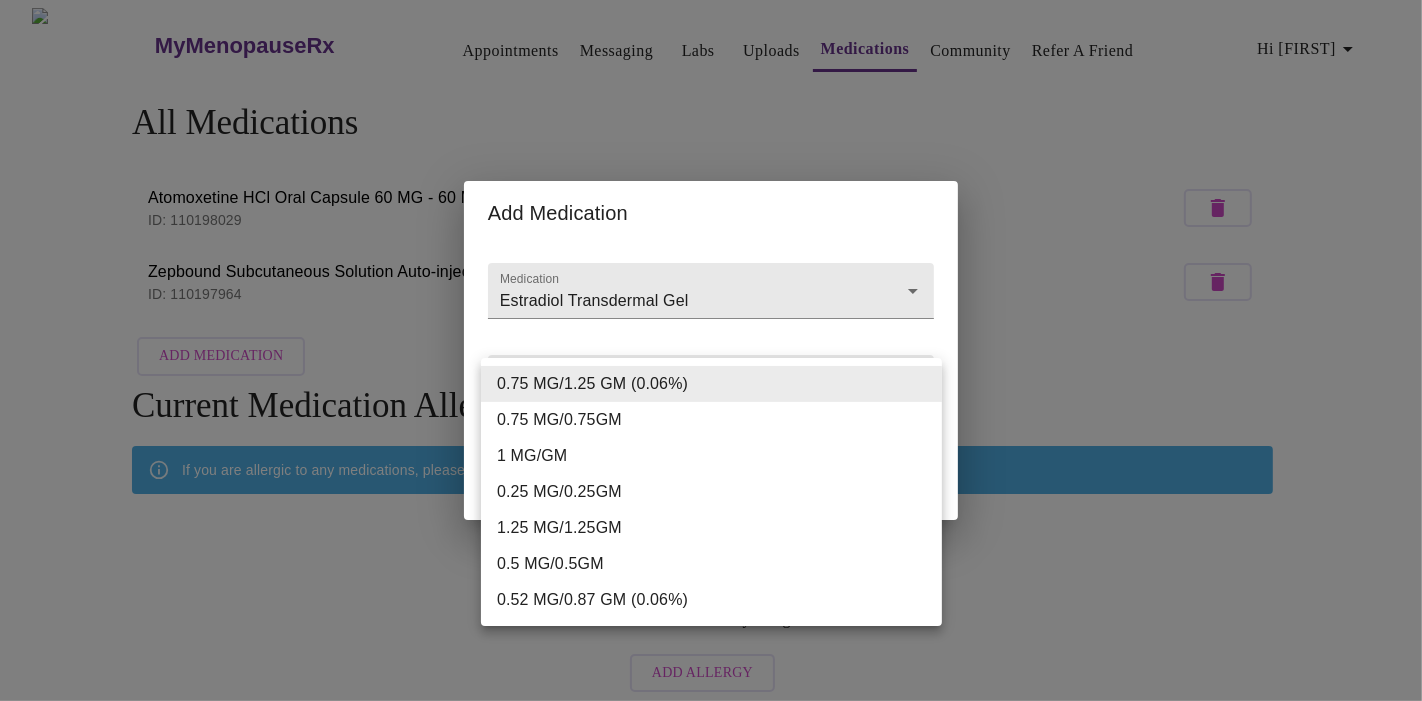 click on "MyMenopauseRx Appointments Messaging Labs Uploads Medications Community Refer a Friend Hi Mary   All Medications Atomoxetine HCl Oral Capsule 60 MG - 60 MG ID: 110198029 Zepbound Subcutaneous Solution Auto-injector 7.5 MG/0.5ML - 7.5 MG/0.5ML ID: 110197964 Add Medication Current Medication Allergies If you are allergic to any medications, please add them here. You have not added any allergies Add Allergy Settings Billing Invoices Log out Add Medication Medication Estradiol Transdermal Gel Weight / Dosage ​ Cancel Add 0.75 MG/1.25 GM (0.06%) 0.75 MG/0.75GM 1 MG/GM 0.25 MG/0.25GM 1.25 MG/1.25GM 0.5 MG/0.5GM 0.52 MG/0.87 GM (0.06%)" at bounding box center (711, 355) 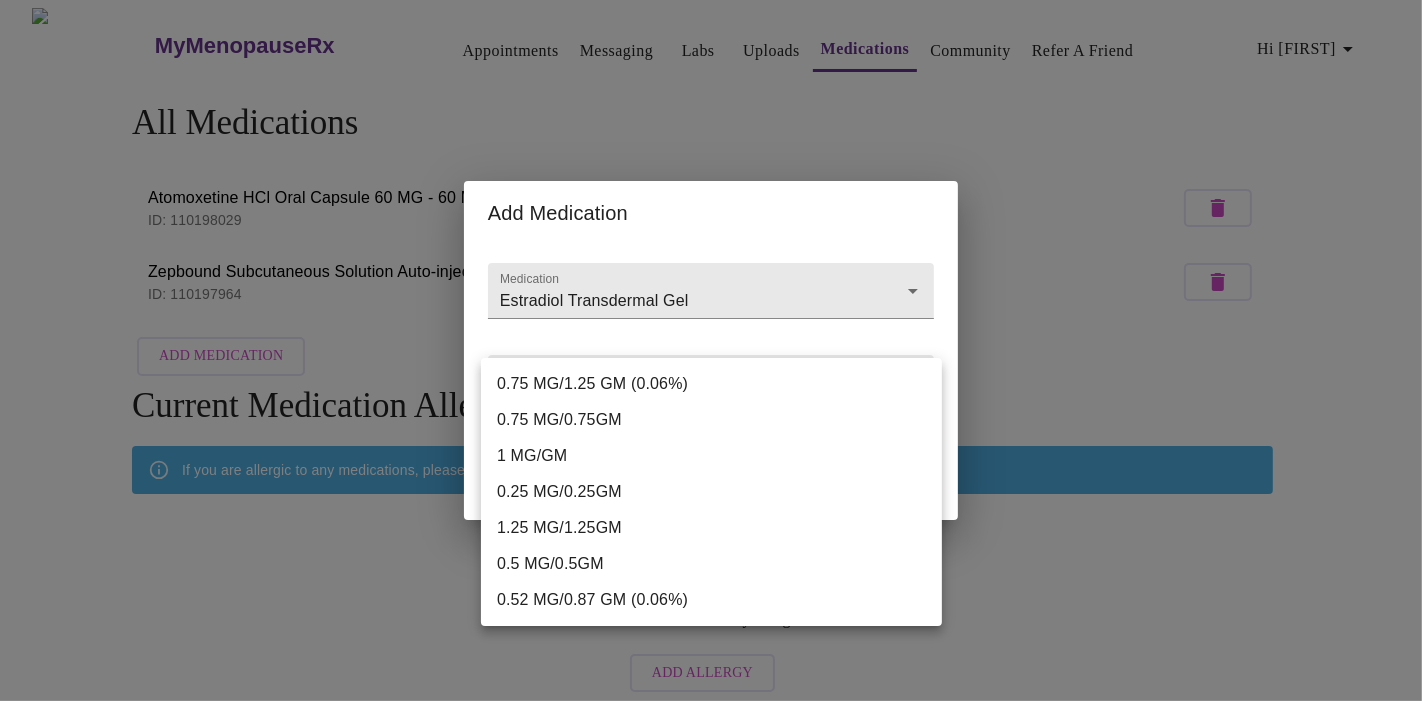 click at bounding box center (711, 350) 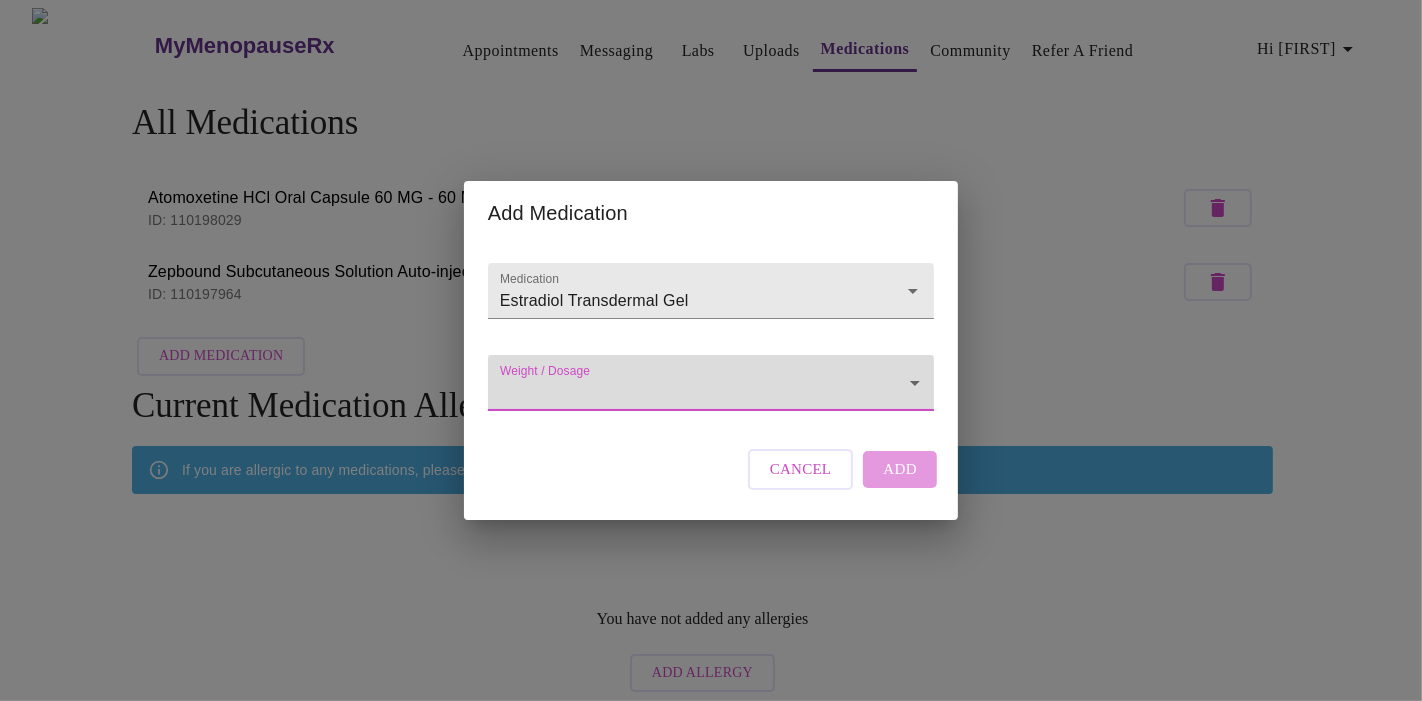 click 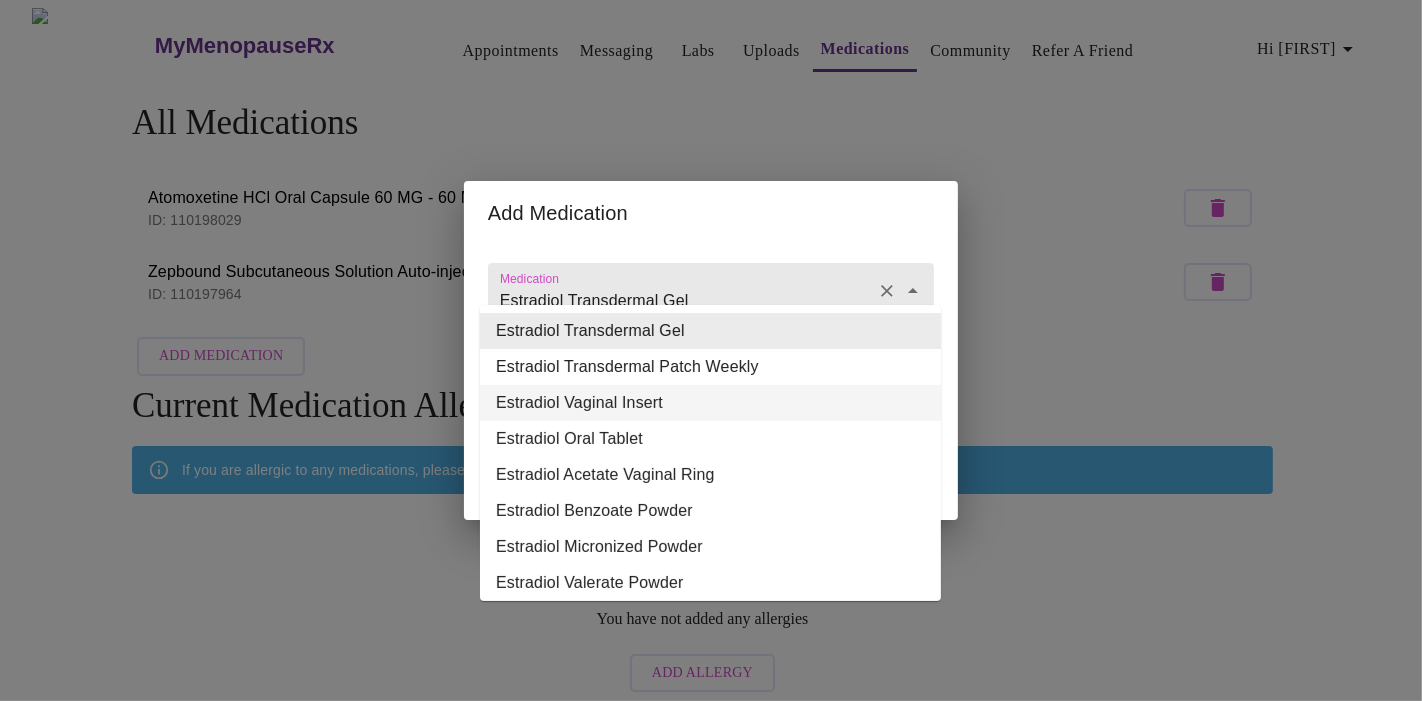 click on "Estradiol Vaginal Insert" at bounding box center (710, 403) 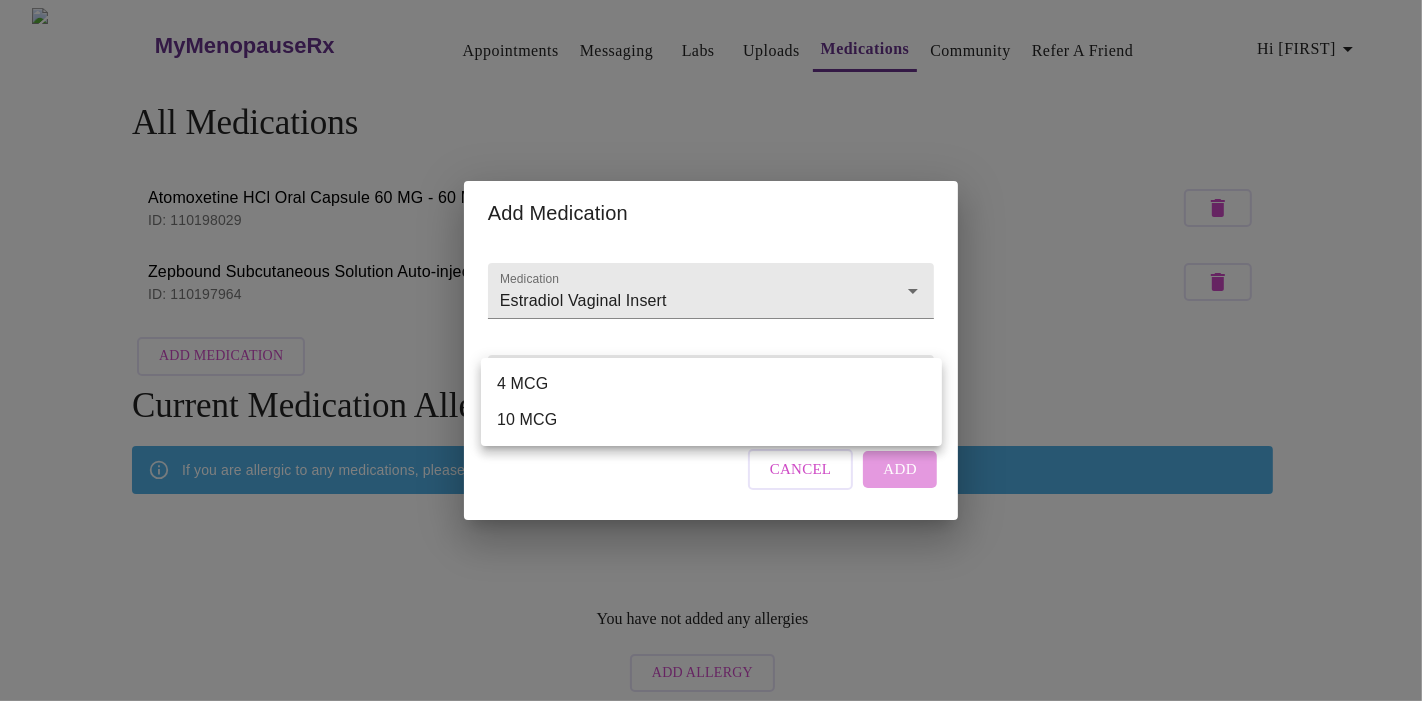 click on "MyMenopauseRx Appointments Messaging Labs Uploads Medications Community Refer a Friend Hi Mary   All Medications Atomoxetine HCl Oral Capsule 60 MG - 60 MG ID: 110198029 Zepbound Subcutaneous Solution Auto-injector 7.5 MG/0.5ML - 7.5 MG/0.5ML ID: 110197964 Add Medication Current Medication Allergies If you are allergic to any medications, please add them here. You have not added any allergies Add Allergy Settings Billing Invoices Log out Add Medication Medication Estradiol Vaginal Insert Weight / Dosage ​ Cancel Add 4 MCG 10 MCG" at bounding box center [711, 355] 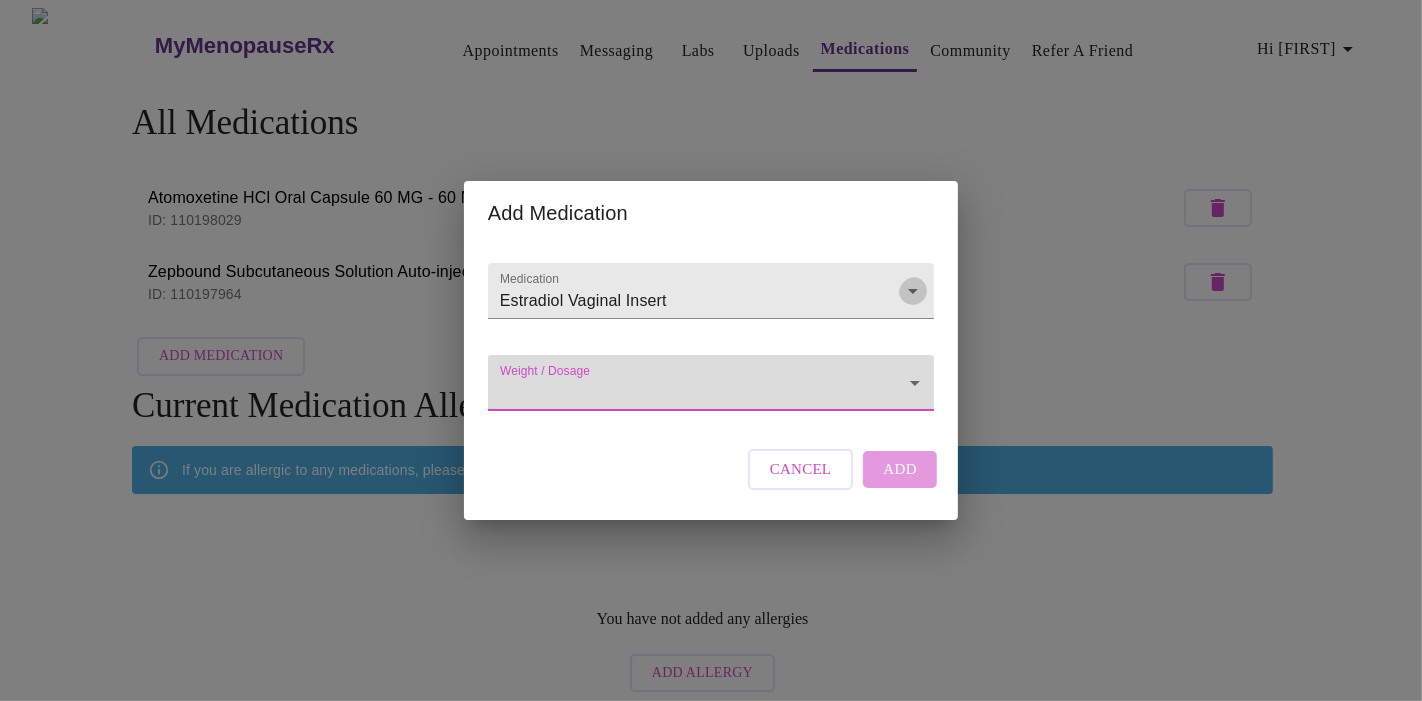 click 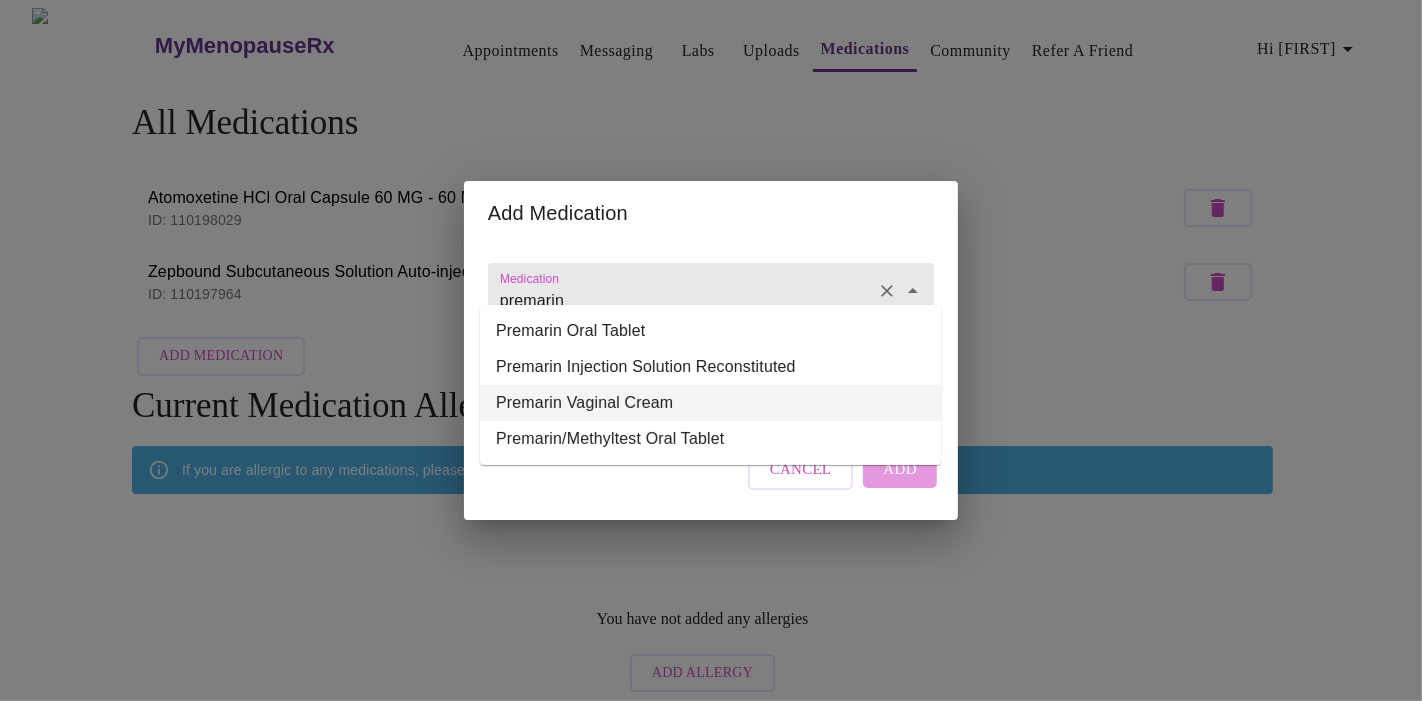 click on "Premarin Vaginal Cream" at bounding box center (710, 403) 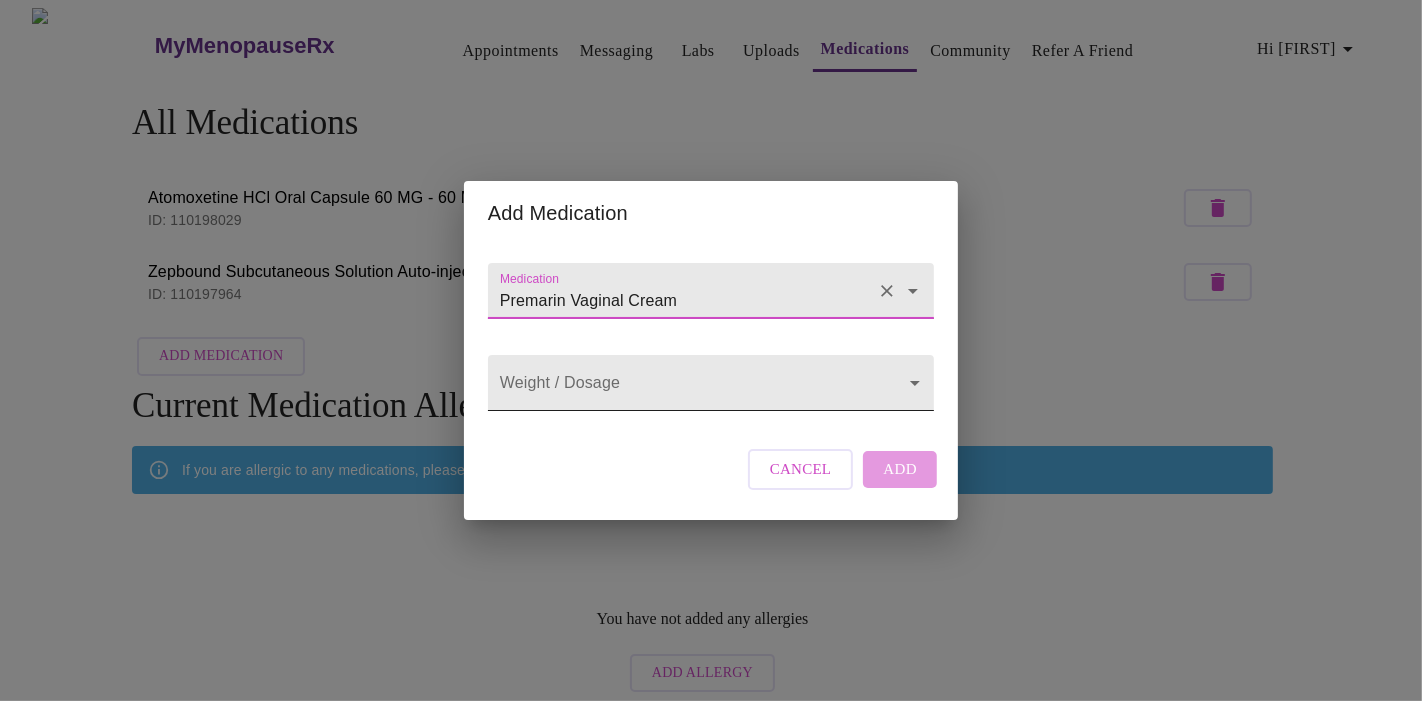 type on "Premarin Vaginal Cream" 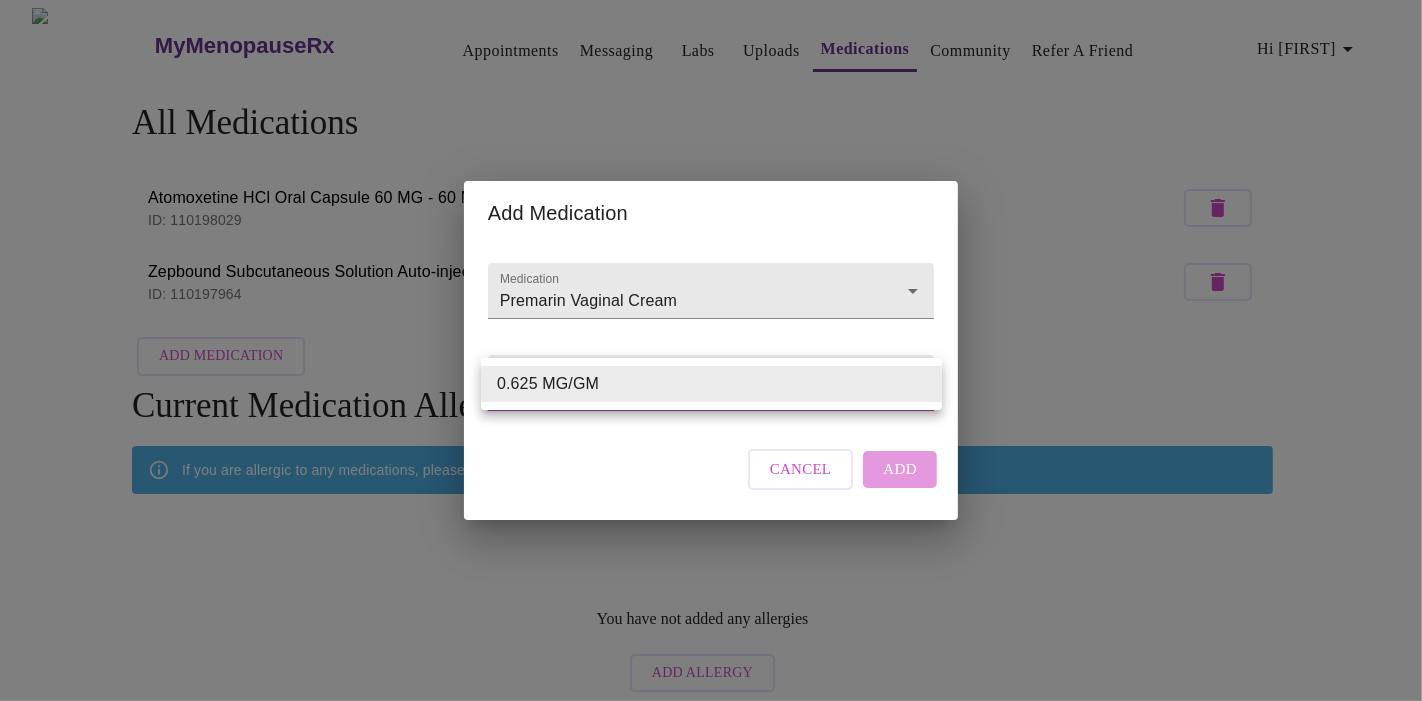 click on "MyMenopauseRx Appointments Messaging Labs Uploads Medications Community Refer a Friend Hi Mary   All Medications Atomoxetine HCl Oral Capsule 60 MG - 60 MG ID: 110198029 Zepbound Subcutaneous Solution Auto-injector 7.5 MG/0.5ML - 7.5 MG/0.5ML ID: 110197964 Add Medication Current Medication Allergies If you are allergic to any medications, please add them here. You have not added any allergies Add Allergy Settings Billing Invoices Log out Add Medication Medication Premarin Vaginal Cream Weight / Dosage ​ Cancel Add 0.625 MG/GM" at bounding box center (711, 355) 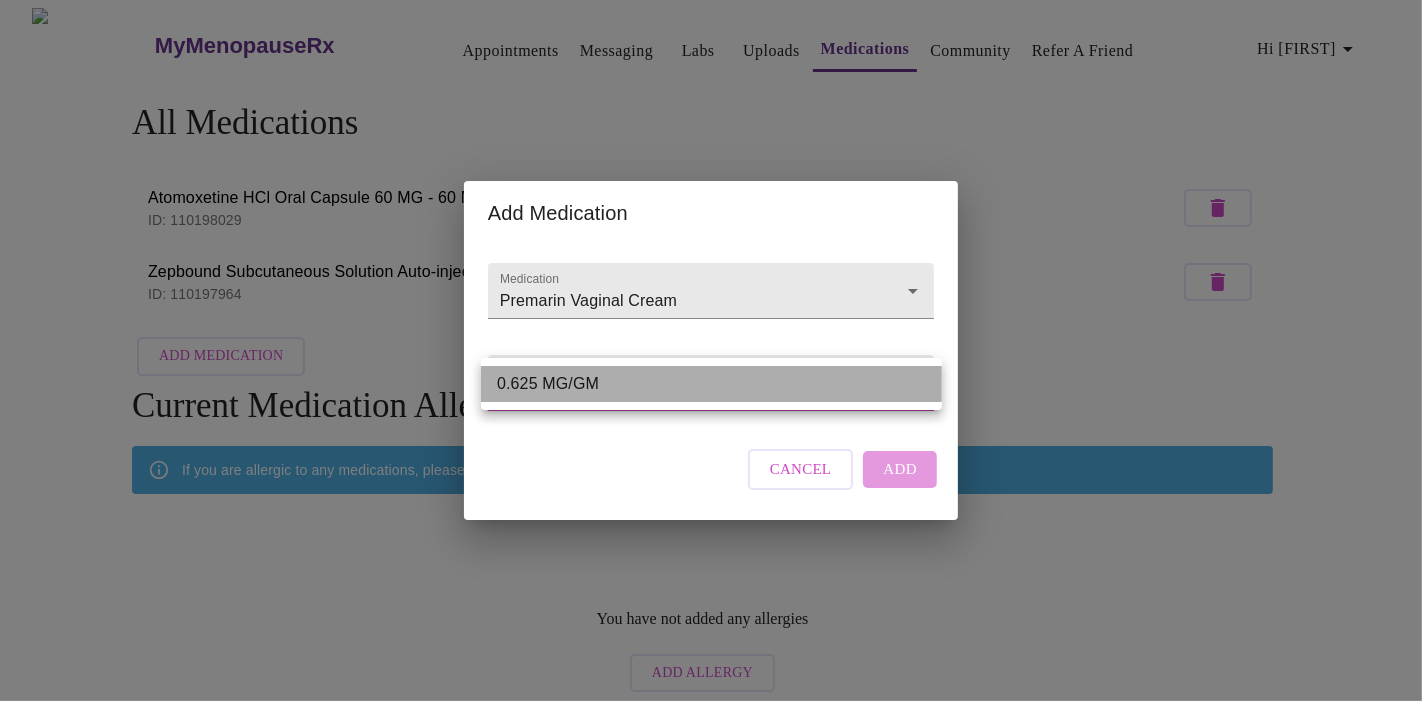 click on "0.625 MG/GM" at bounding box center (711, 384) 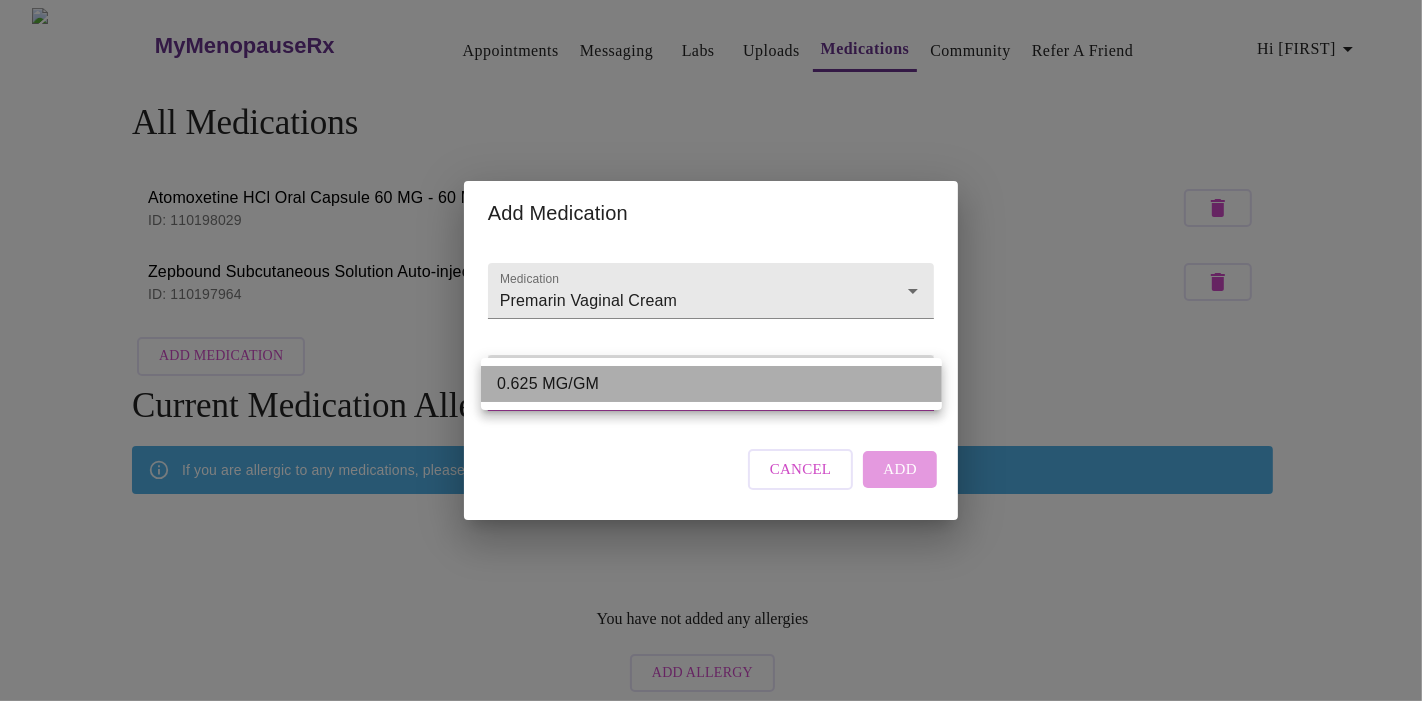 type on "0.625 MG/GM" 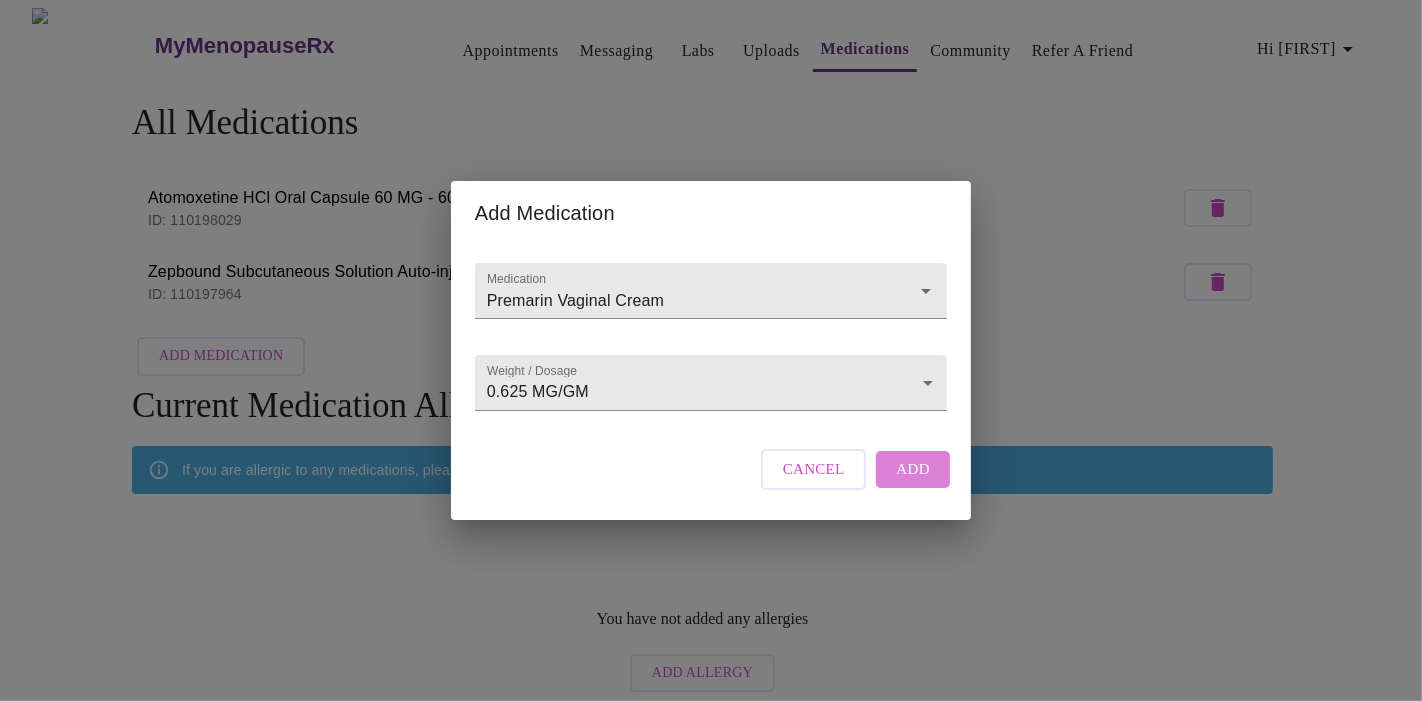 click on "Add" at bounding box center (913, 469) 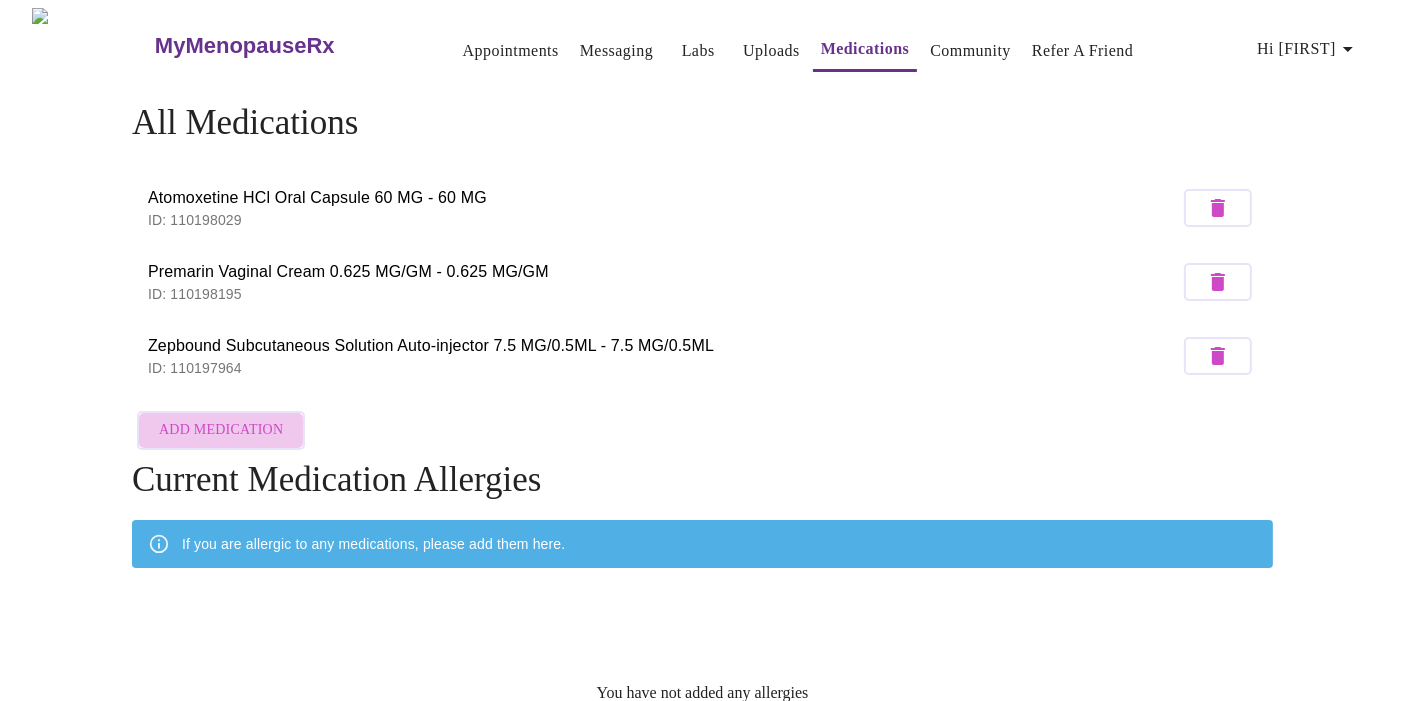 click on "Add Medication" at bounding box center (221, 430) 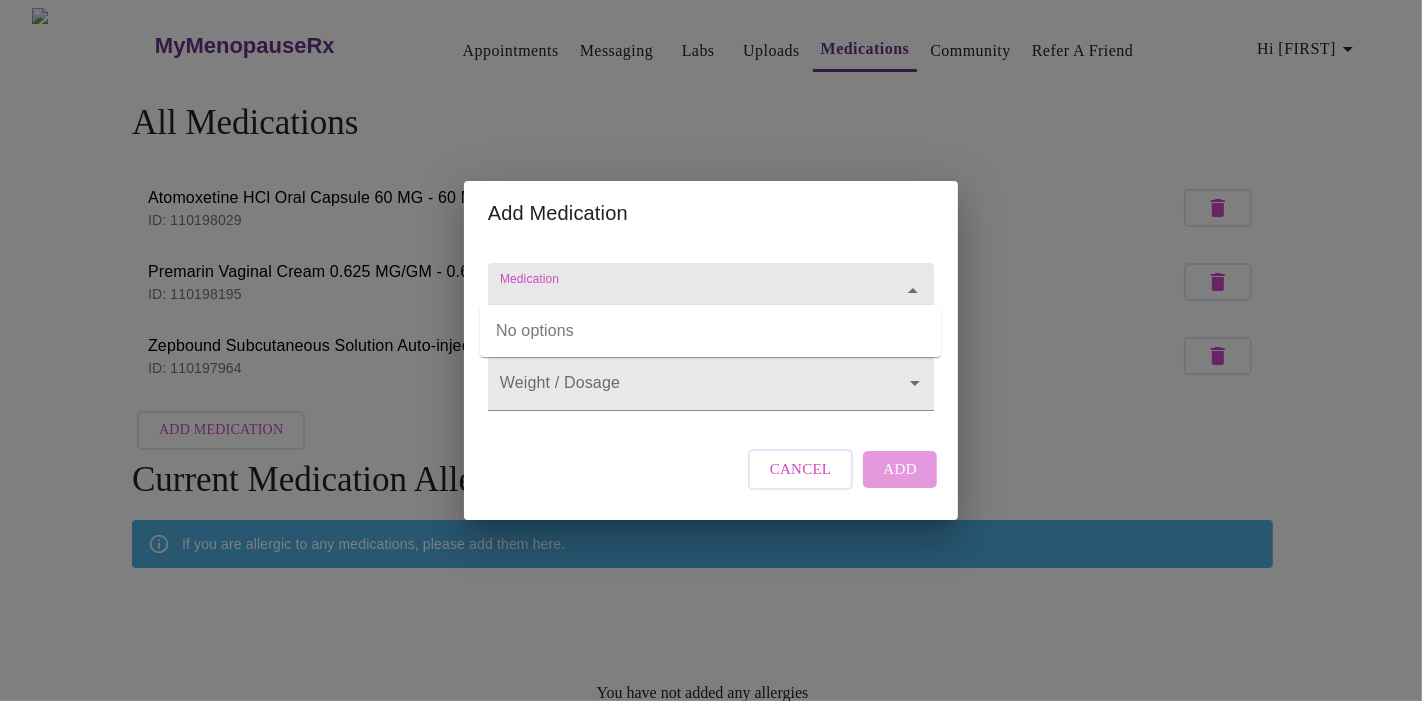 click on "Medication" at bounding box center (682, 300) 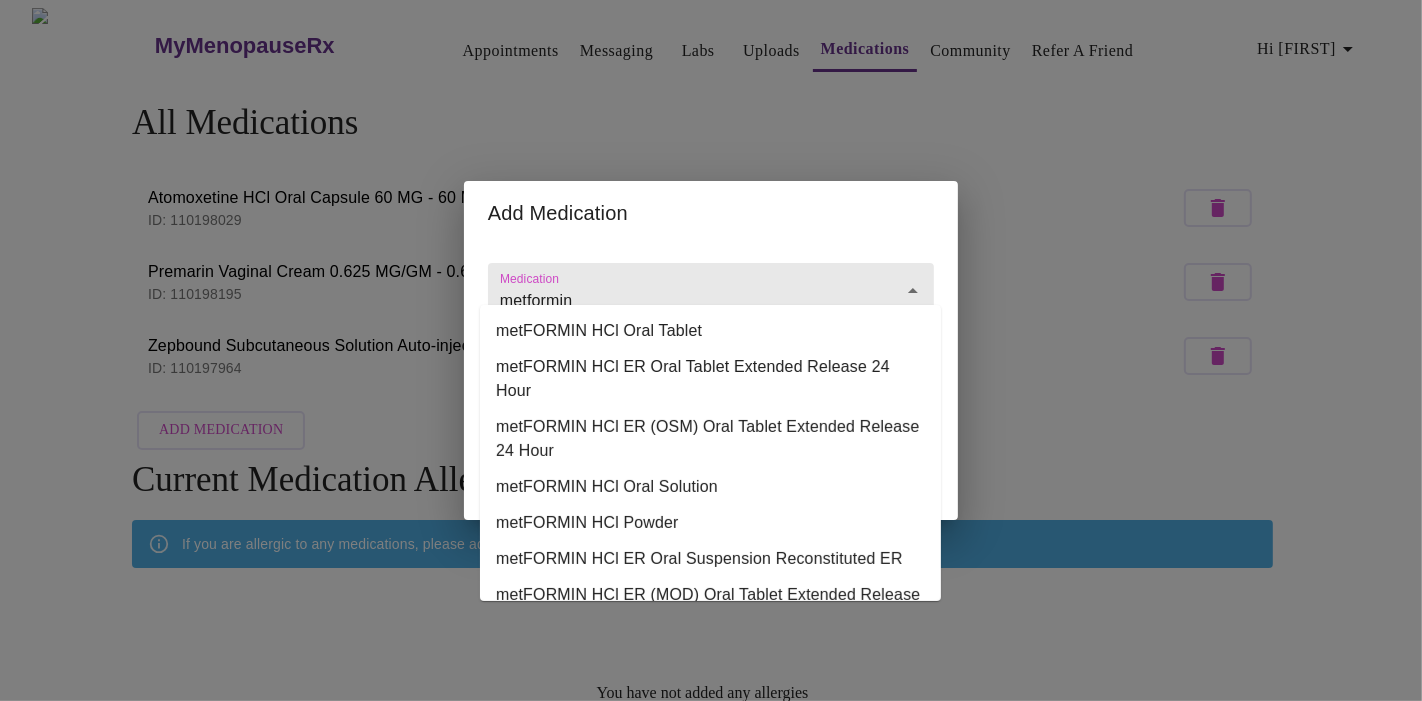 type on "metformin" 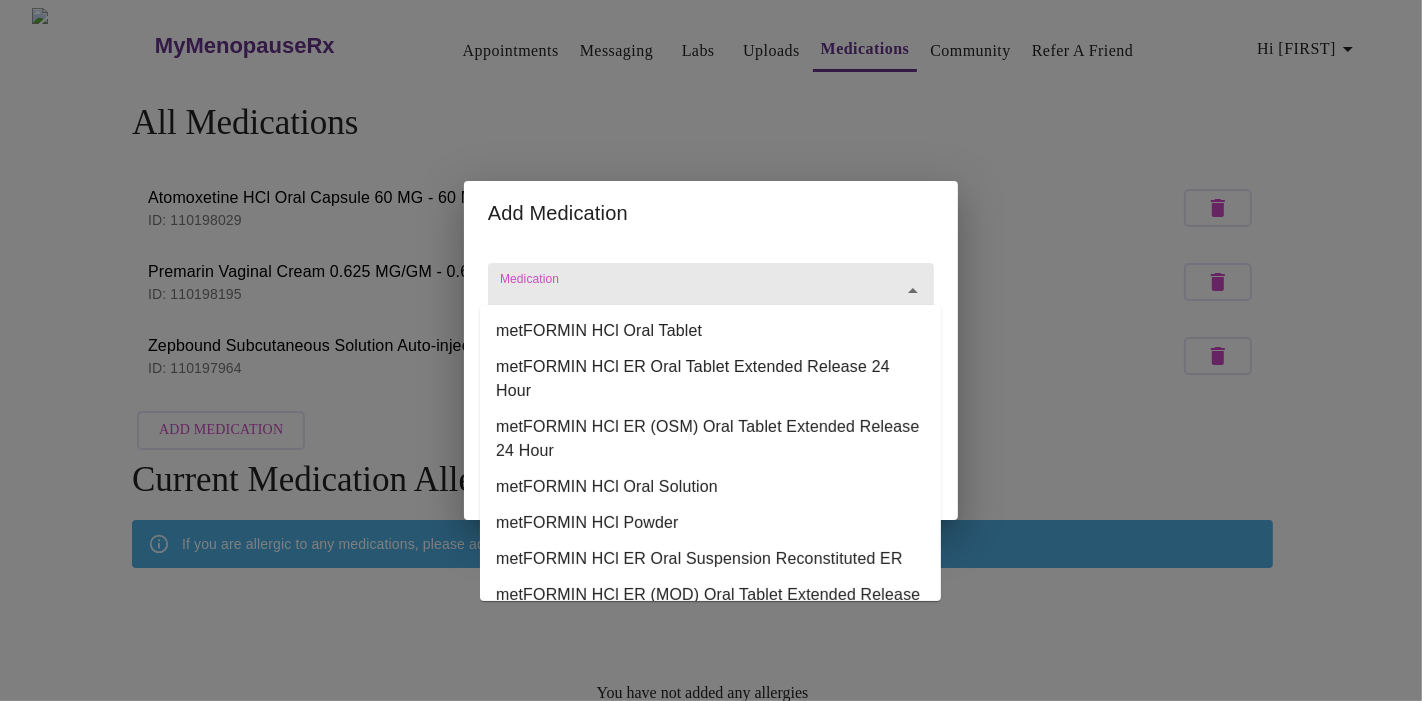 click on "Medication" at bounding box center (682, 300) 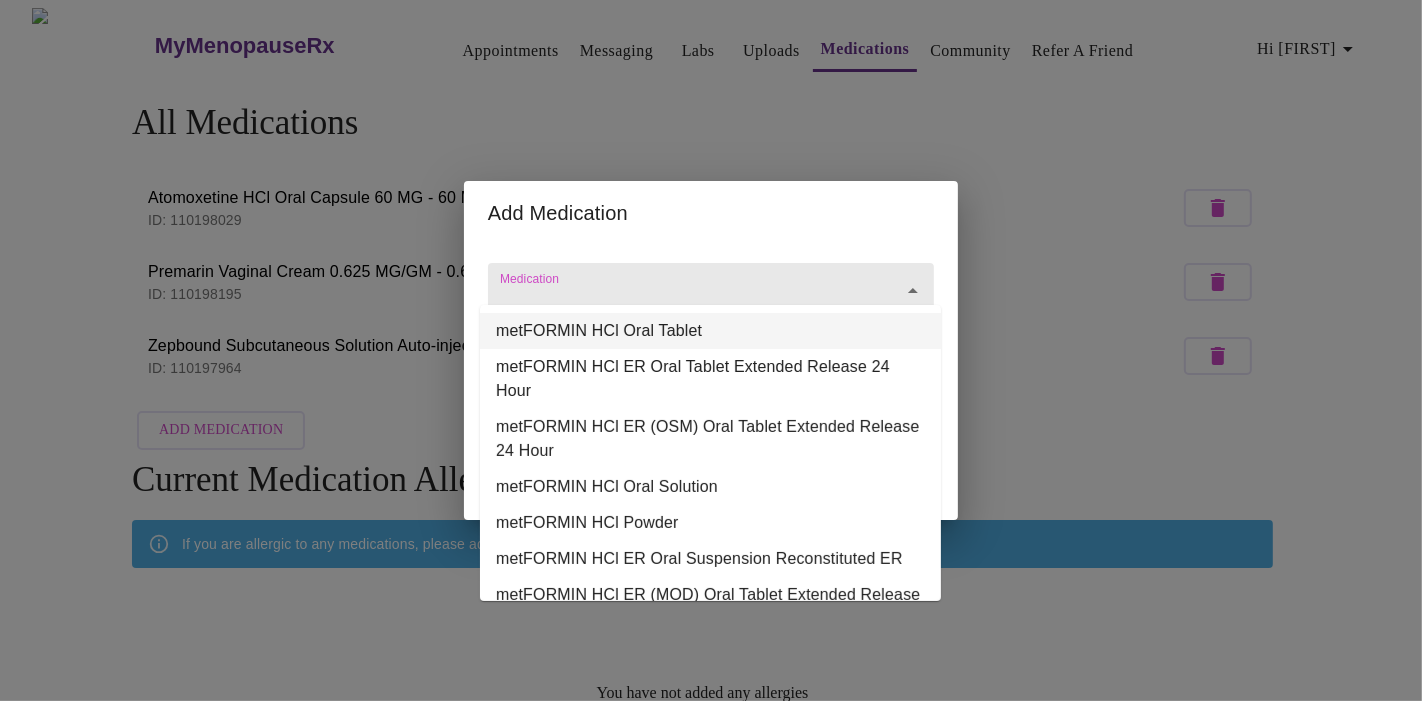 click on "metFORMIN HCl Oral Tablet" at bounding box center (710, 331) 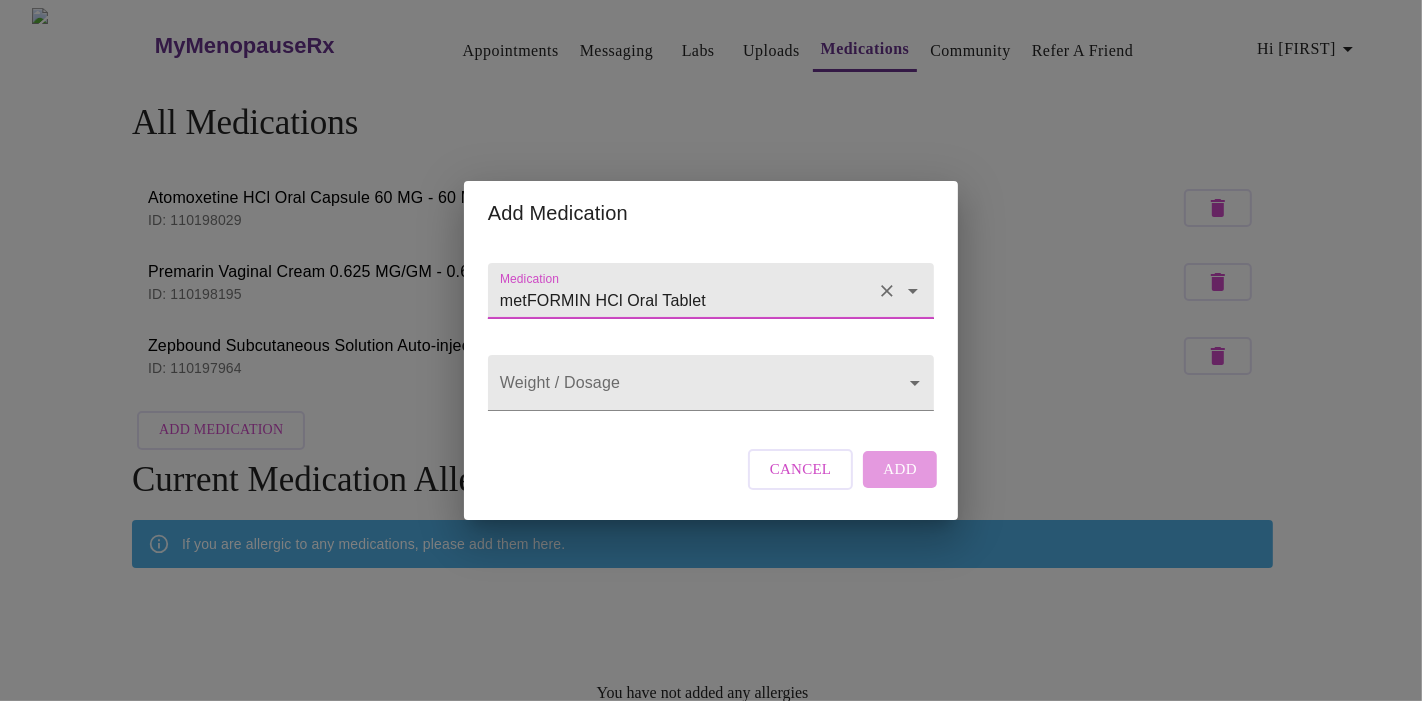 click on "metFORMIN HCl Oral Tablet" at bounding box center (682, 300) 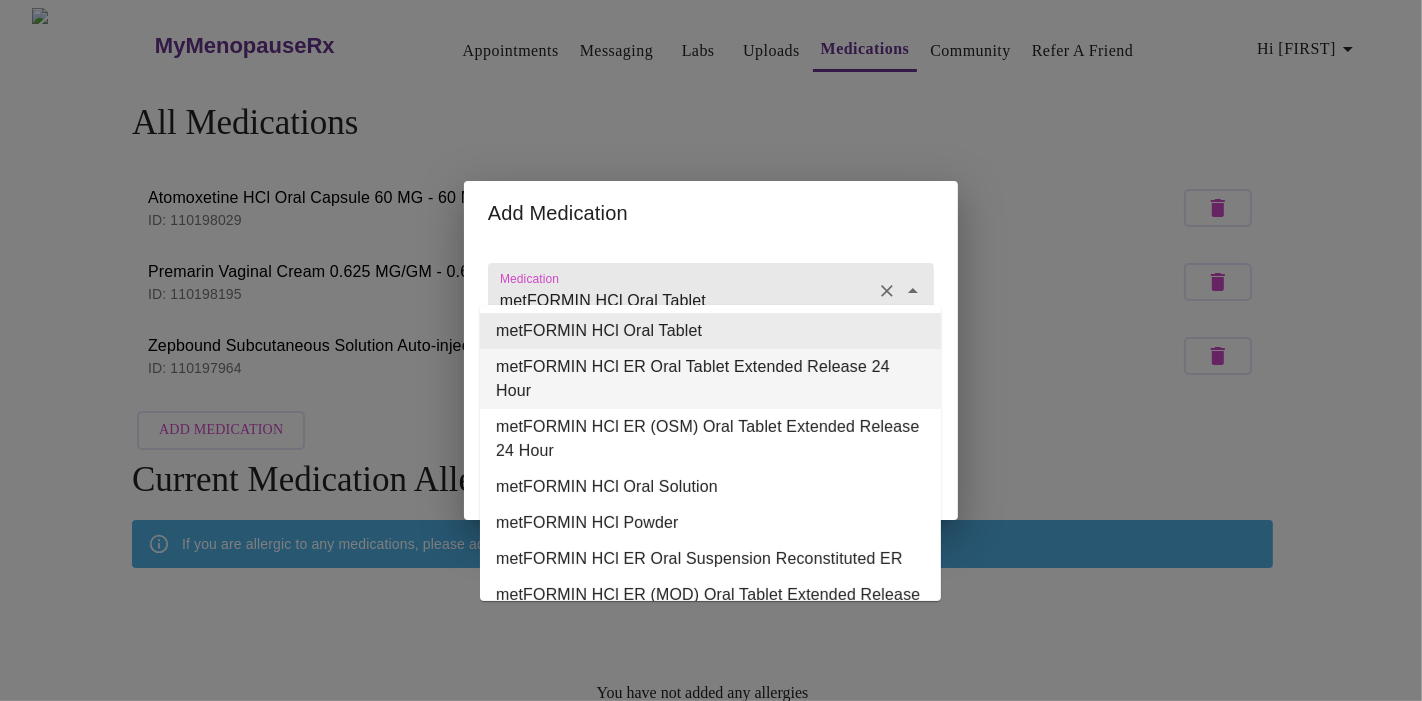 click on "metFORMIN HCl ER Oral Tablet Extended Release 24 Hour" at bounding box center (710, 379) 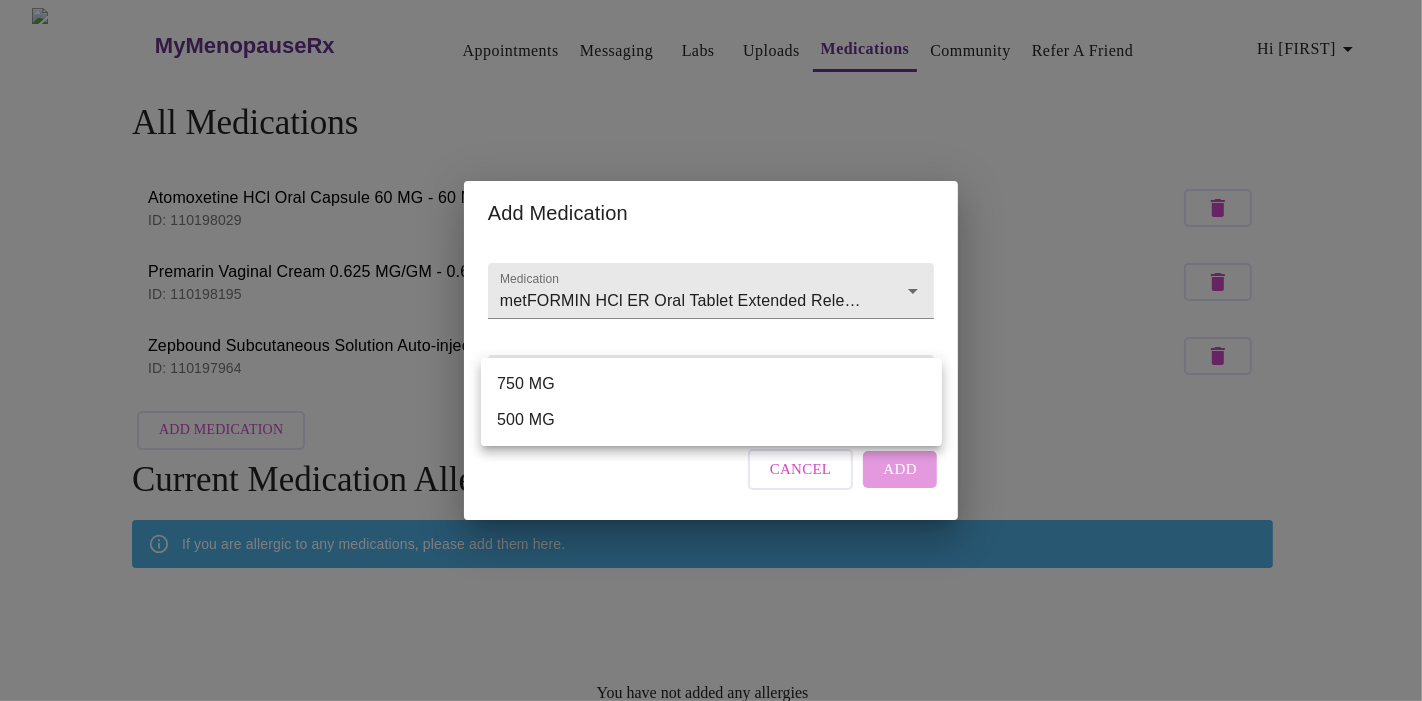 click on "MyMenopauseRx Appointments Messaging Labs Uploads Medications Community Refer a Friend Hi Mary   All Medications Atomoxetine HCl Oral Capsule 60 MG - 60 MG ID: 110198029 Premarin Vaginal Cream 0.625 MG/GM - 0.625 MG/GM ID: 110198195 Zepbound Subcutaneous Solution Auto-injector 7.5 MG/0.5ML - 7.5 MG/0.5ML ID: 110197964 Add Medication Current Medication Allergies If you are allergic to any medications, please add them here. You have not added any allergies Add Allergy Settings Billing Invoices Log out Add Medication Medication metFORMIN HCl ER Oral Tablet Extended Release 24 Hour Weight / Dosage ​ Cancel Add 750 MG 500 MG" at bounding box center (711, 392) 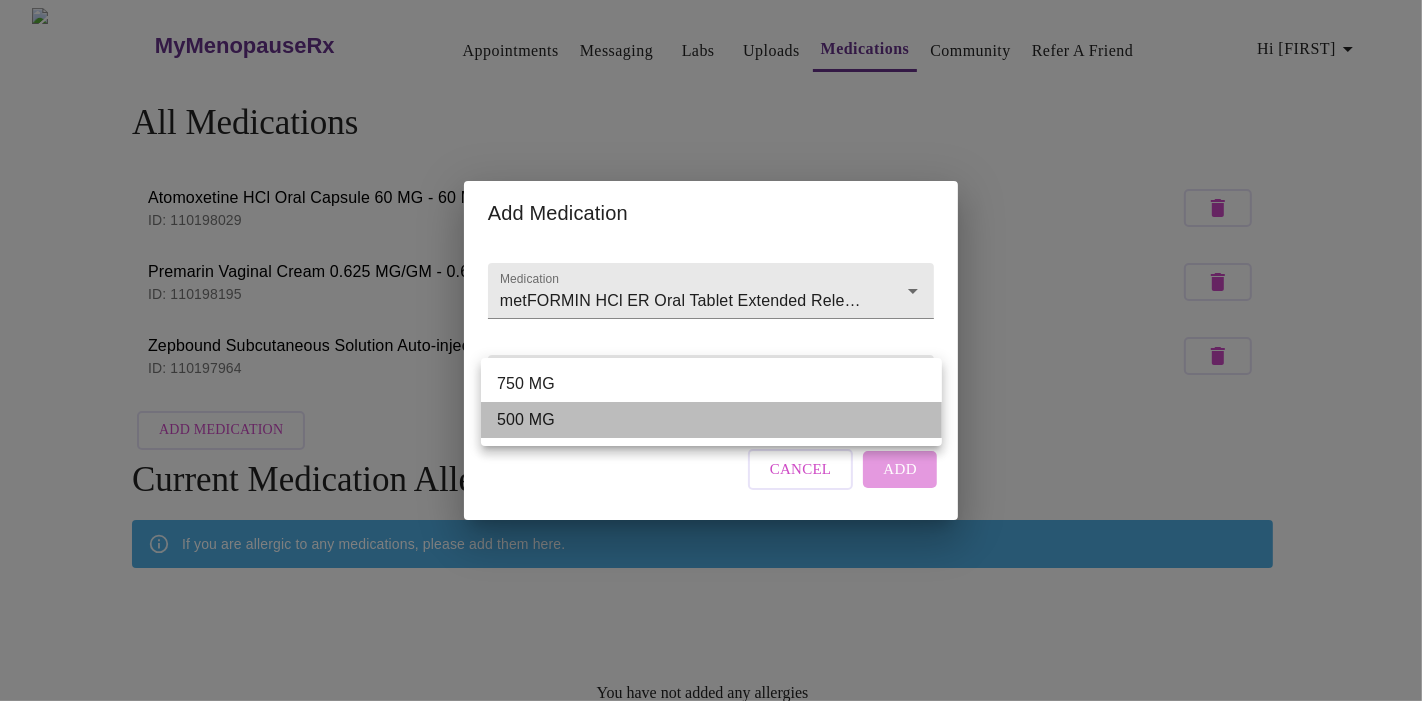 click on "500 MG" at bounding box center [711, 420] 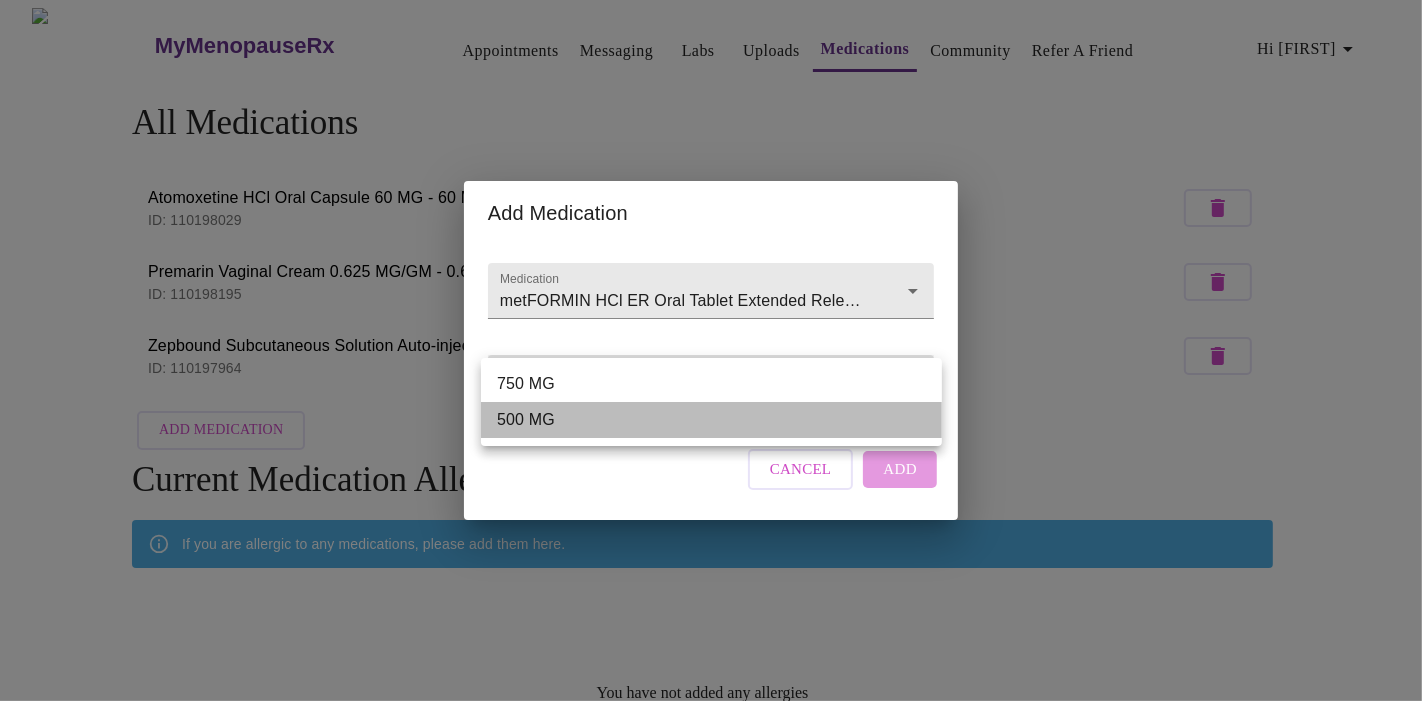 type on "500 MG" 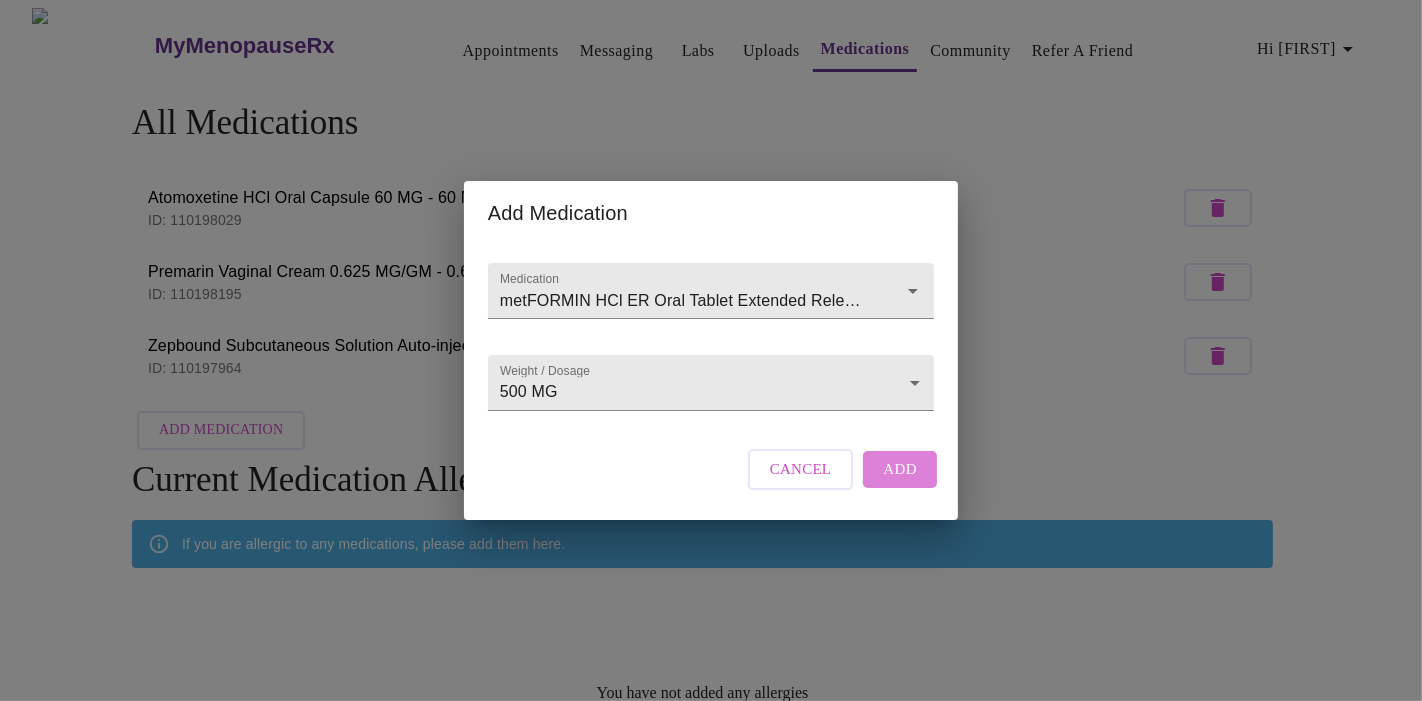 click on "Add" at bounding box center [900, 469] 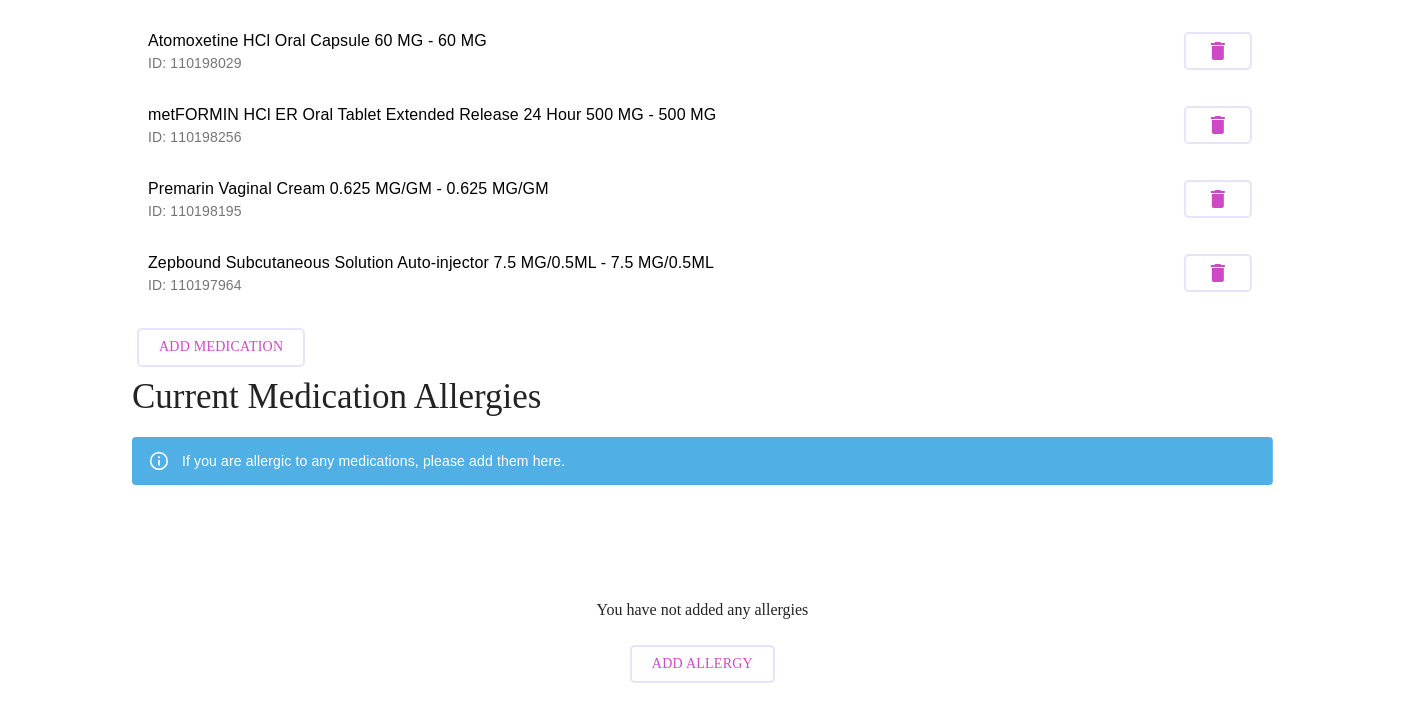 scroll, scrollTop: 0, scrollLeft: 0, axis: both 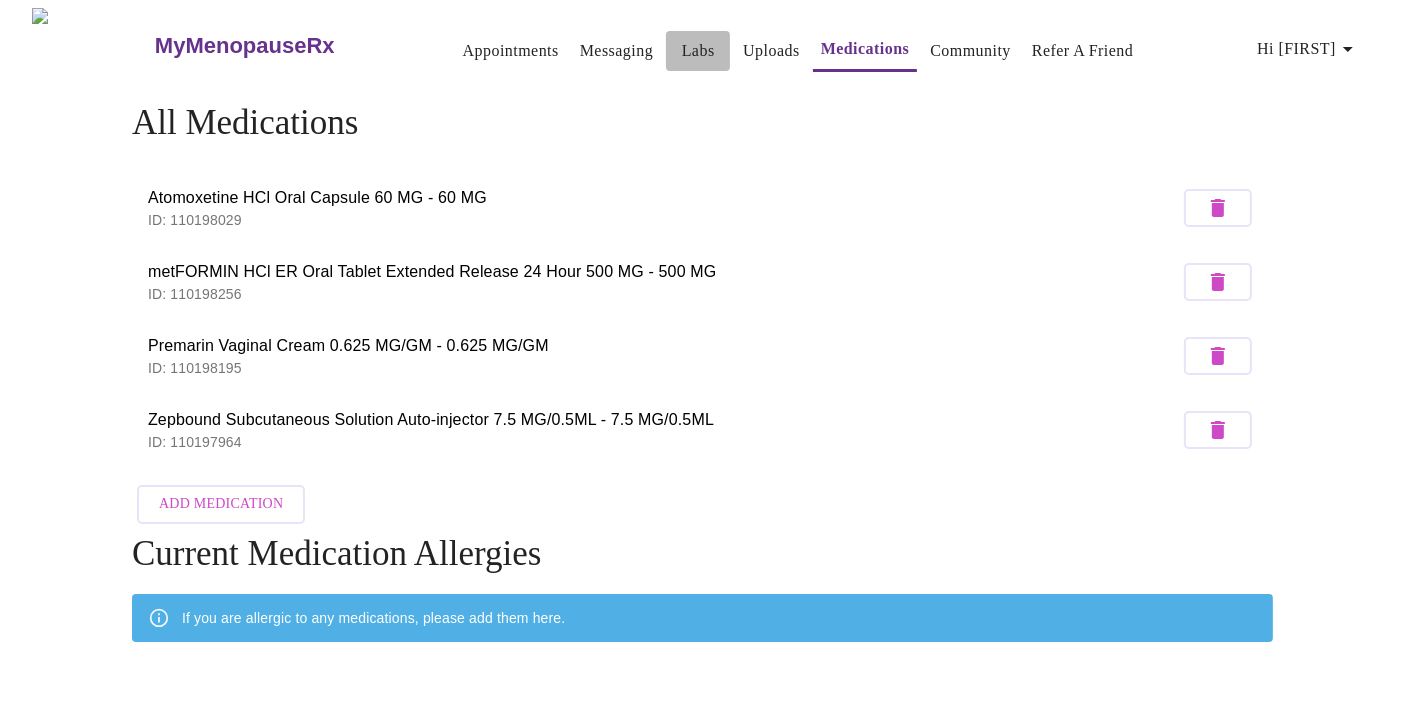 click on "Labs" at bounding box center [698, 51] 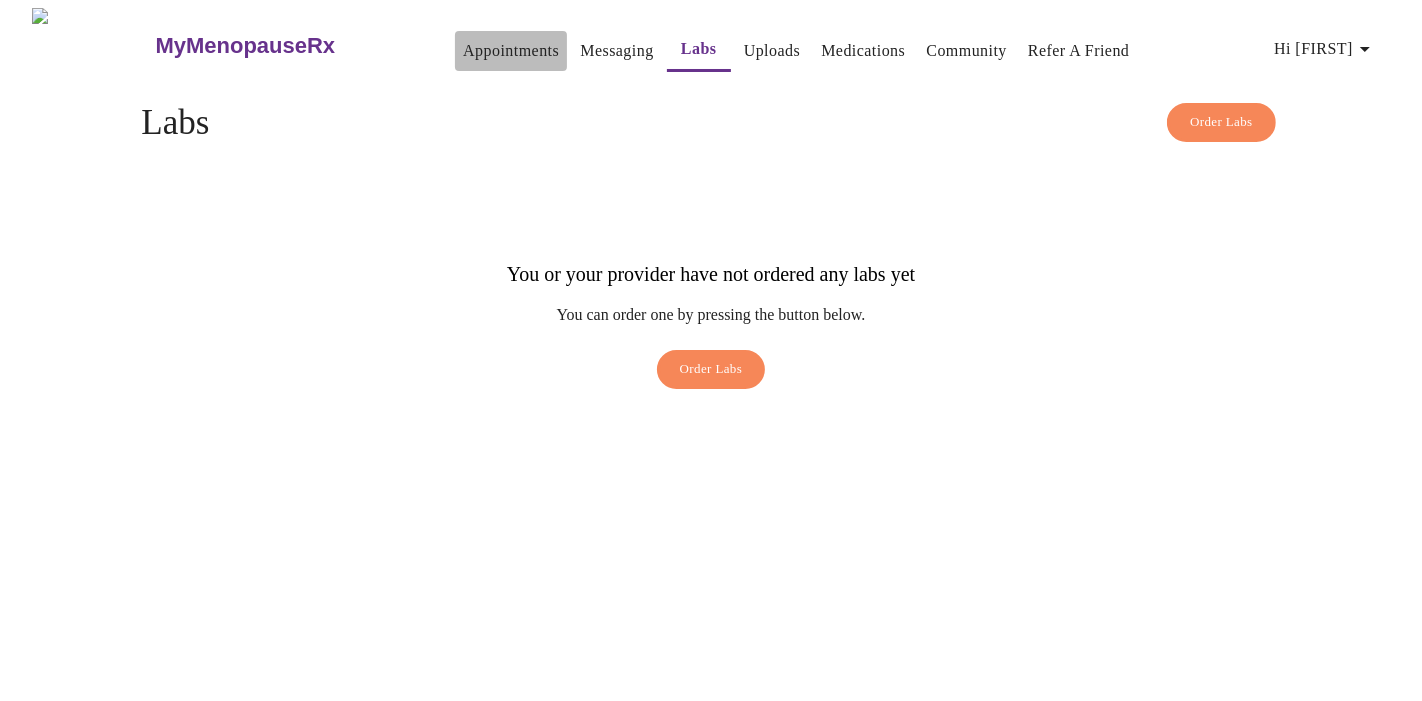 click on "Appointments" at bounding box center [511, 51] 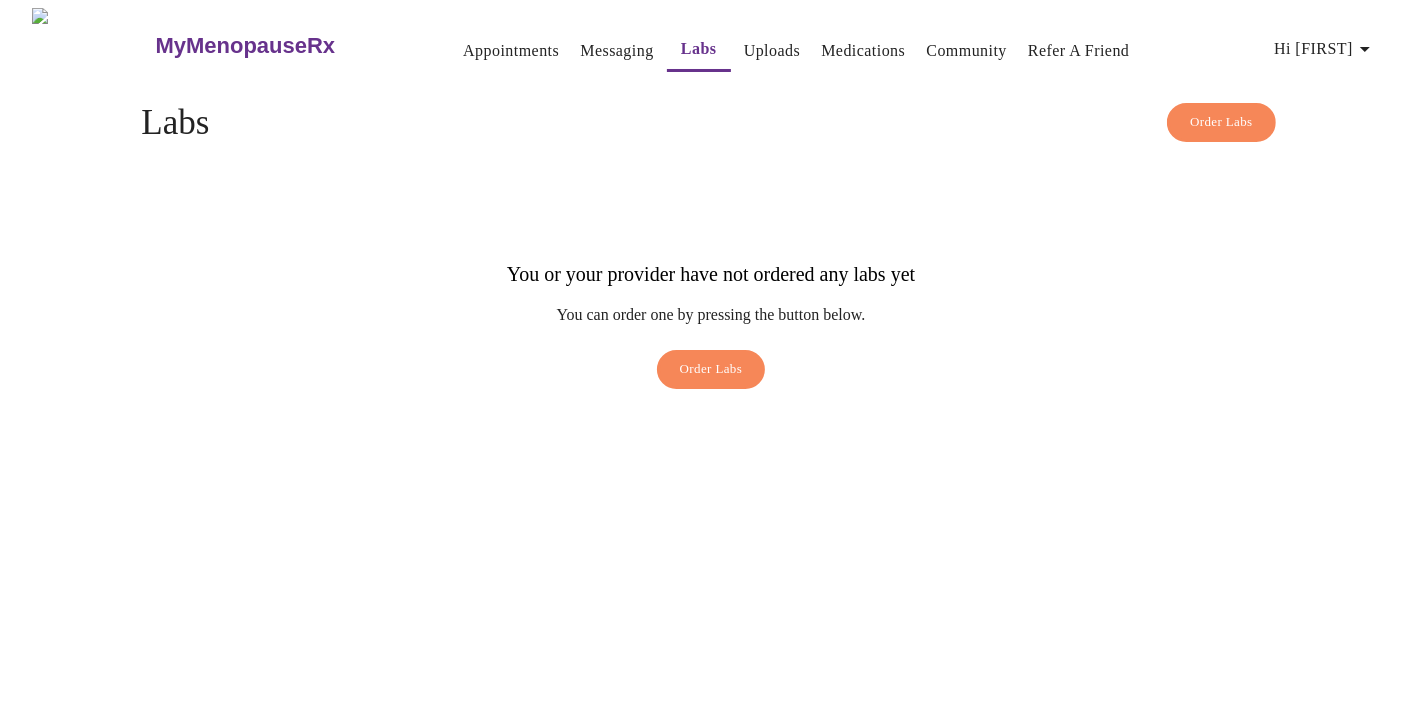 click on "Appointments" at bounding box center (511, 51) 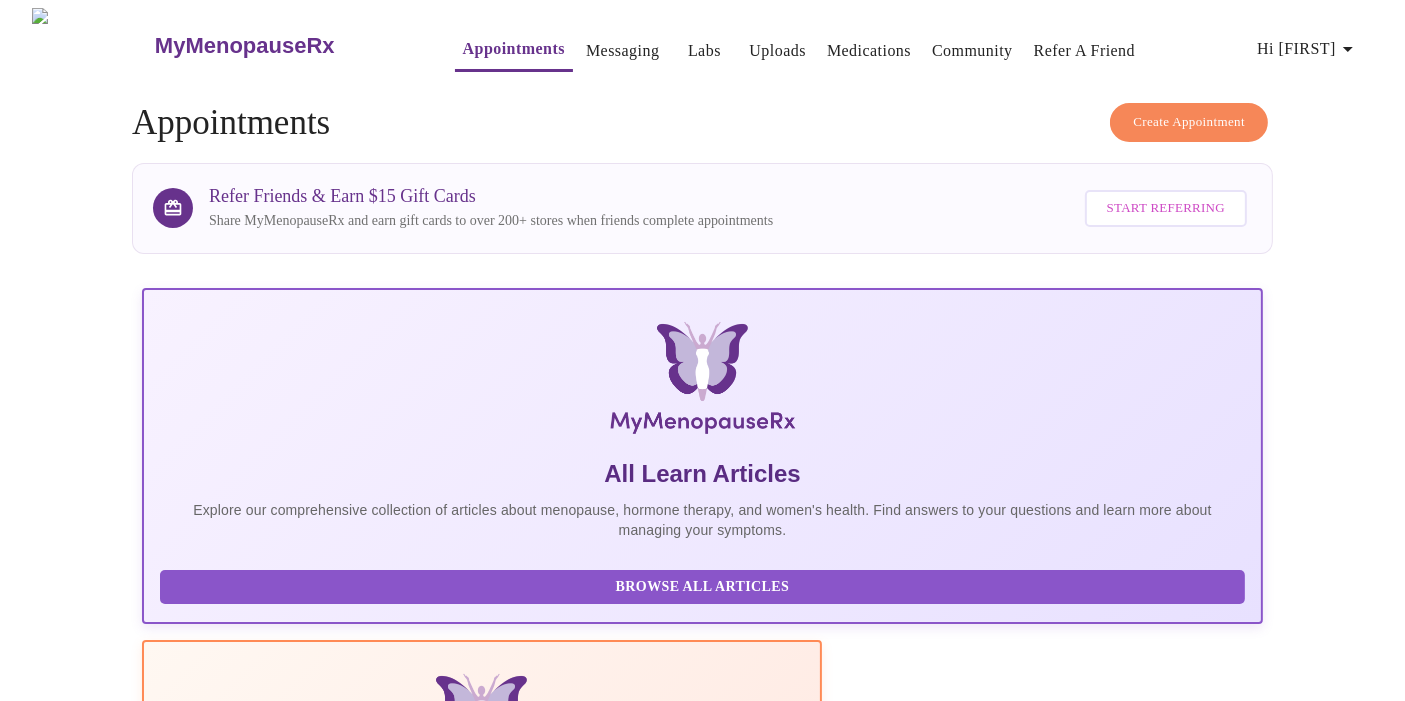 scroll, scrollTop: 507, scrollLeft: 0, axis: vertical 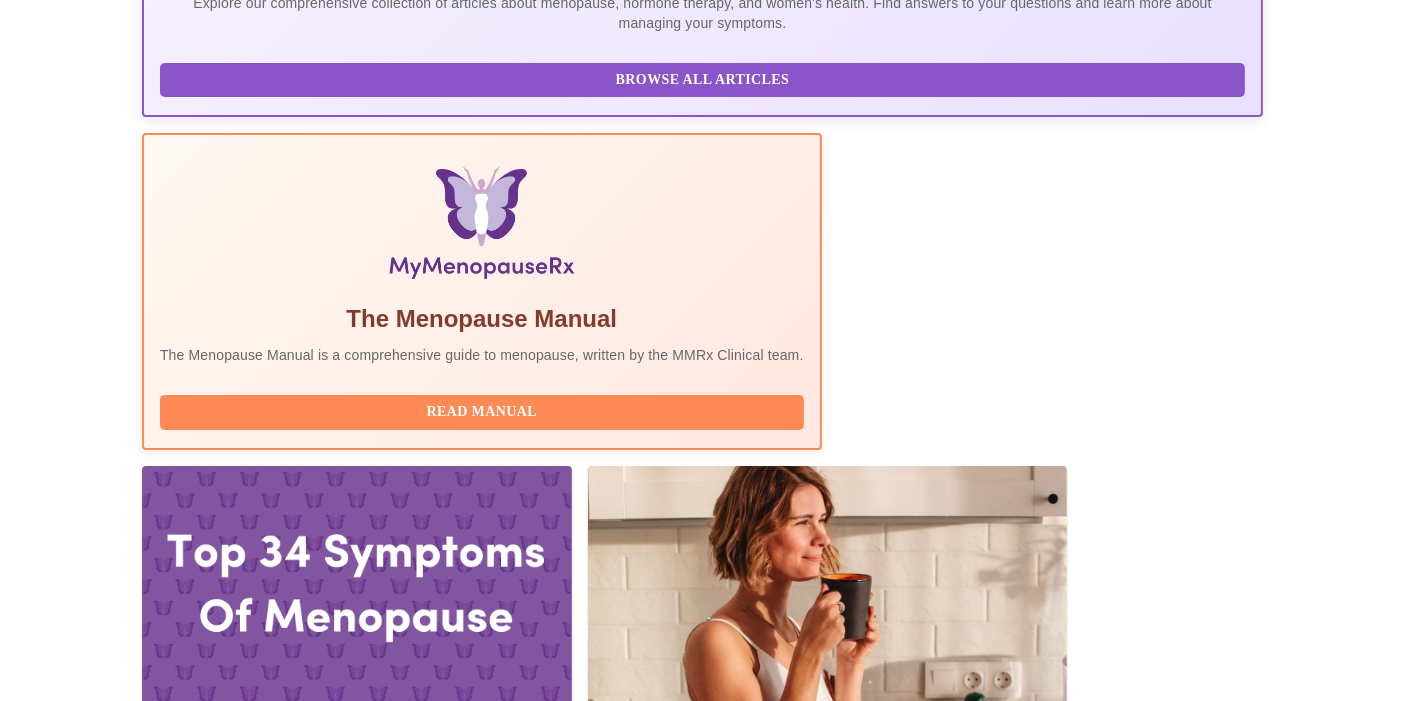 click on "You're all set for now. Please revisit 72 hours before your virtual visit to complete your pre-assessment" at bounding box center (702, 1900) 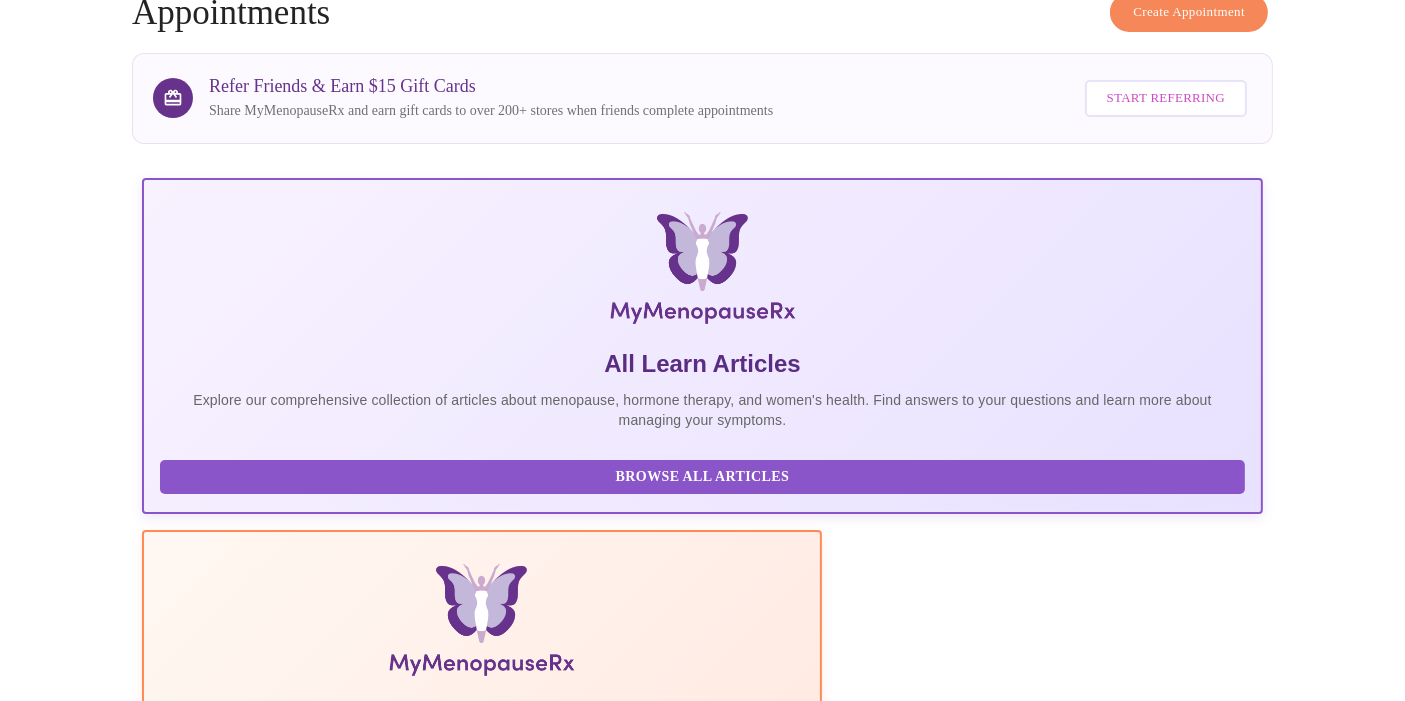 scroll, scrollTop: 111, scrollLeft: 0, axis: vertical 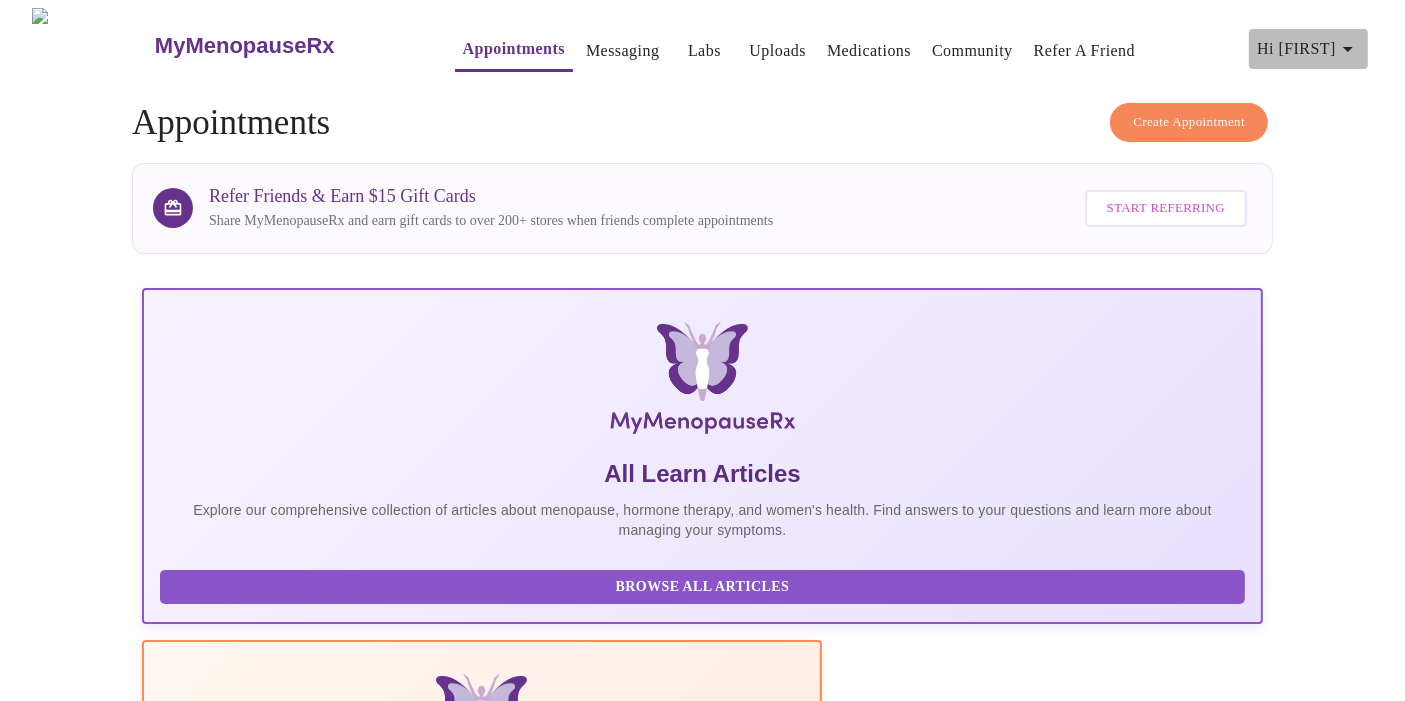 click 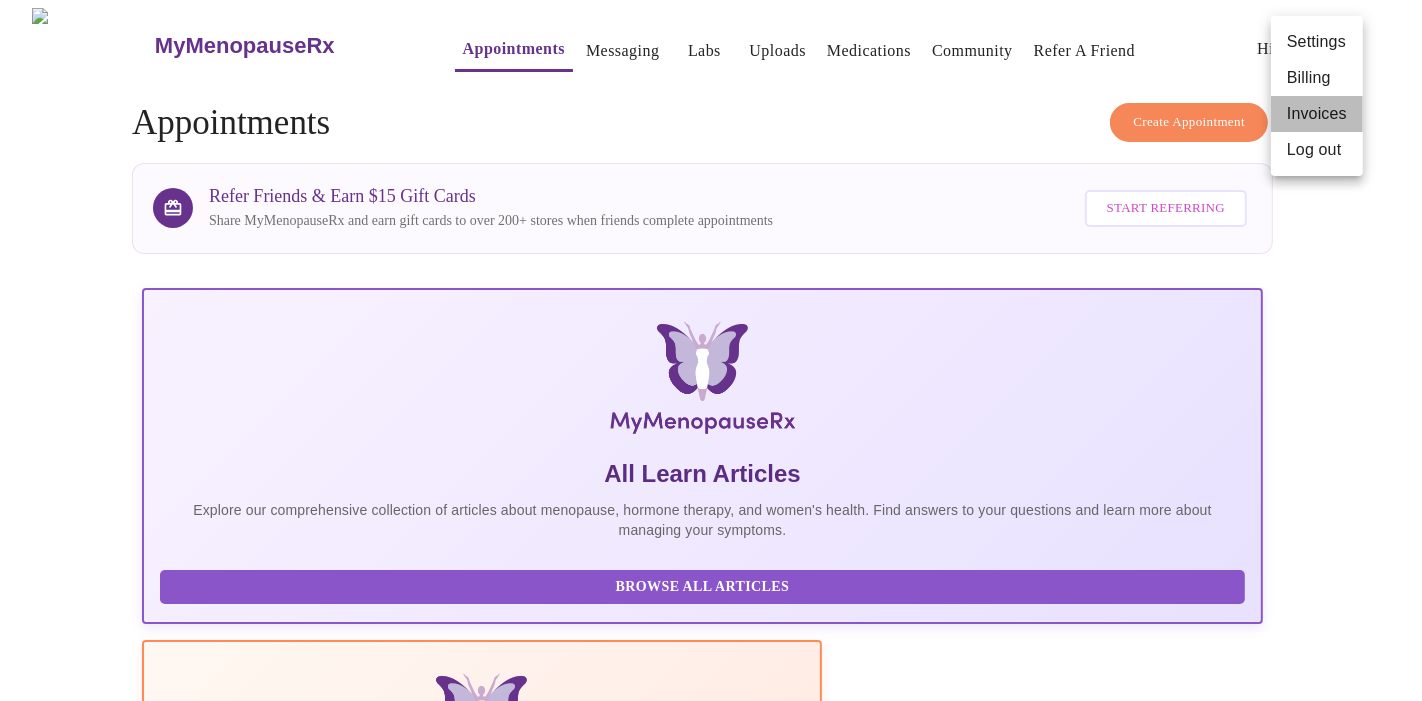 click on "Invoices" at bounding box center (1317, 114) 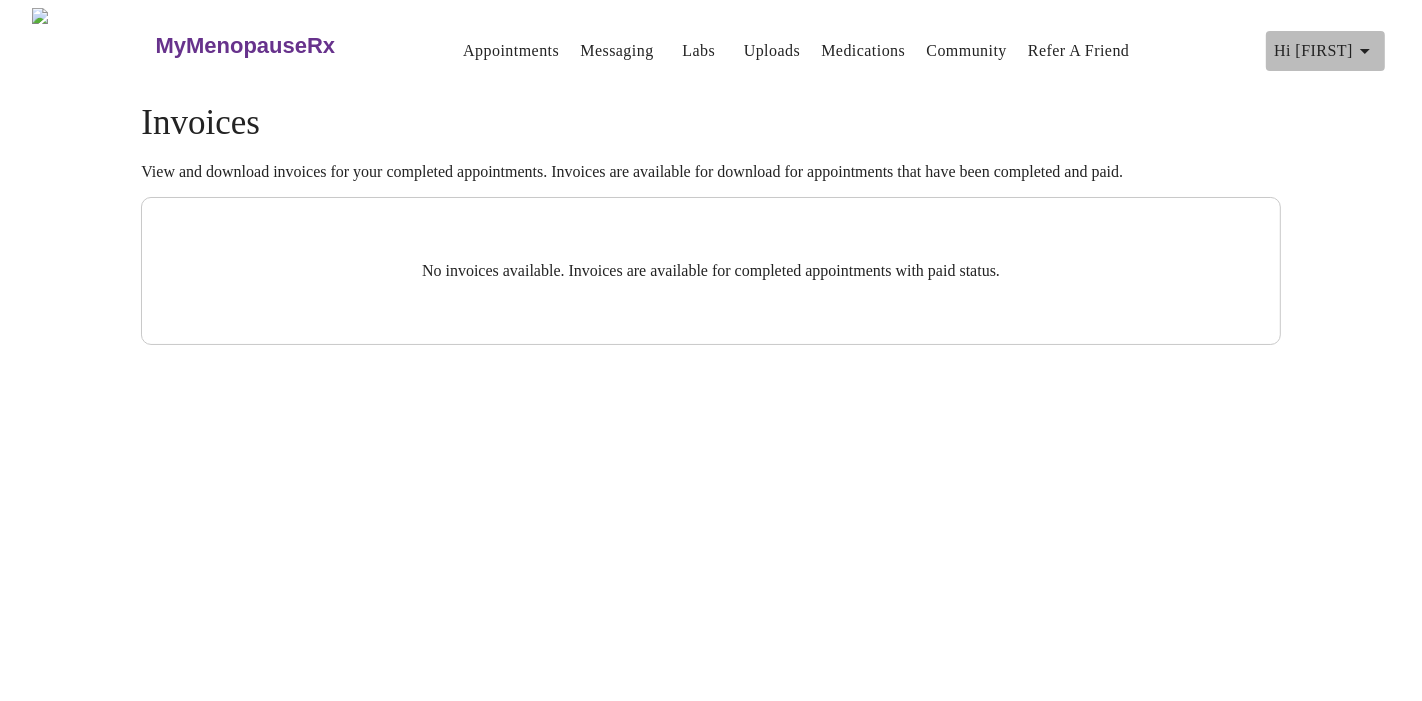 click 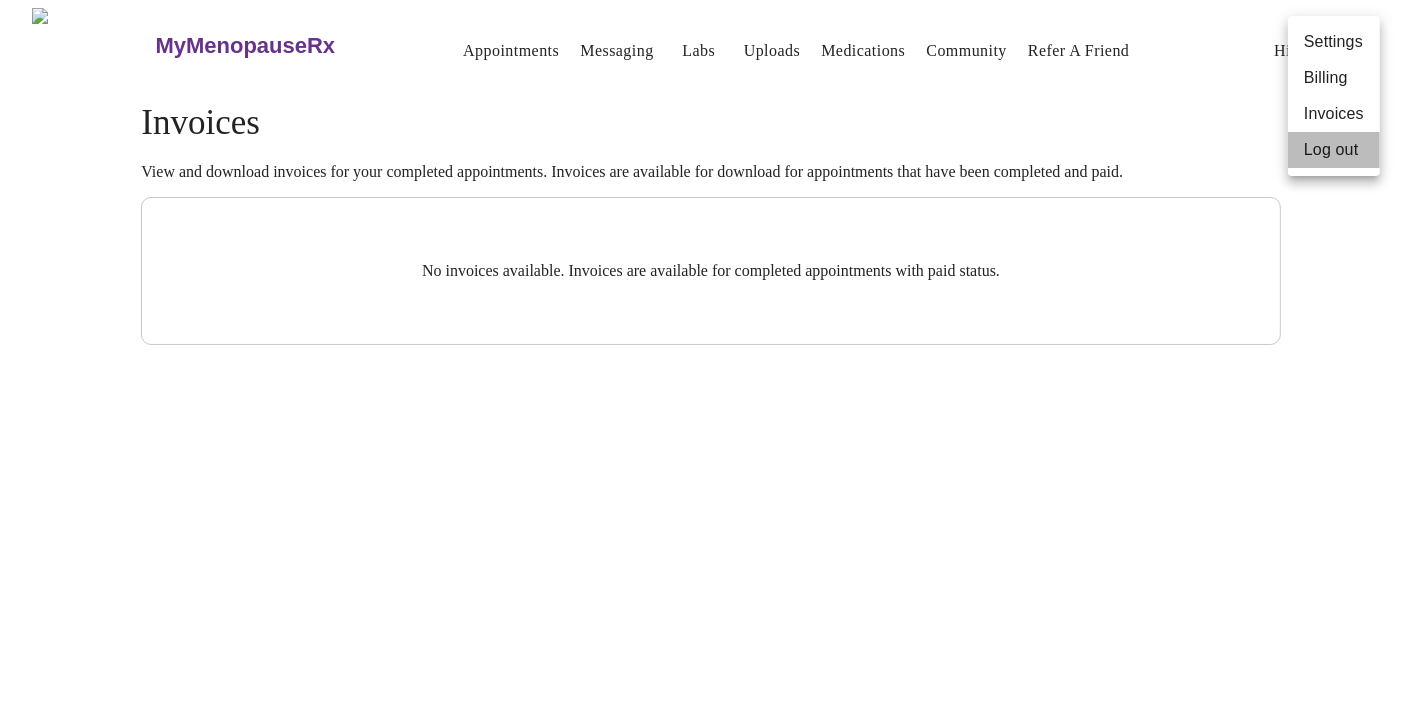 click on "Log out" at bounding box center (1334, 150) 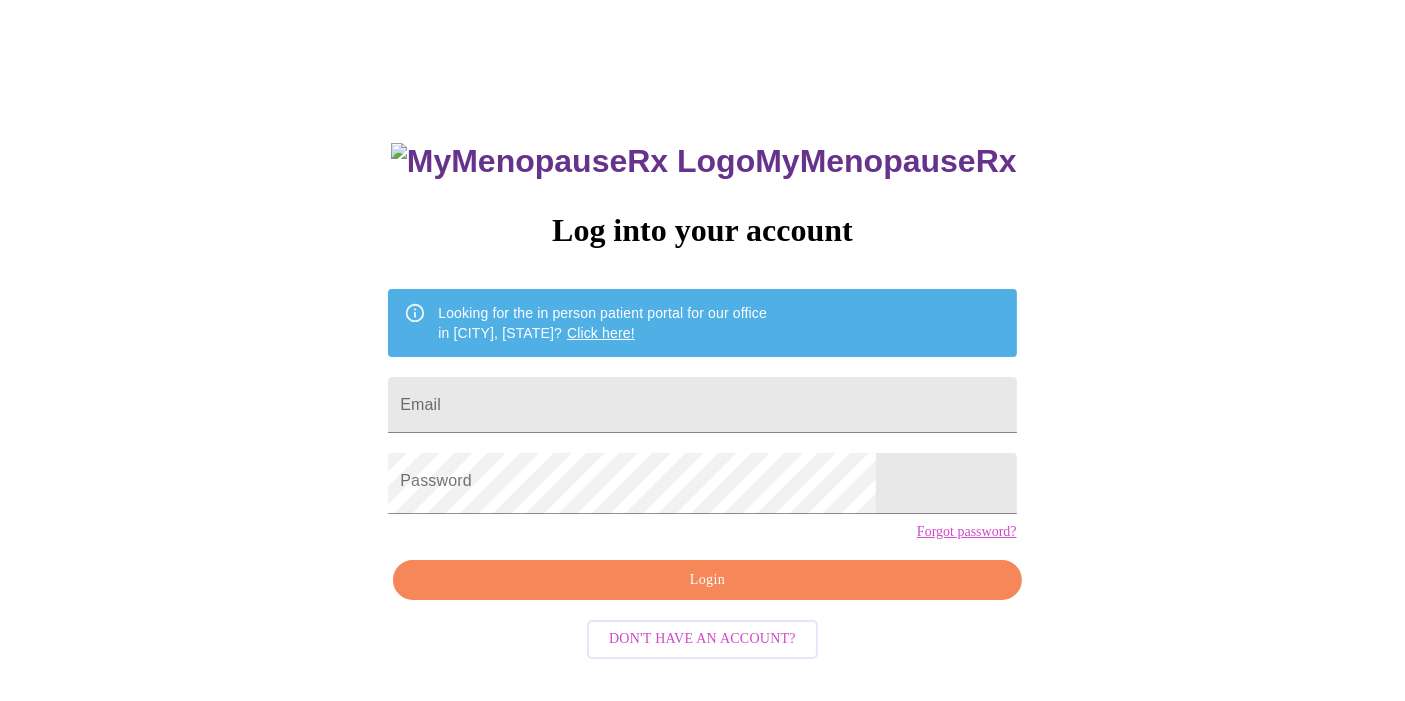 scroll, scrollTop: 65, scrollLeft: 0, axis: vertical 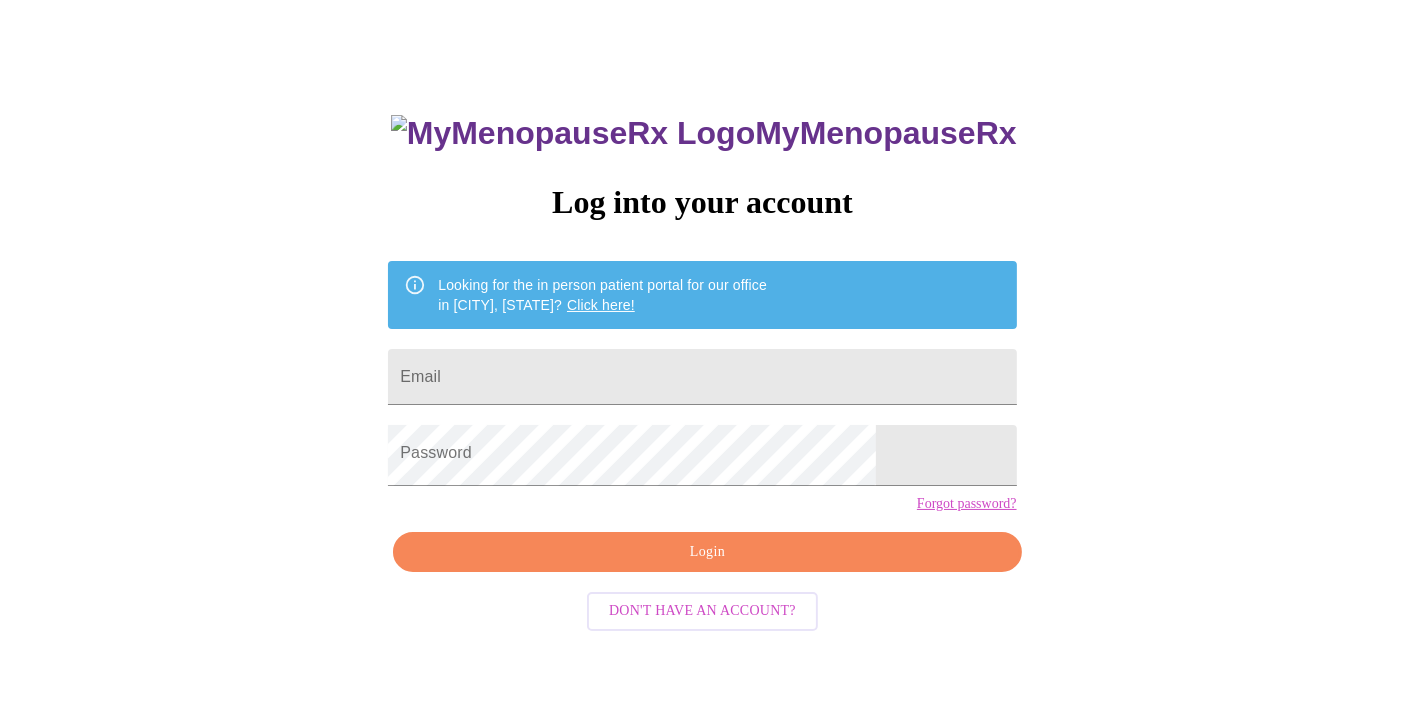 click on "Click here!" at bounding box center (601, 305) 